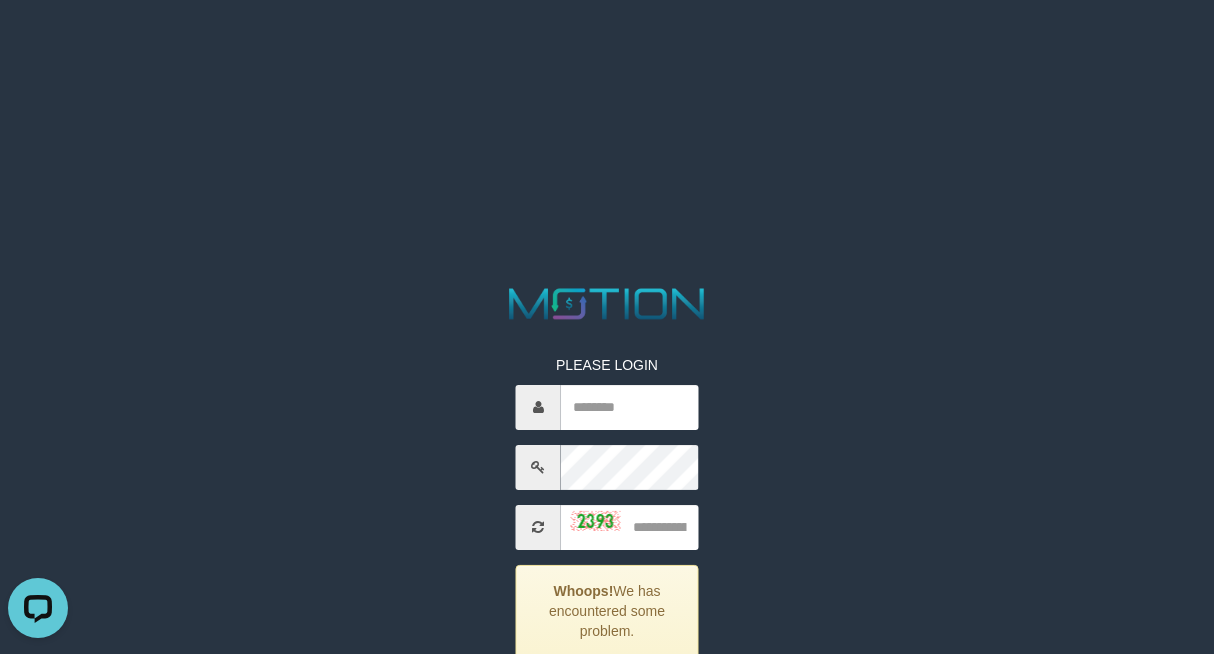 scroll, scrollTop: 132, scrollLeft: 0, axis: vertical 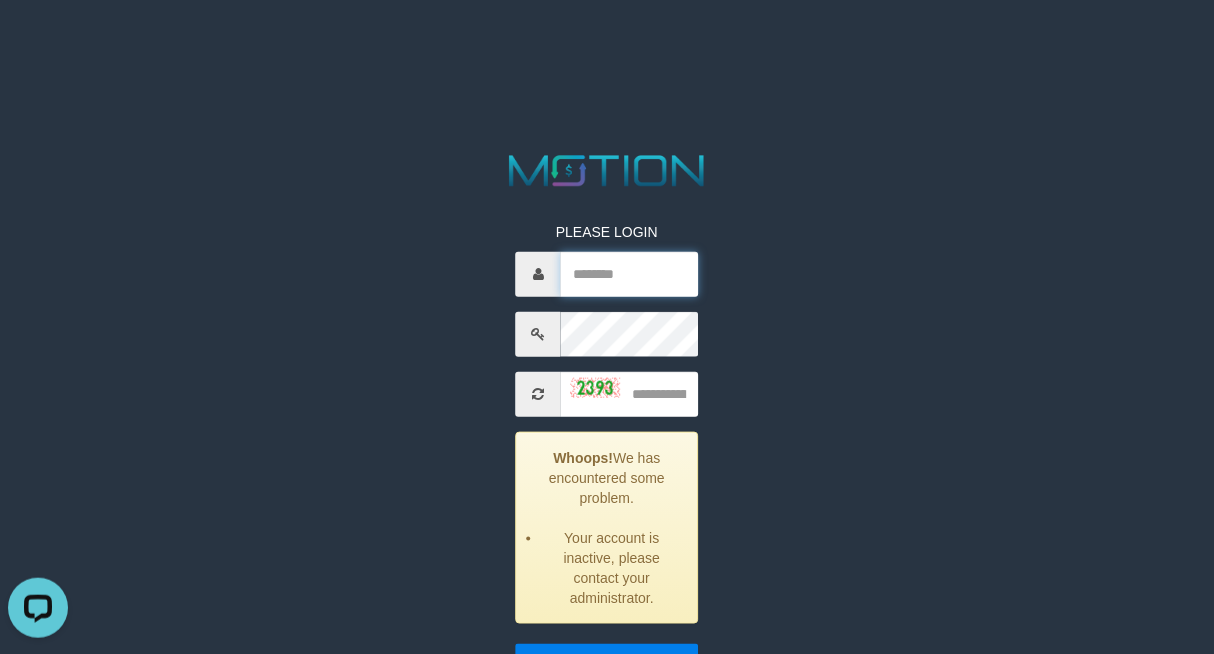 type on "*********" 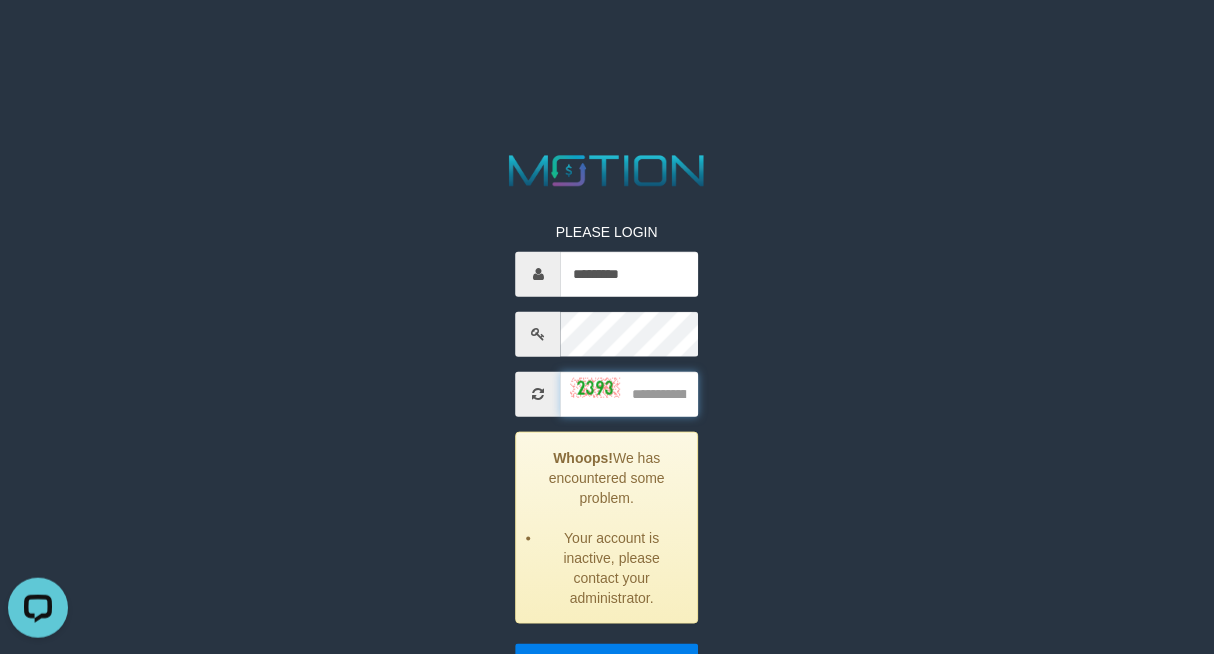click at bounding box center [629, 394] 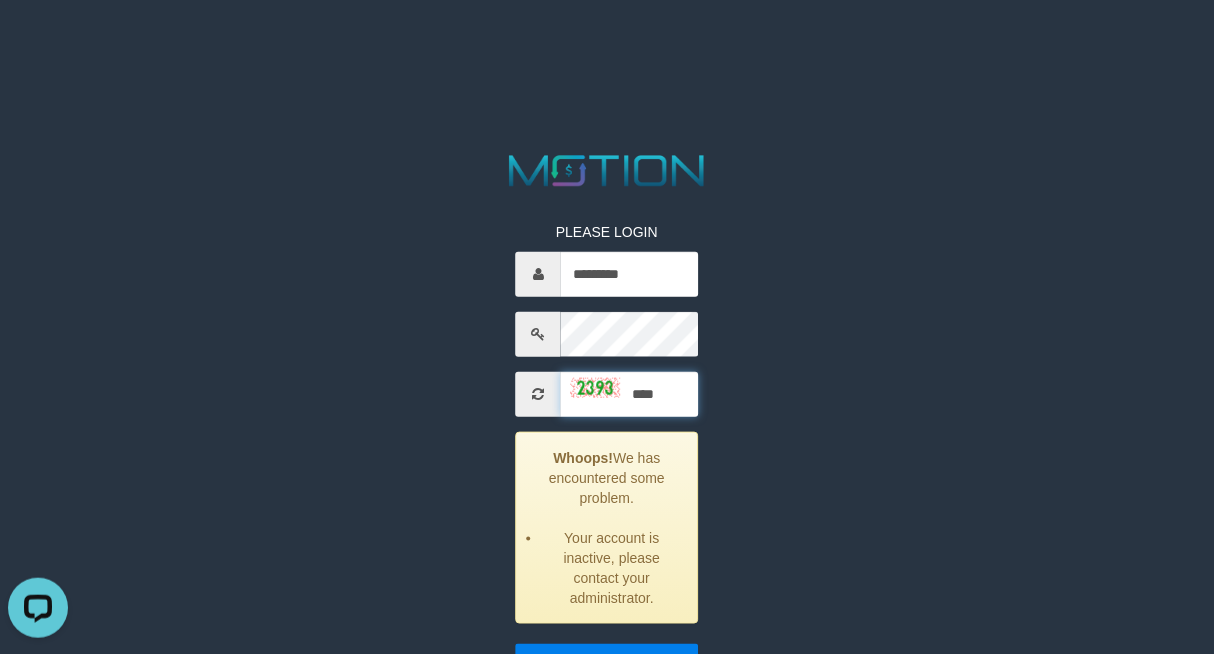 type on "****" 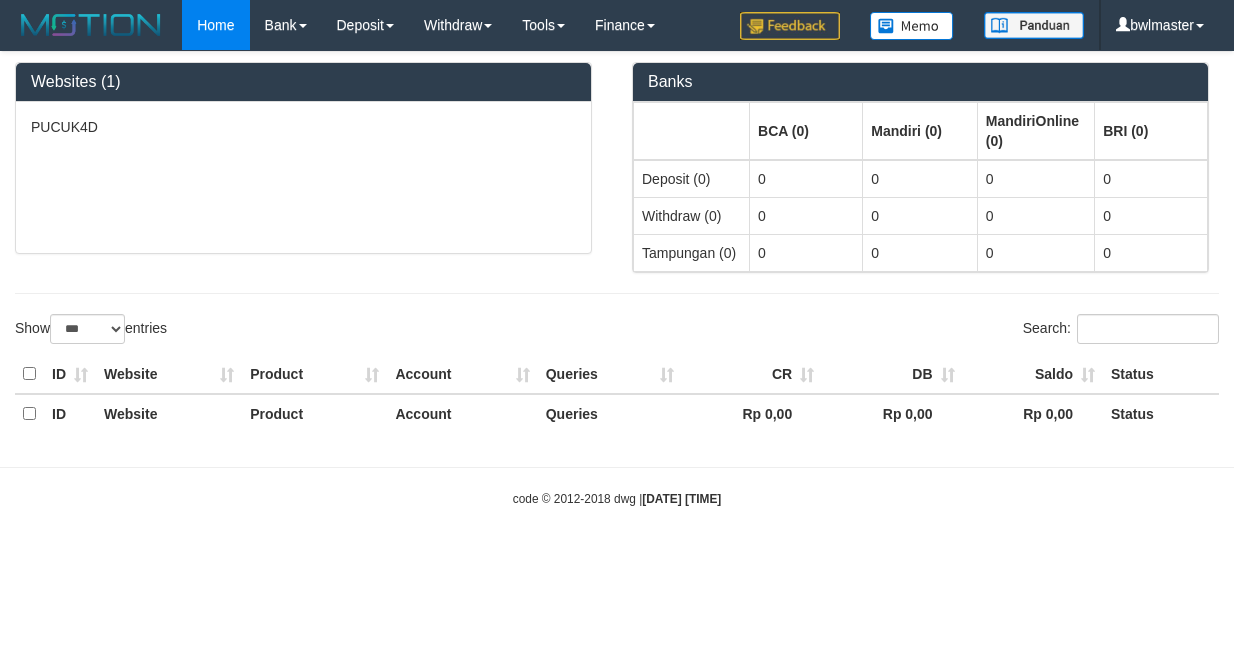 select on "***" 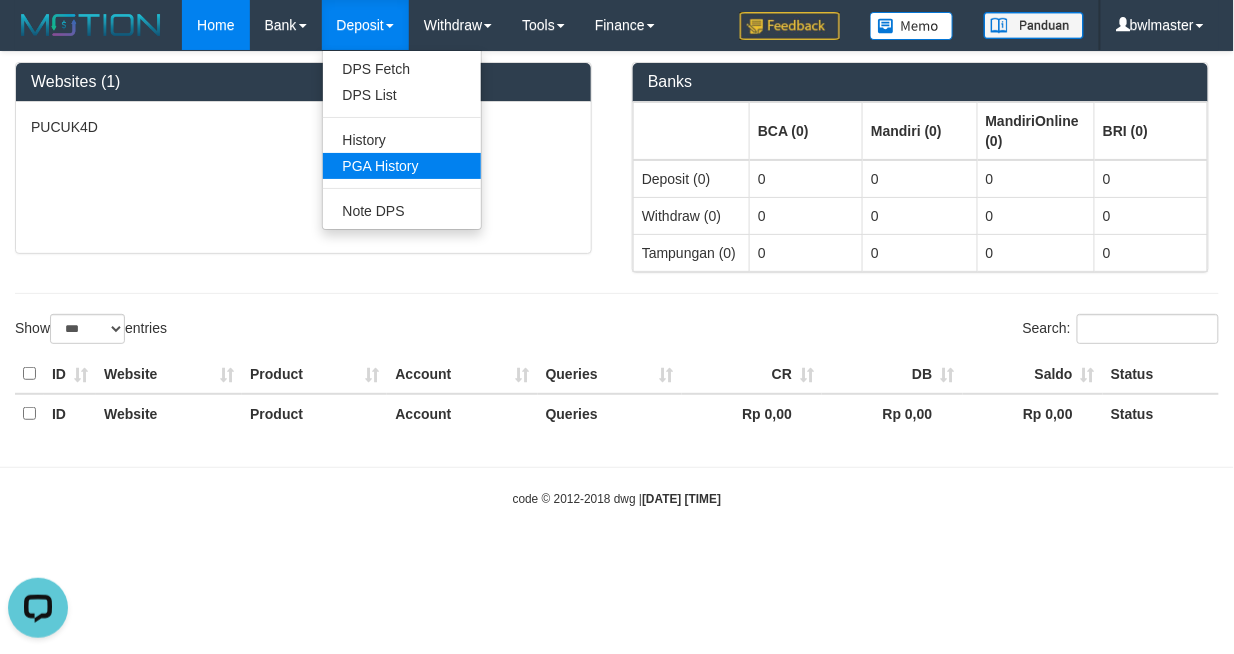 scroll, scrollTop: 0, scrollLeft: 0, axis: both 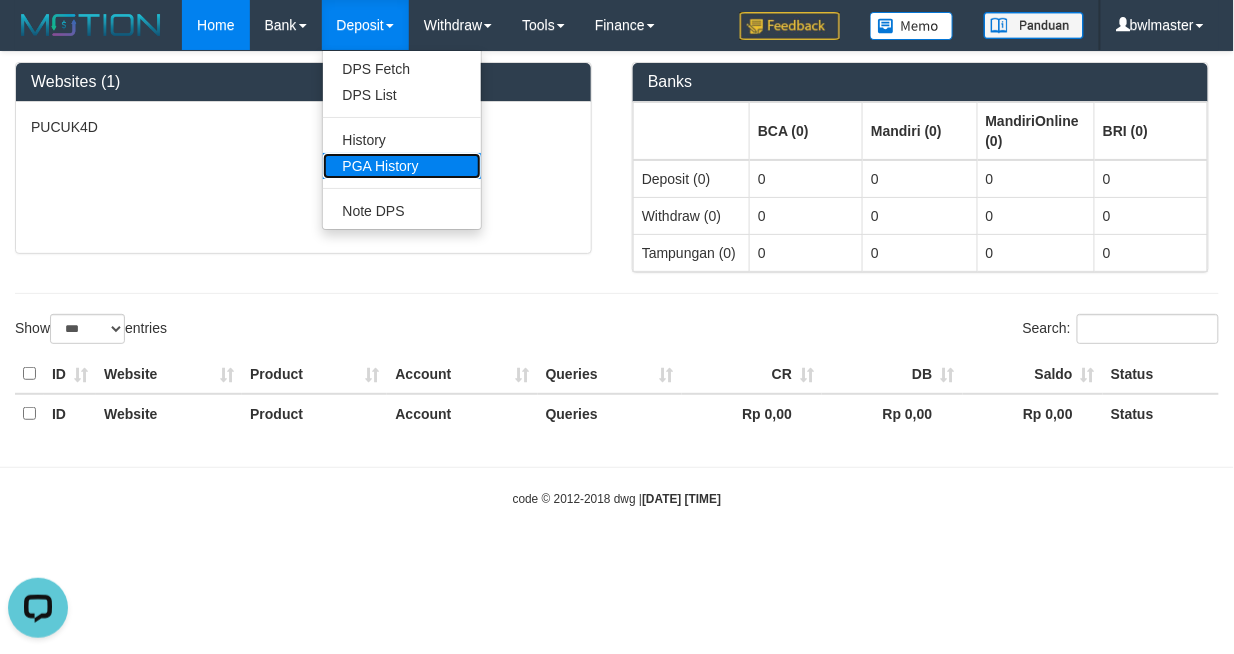 click on "PGA History" at bounding box center [402, 166] 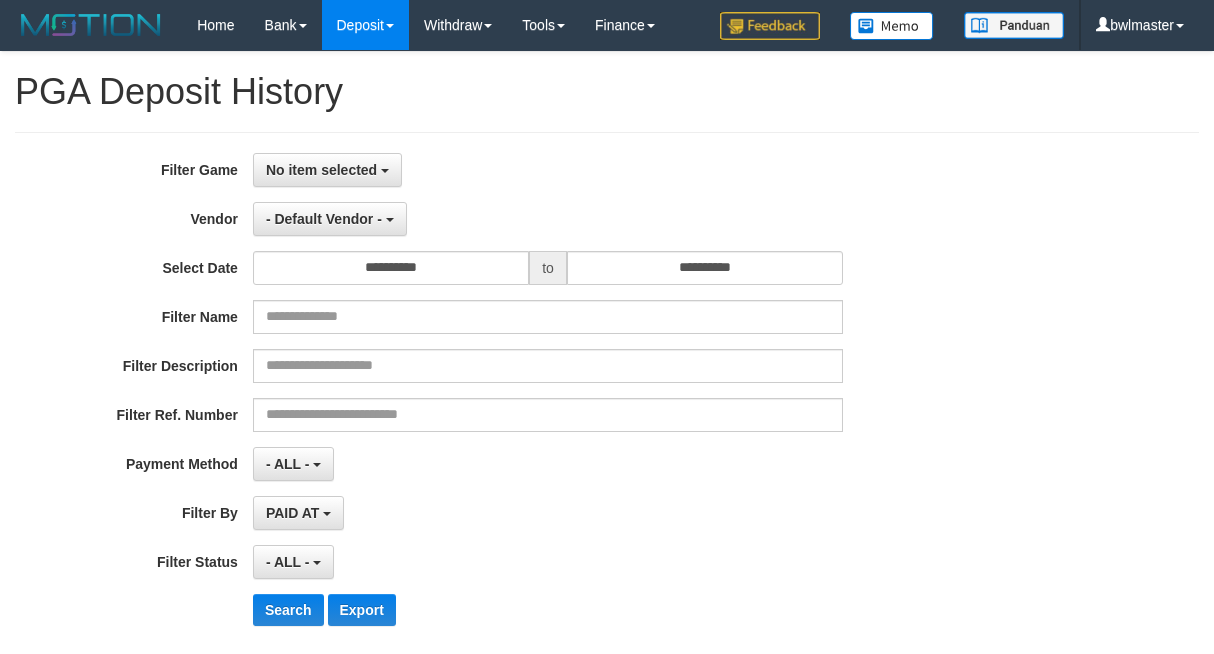 select 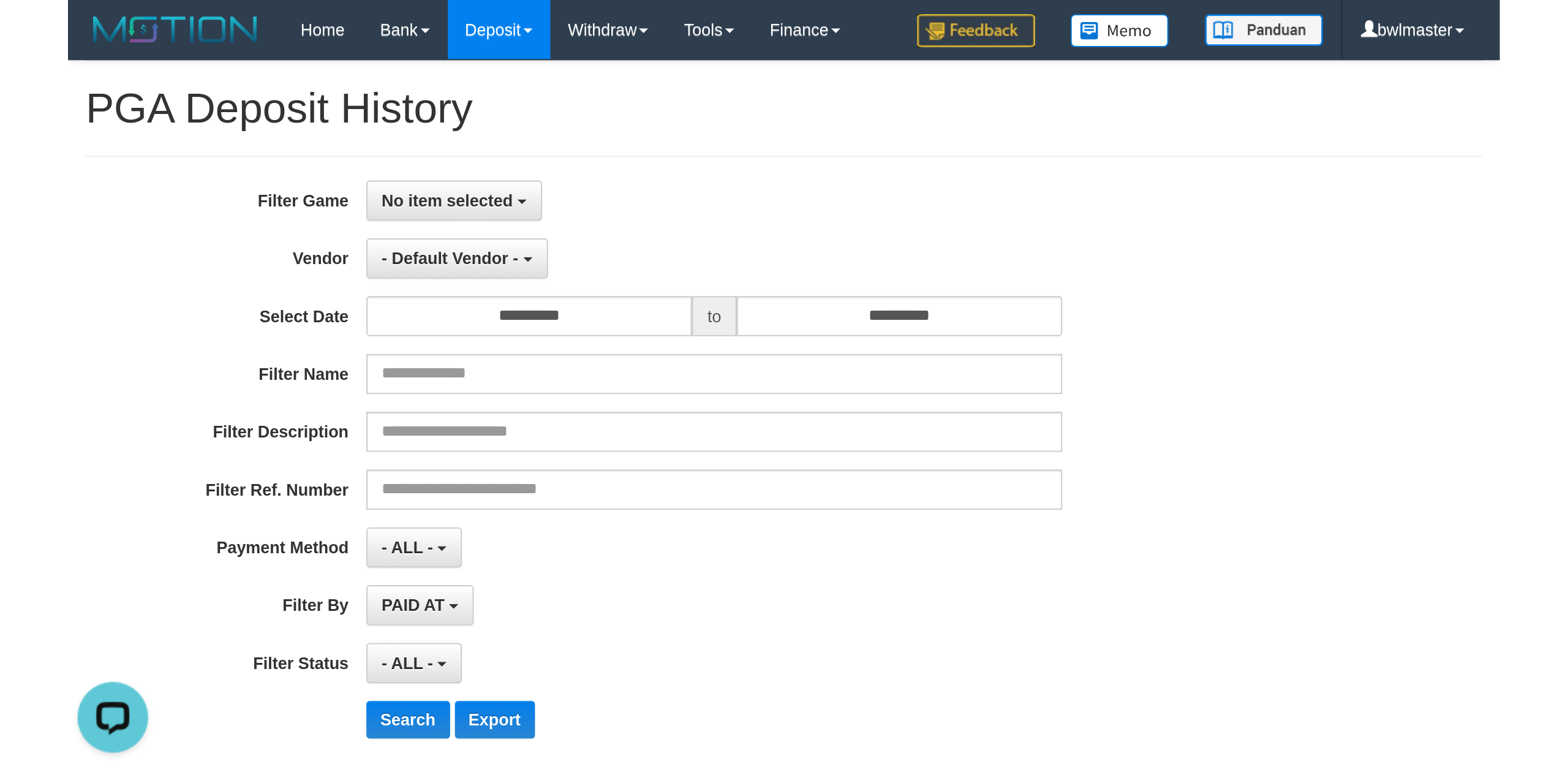 scroll, scrollTop: 0, scrollLeft: 0, axis: both 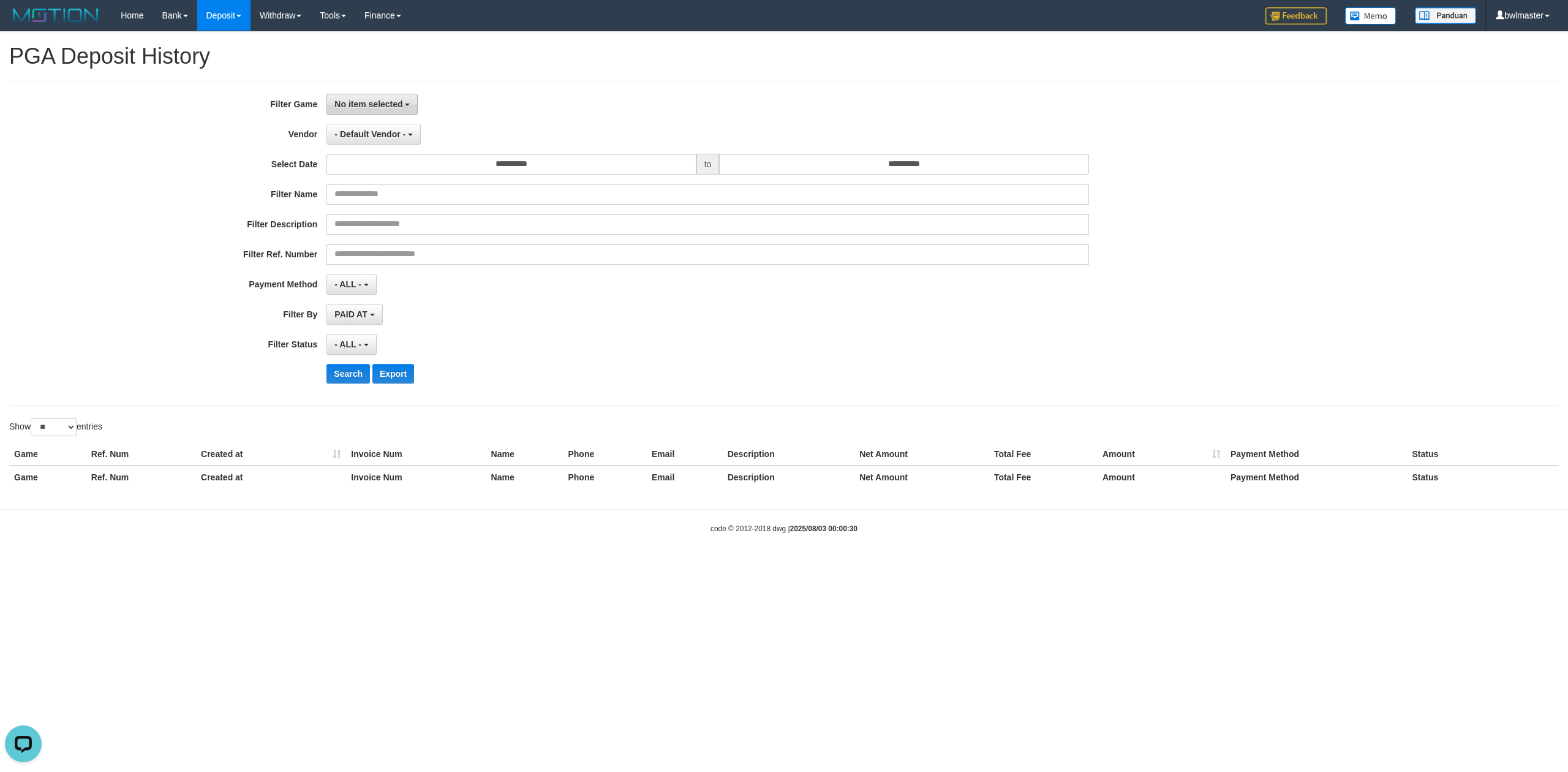 click on "No item selected" at bounding box center [368, 104] 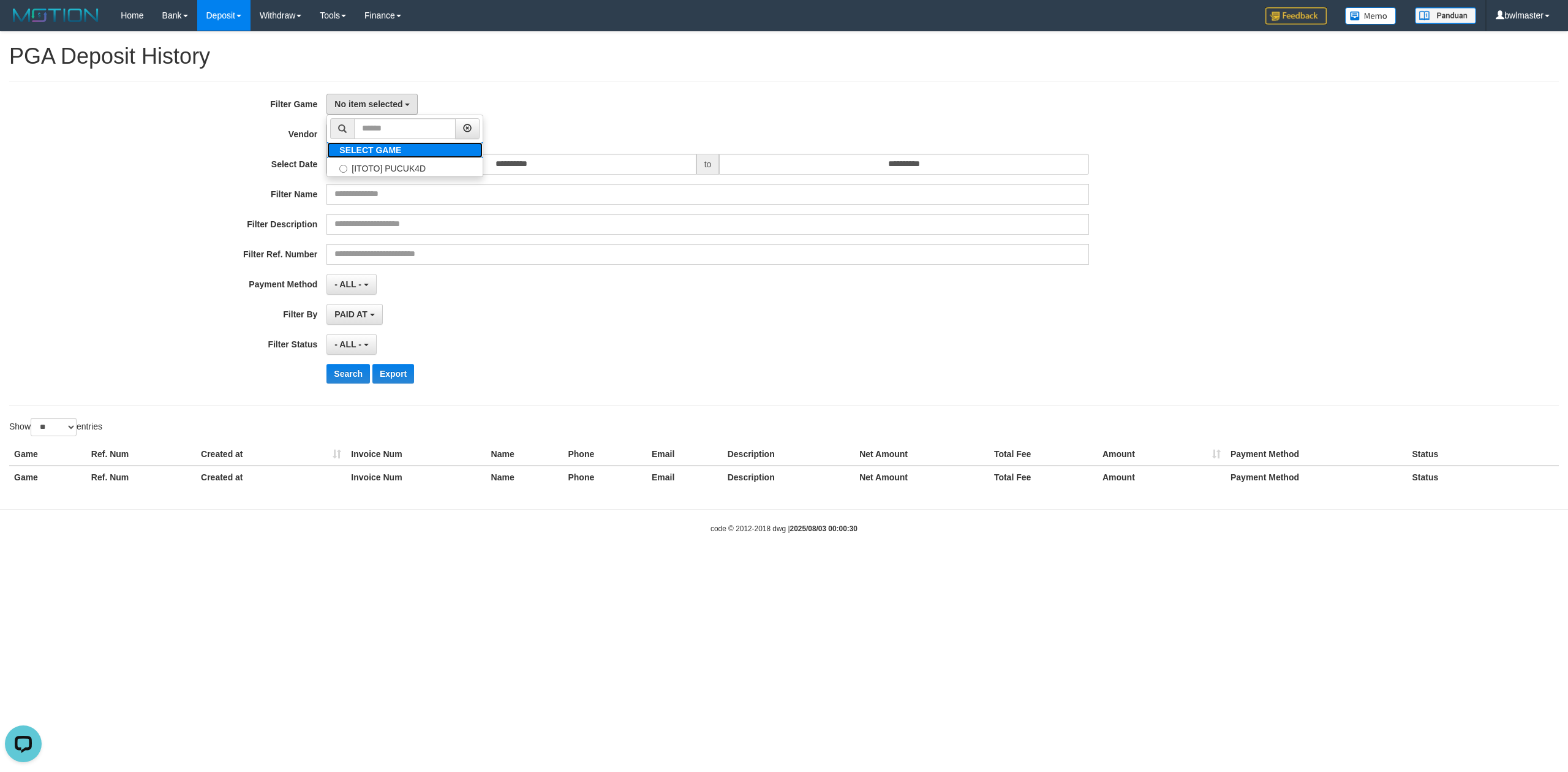 click on "SELECT GAME" at bounding box center (370, 150) 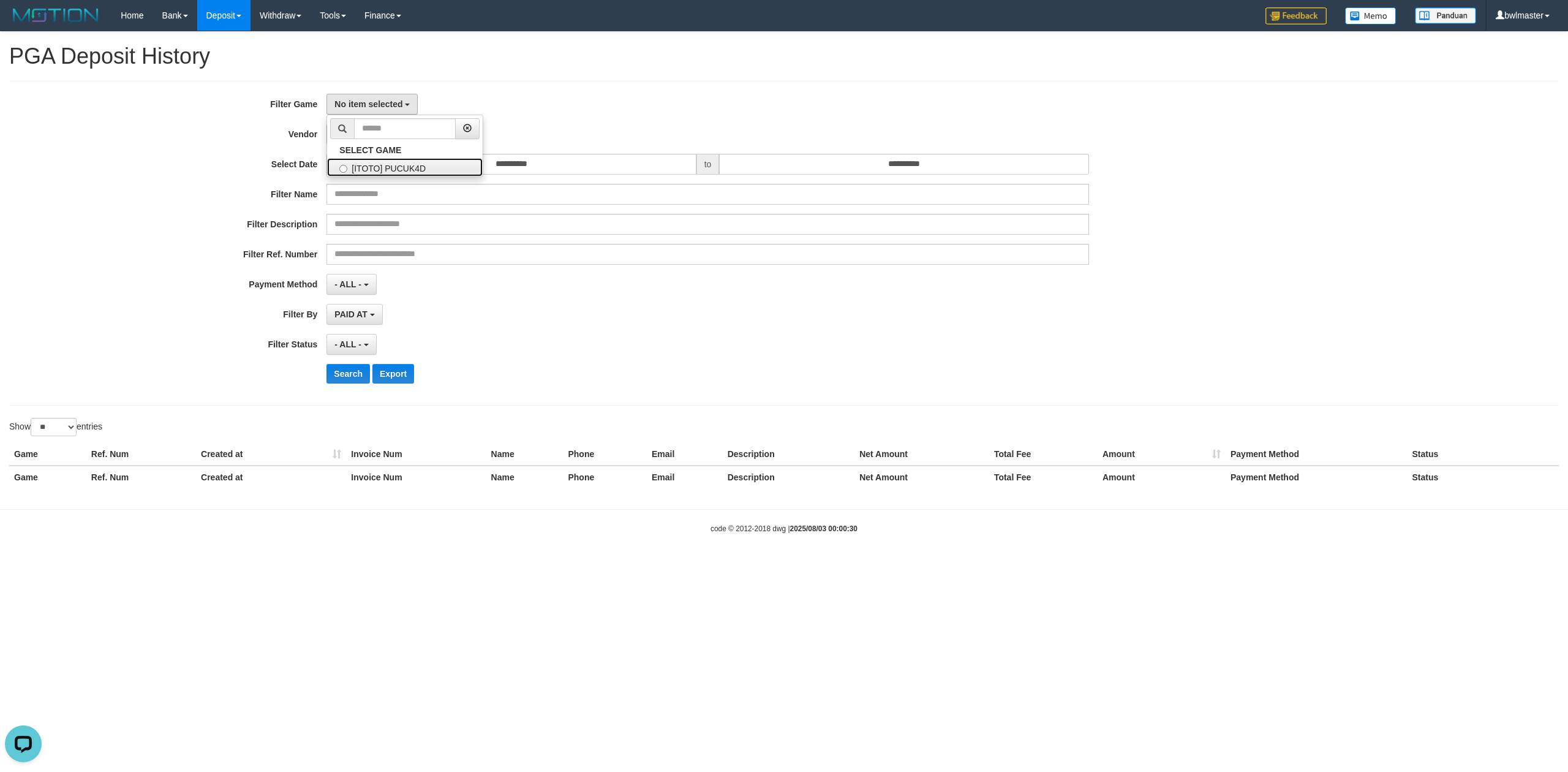 drag, startPoint x: 431, startPoint y: 174, endPoint x: 447, endPoint y: 177, distance: 16.278821 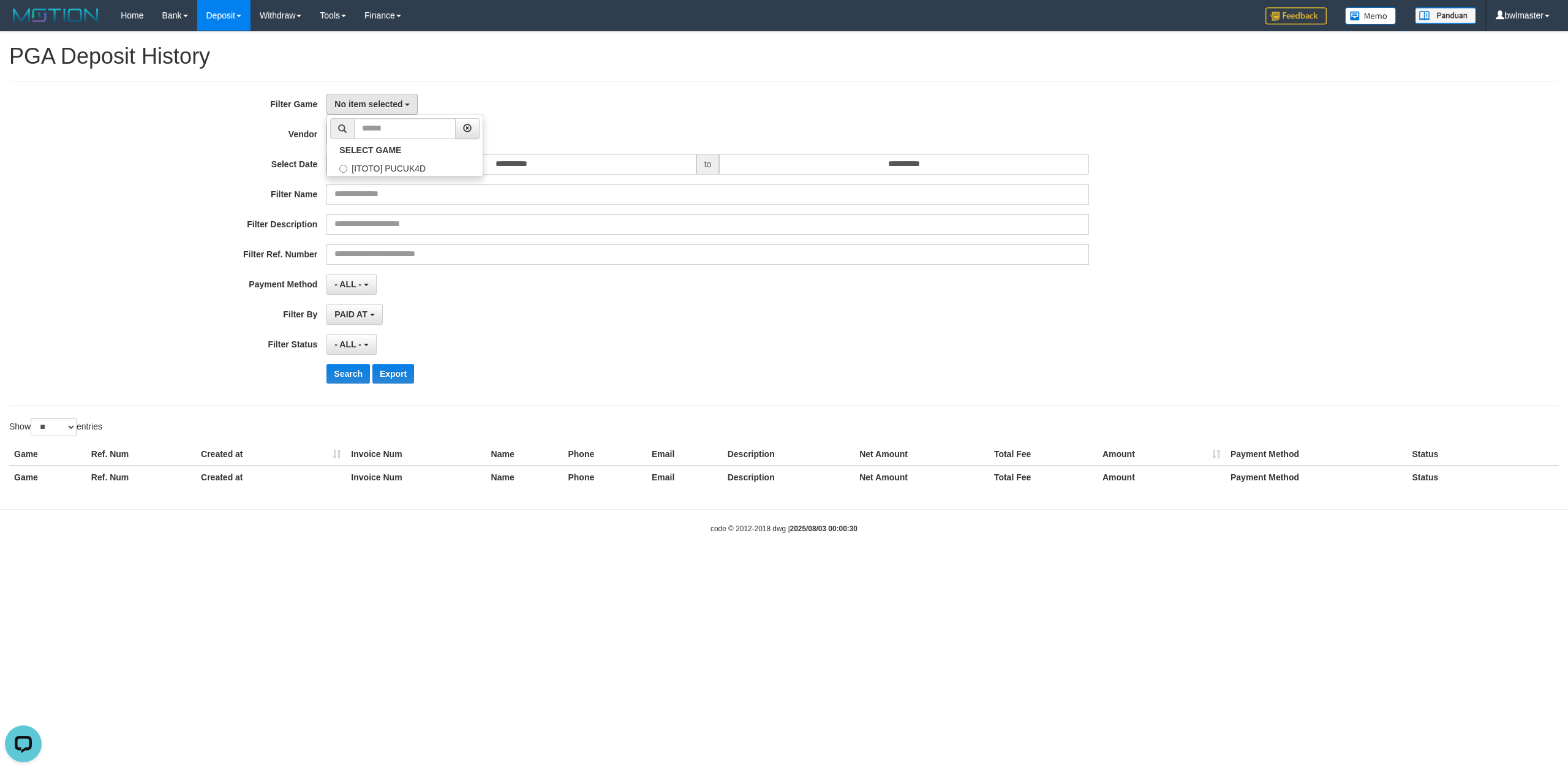 select on "****" 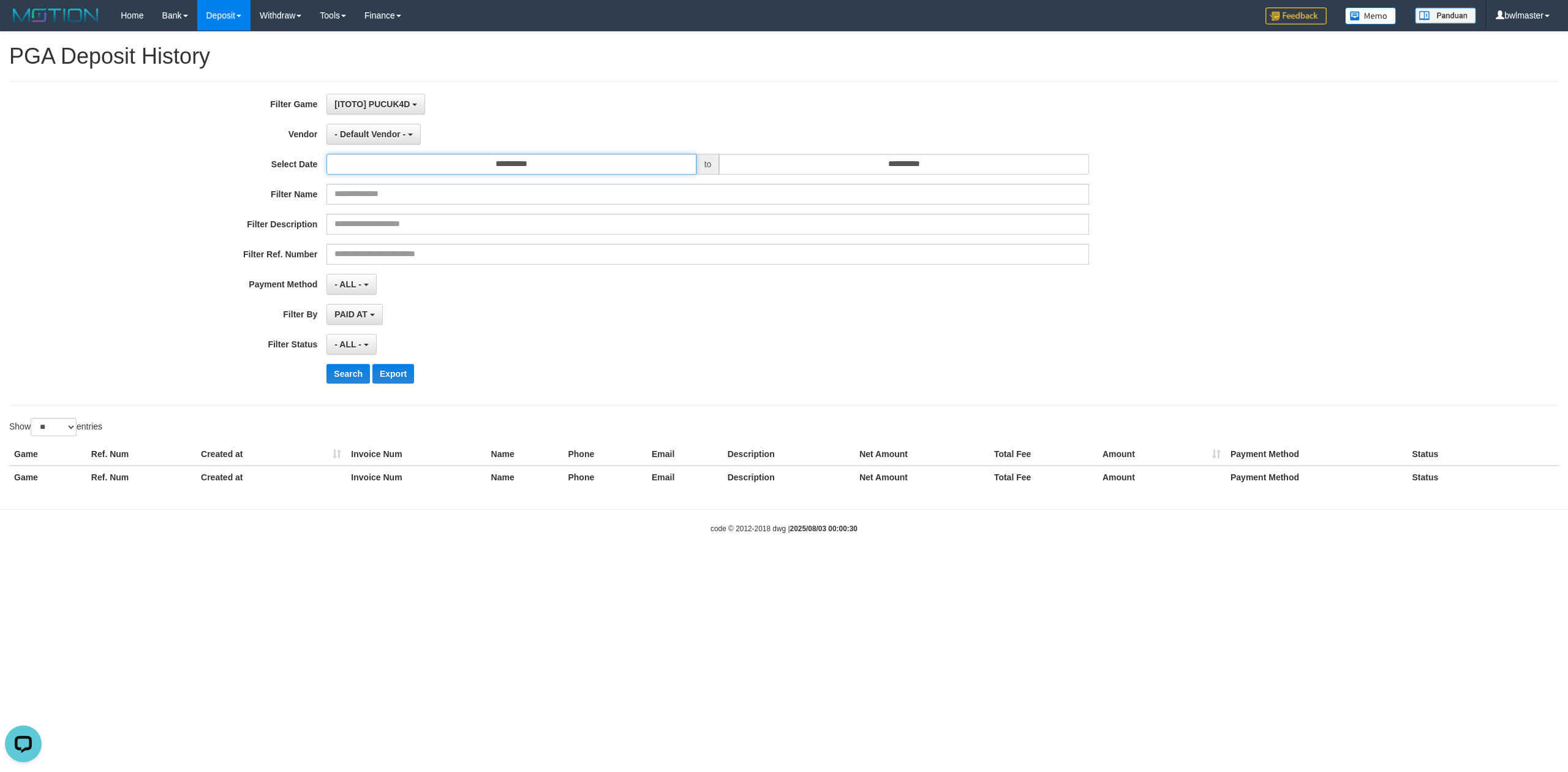 click on "**********" at bounding box center (511, 164) 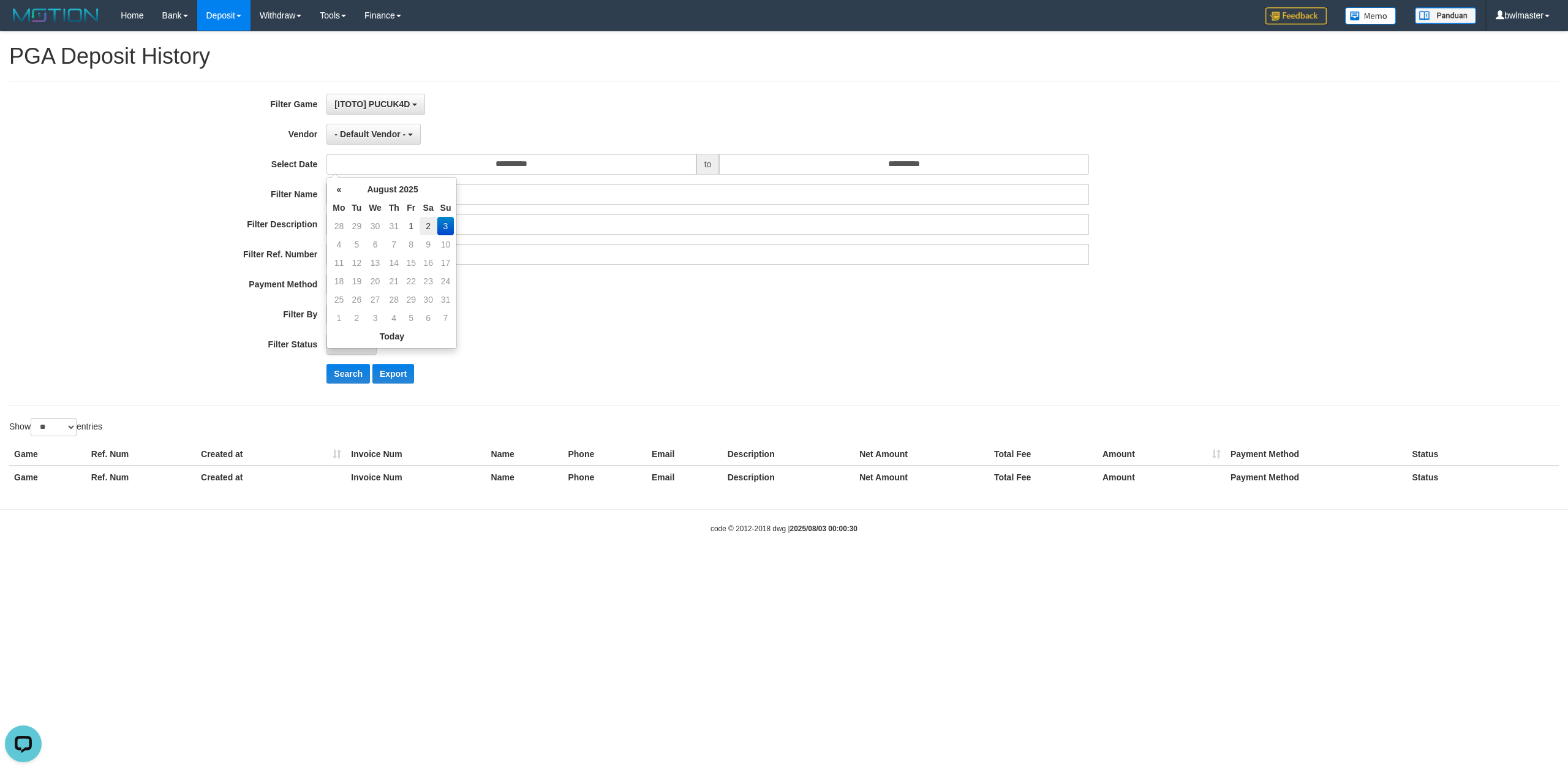 click on "2" at bounding box center (428, 226) 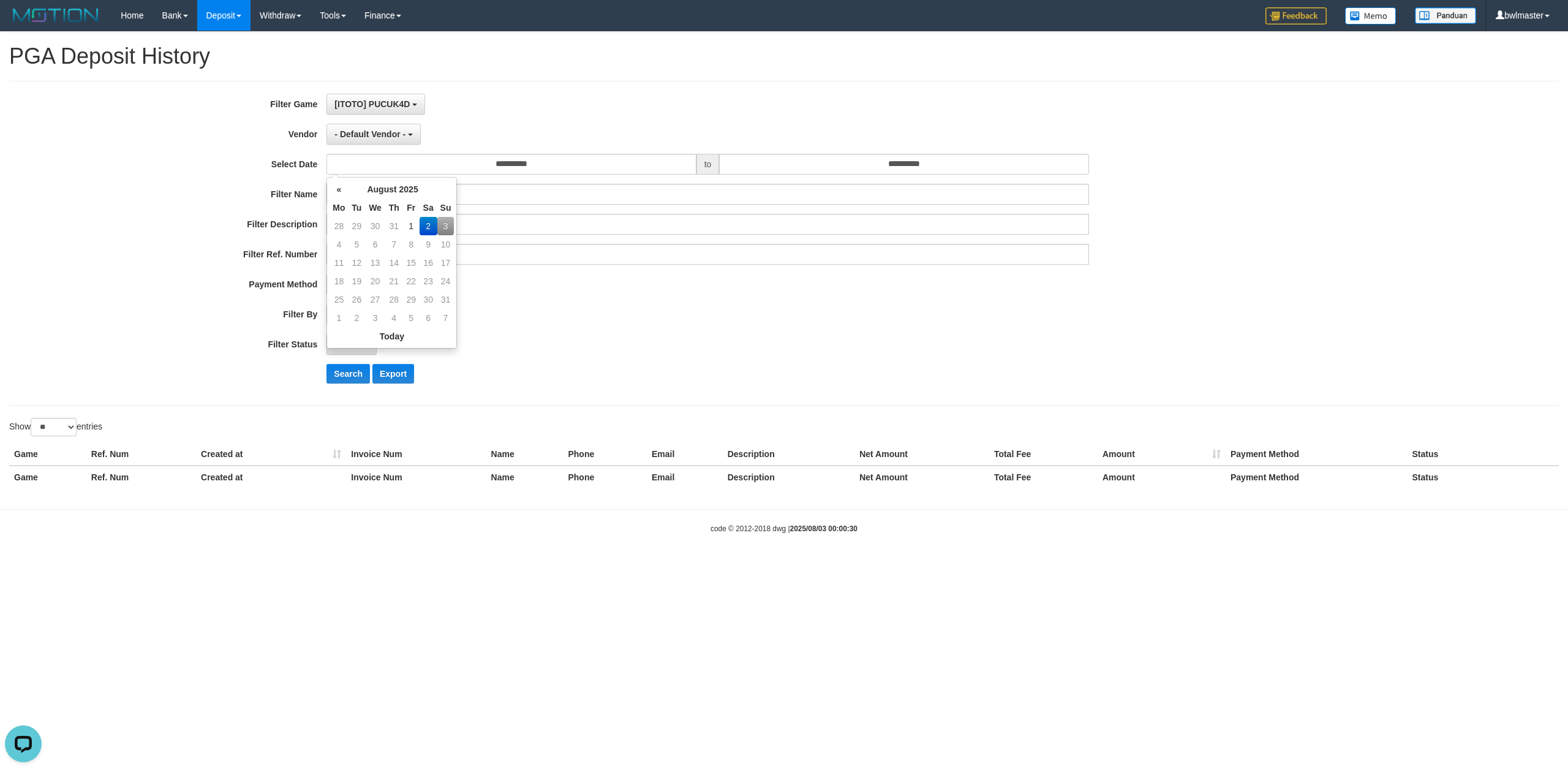 click on "- ALL -    SELECT ALL  - ALL -  SELECT PAYMENT METHOD
Mandiri
BNI
OVO
CIMB
BRI
MAYBANK
PERMATA
DANAMON
INDOMARET
ALFAMART
GOPAY
CC
BCA
QRIS
SINARMAS
LINKAJA
SHOPEEPAY
ATMBERSAMA
DANA
ARTHAGRAHA
SAMPOERNA
OCBCNISP" at bounding box center [707, 284] 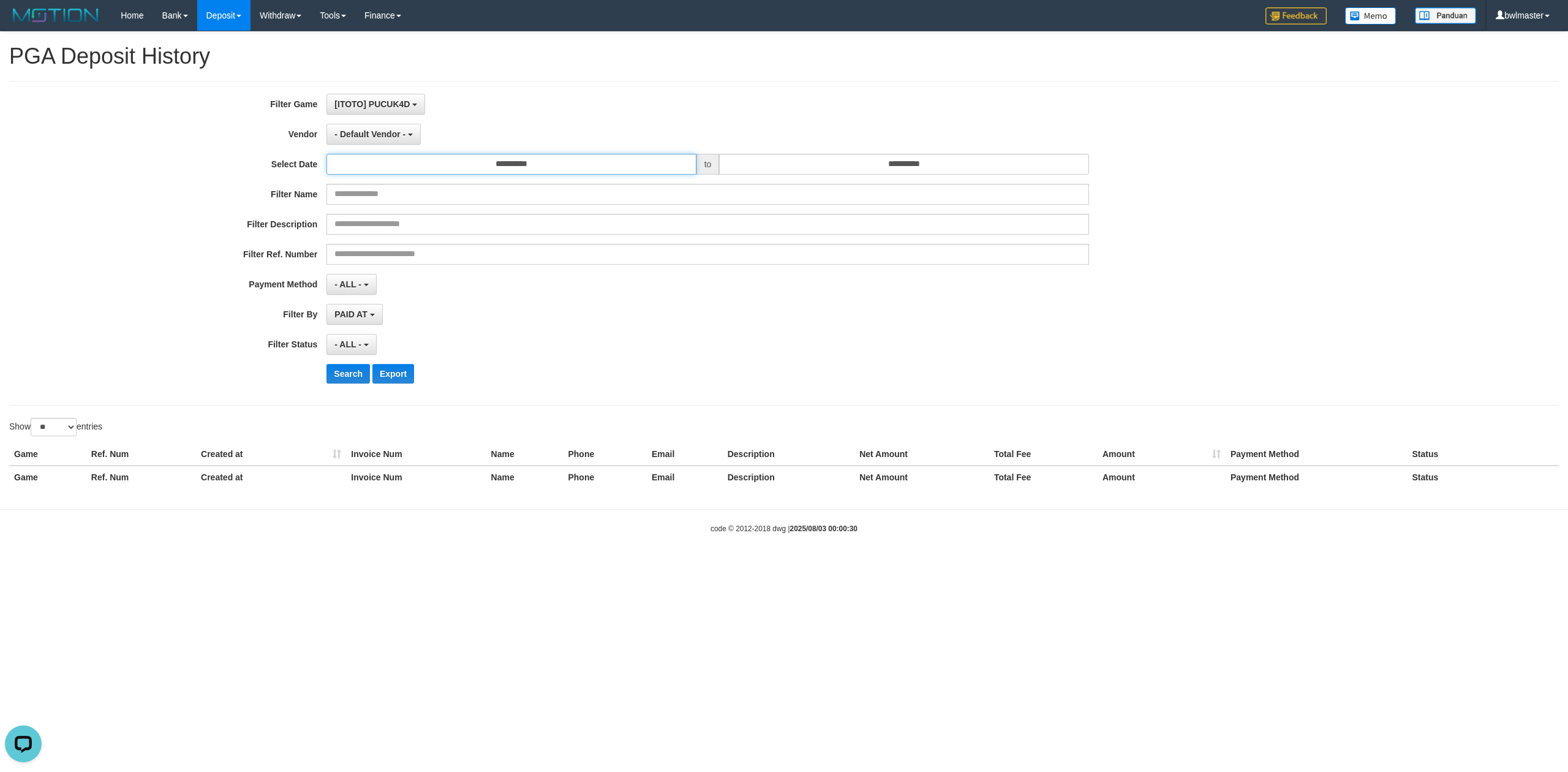 click on "**********" at bounding box center [511, 164] 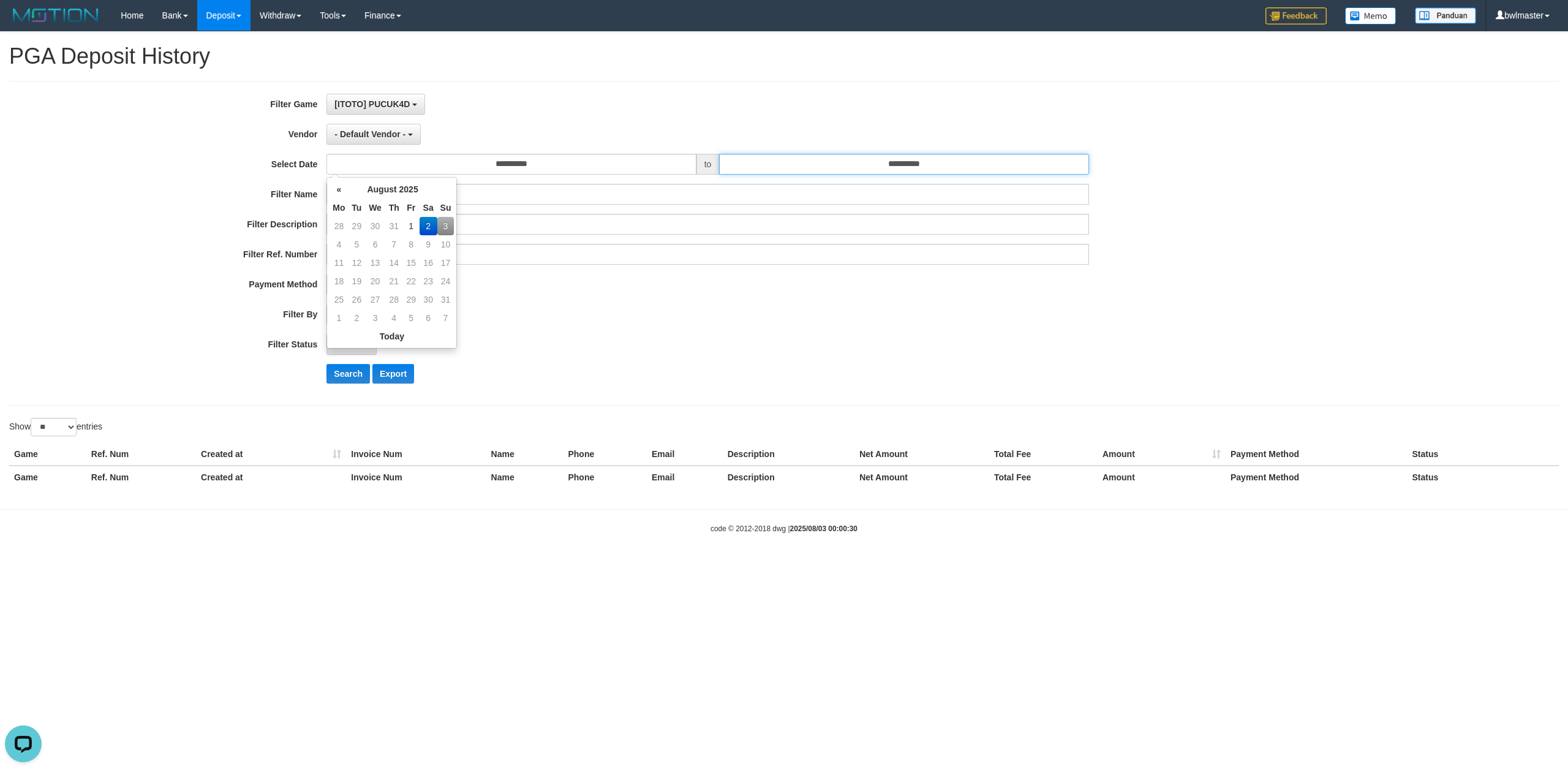 click on "**********" at bounding box center [903, 164] 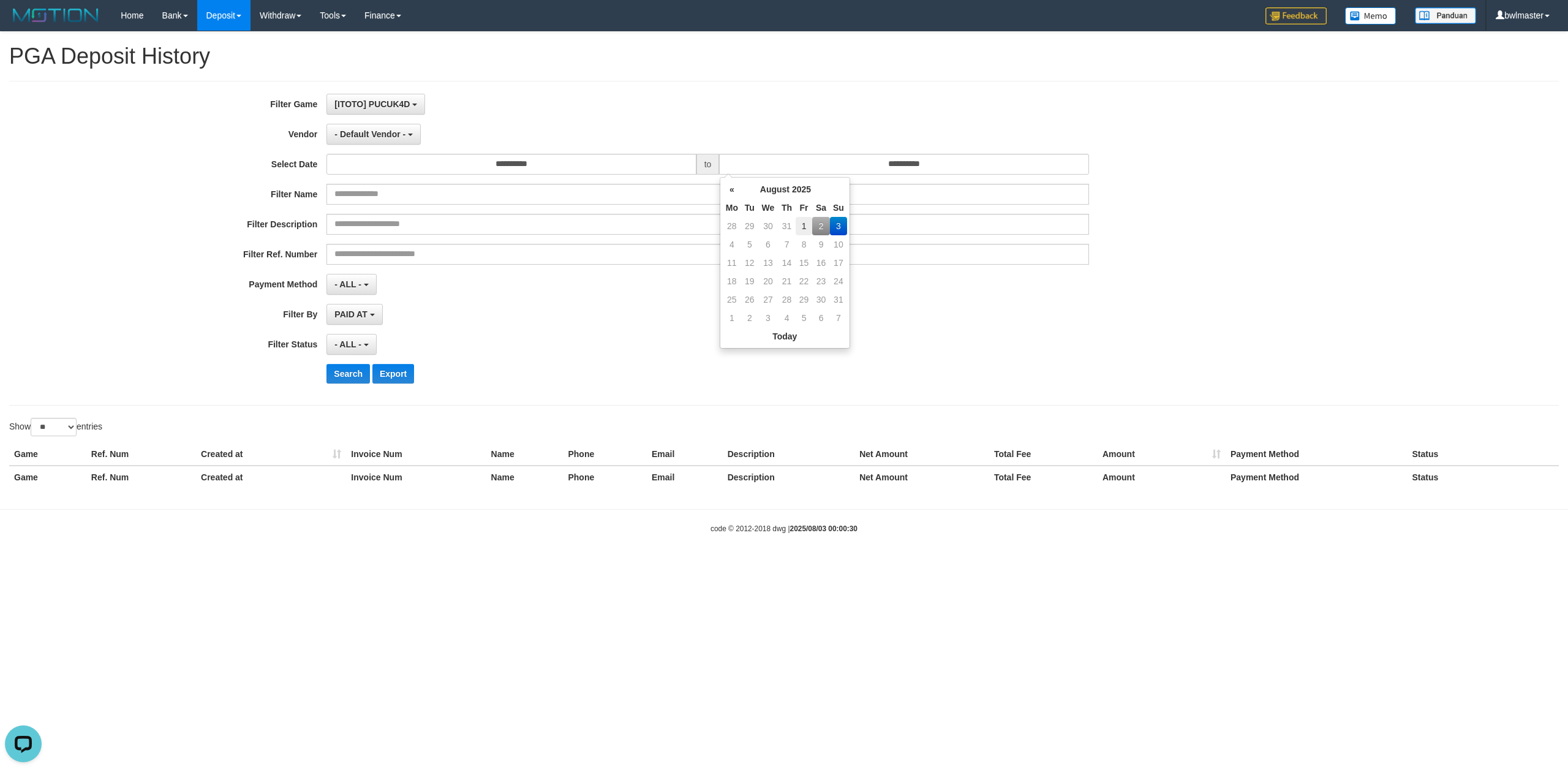 click on "1" at bounding box center [804, 226] 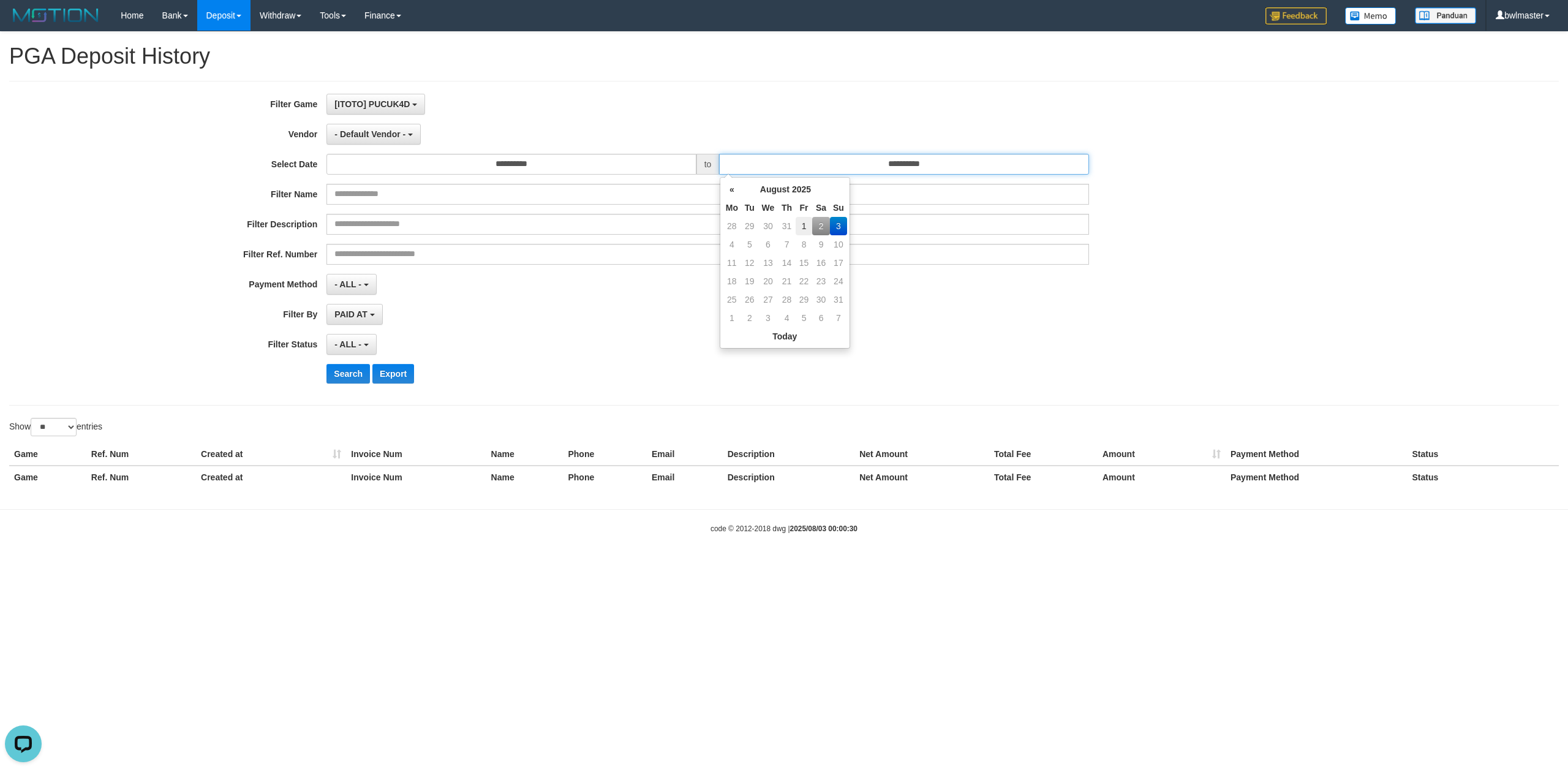 type on "**********" 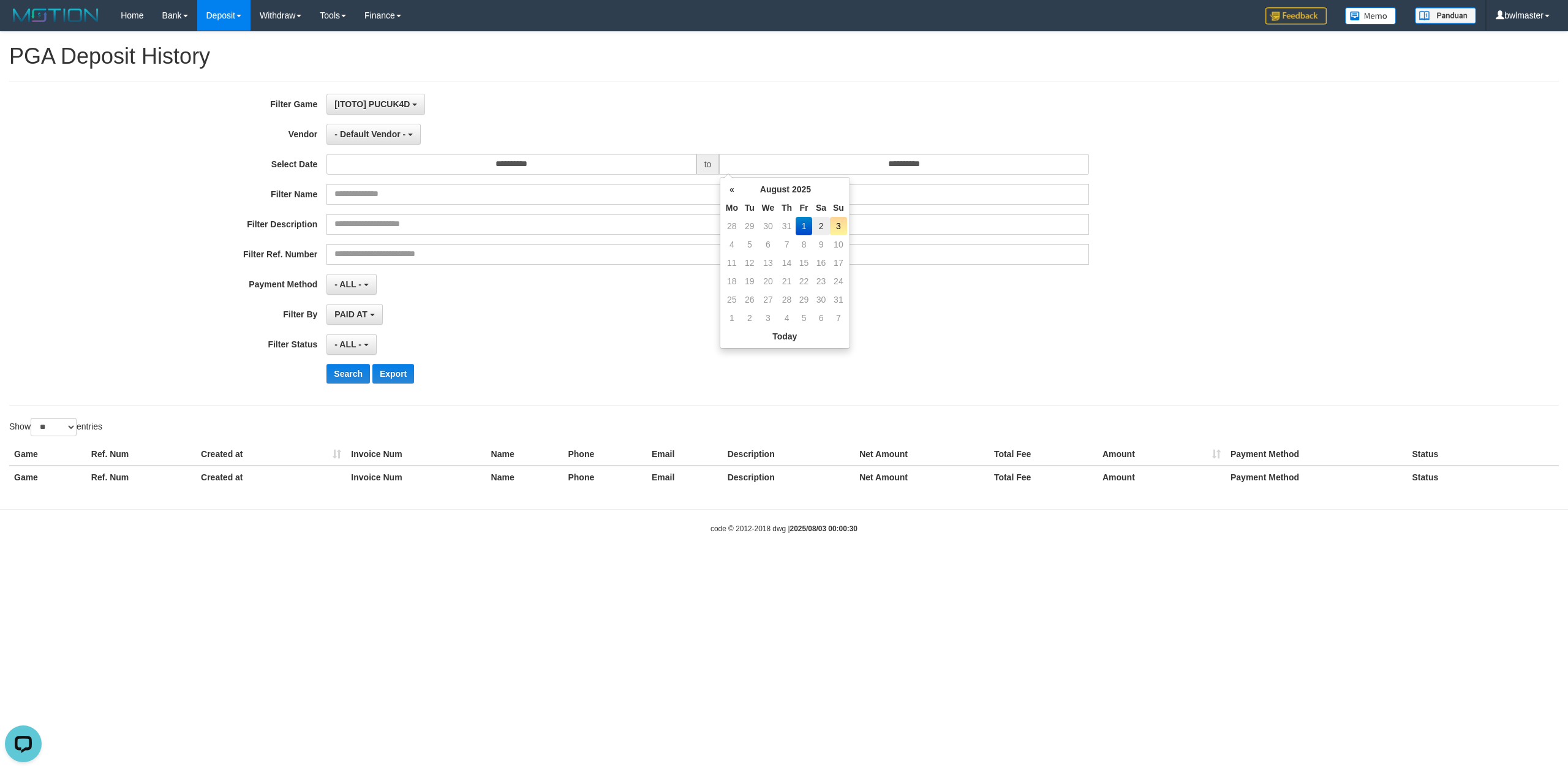 click on "2" at bounding box center (821, 226) 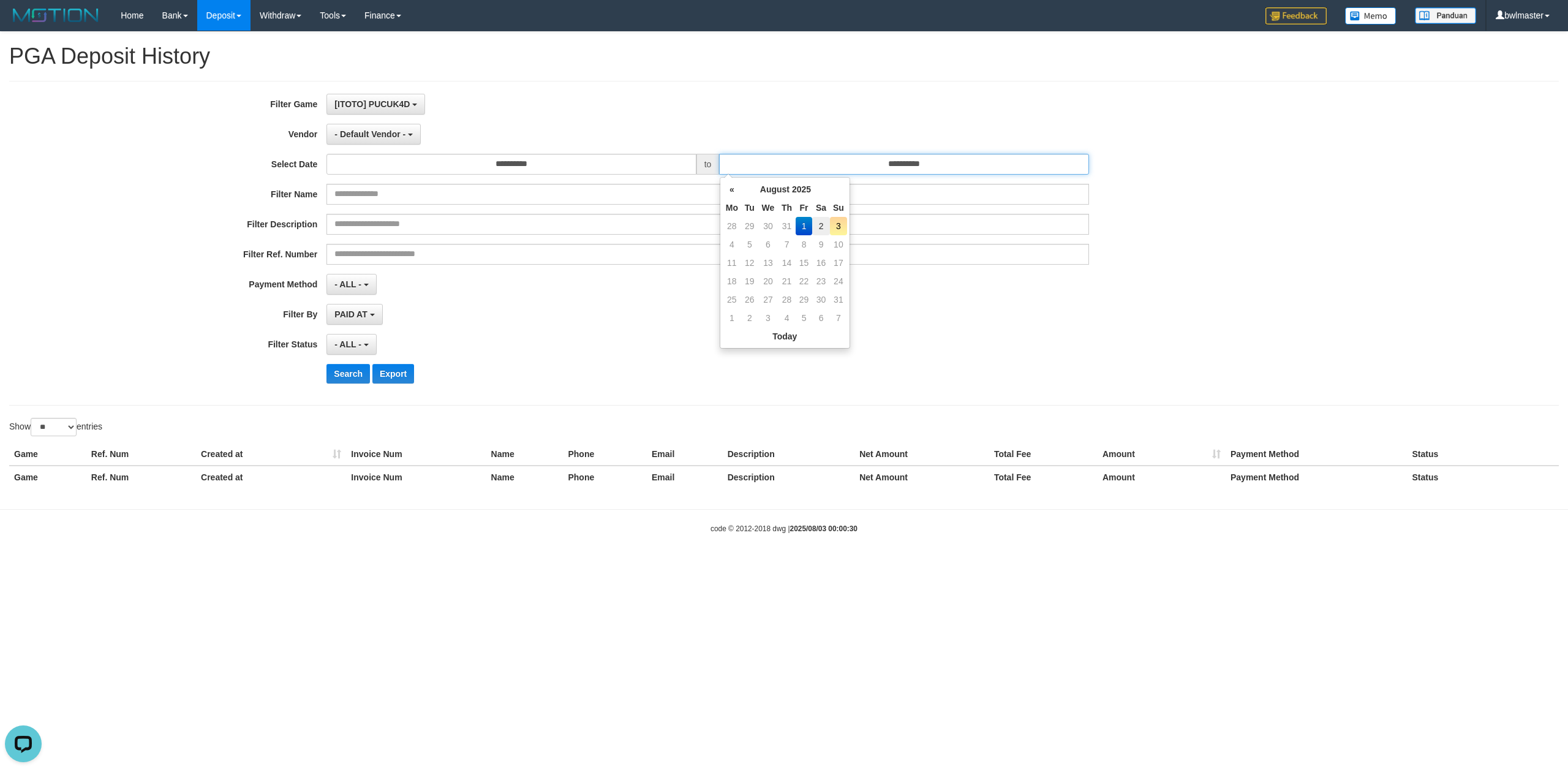 type on "**********" 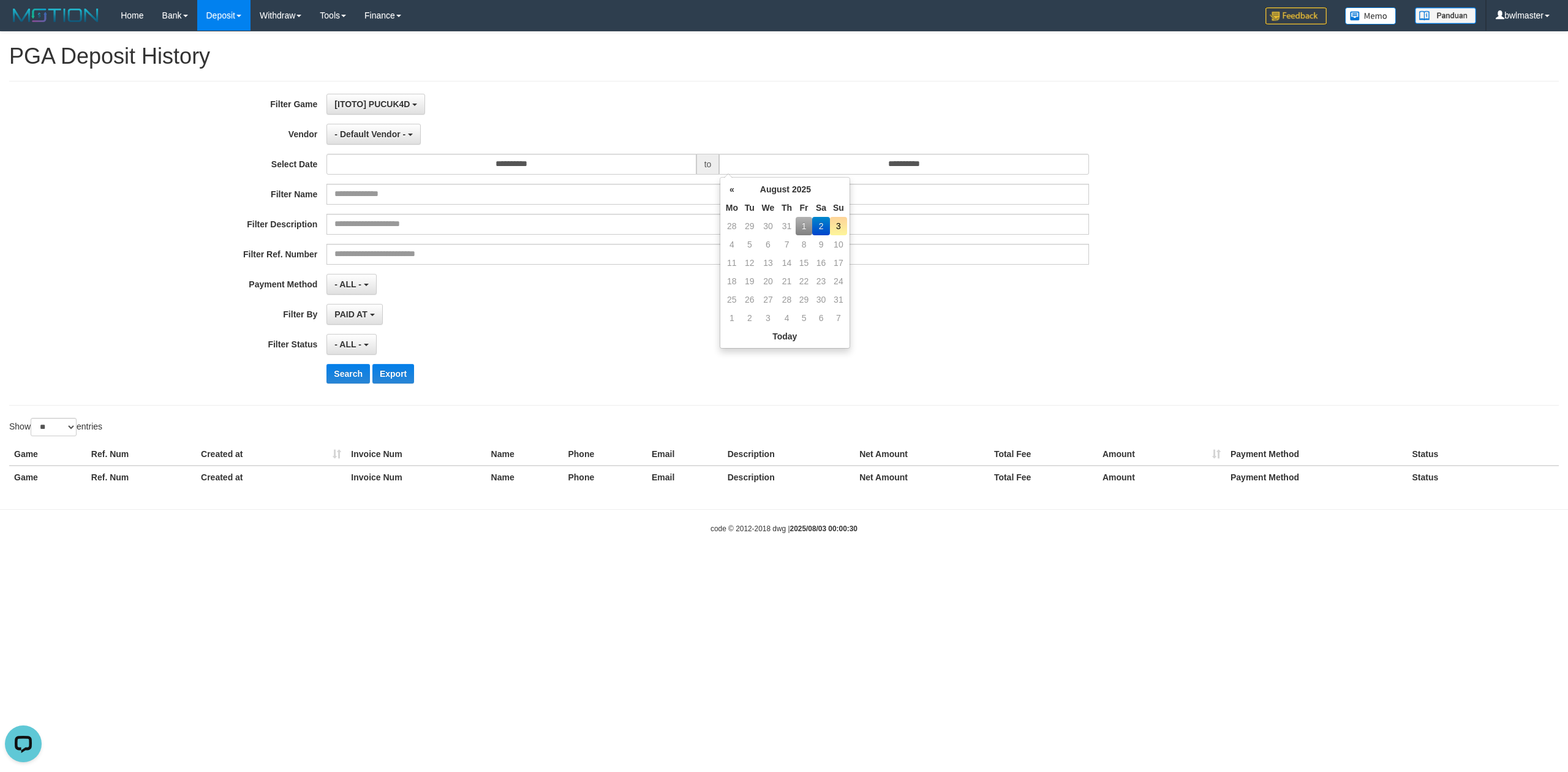 click on "- ALL -    SELECT ALL  - ALL -  SELECT STATUS
PENDING/UNPAID
PAID
CANCELED
EXPIRED" at bounding box center [707, 344] 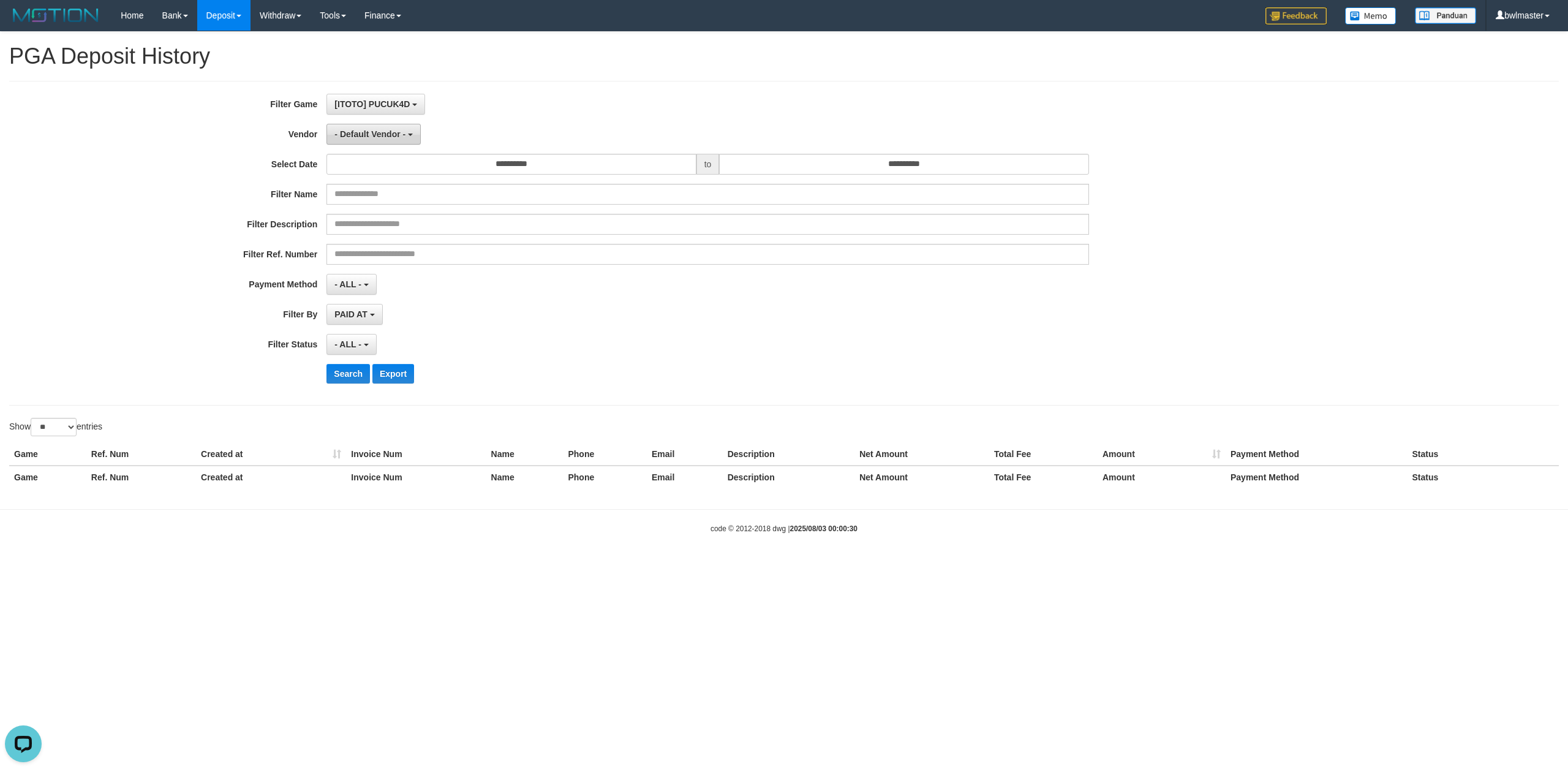 click on "- Default Vendor -" at bounding box center [370, 134] 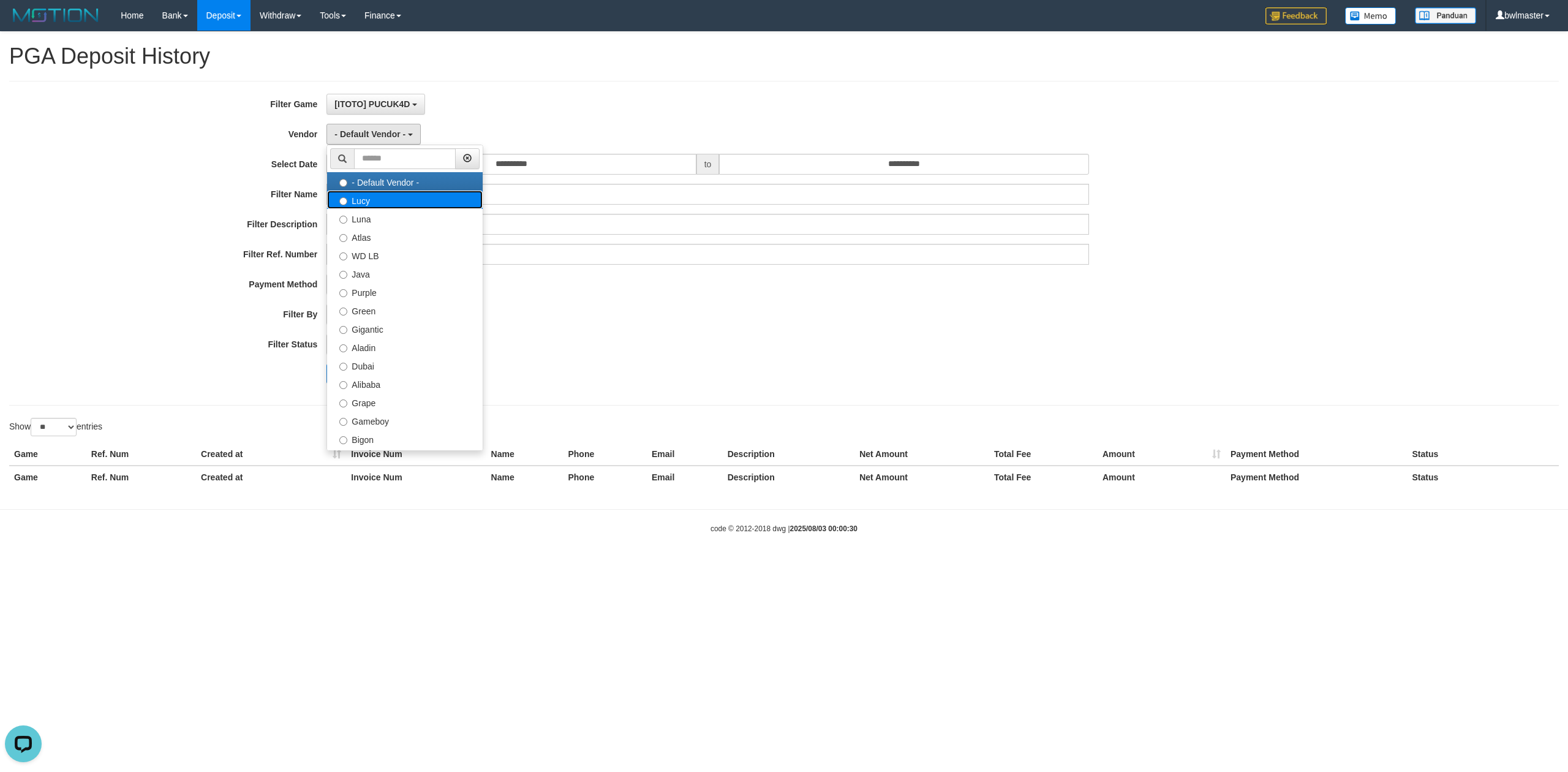 click on "Lucy" at bounding box center [405, 200] 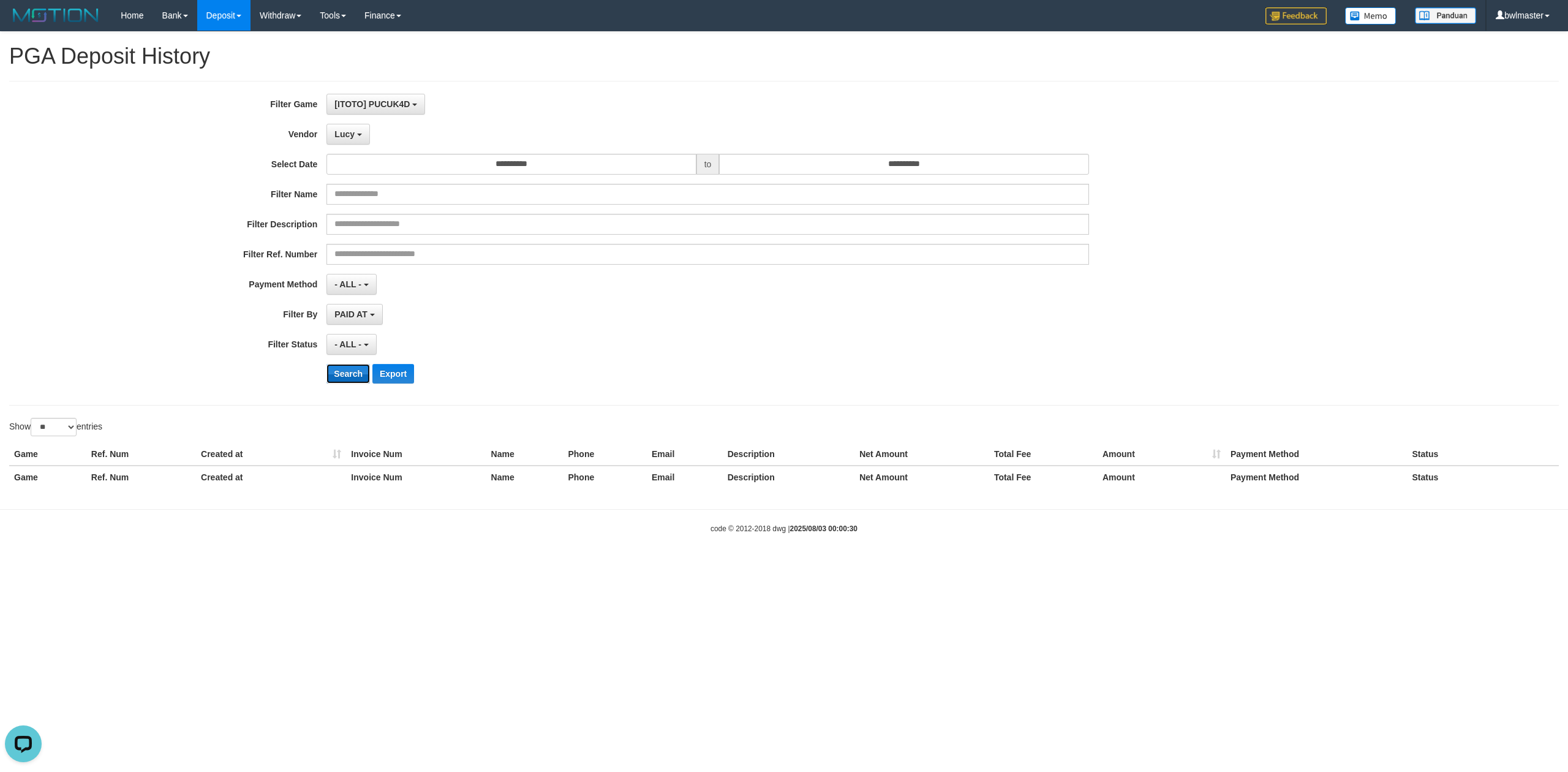 click on "Search" at bounding box center [348, 374] 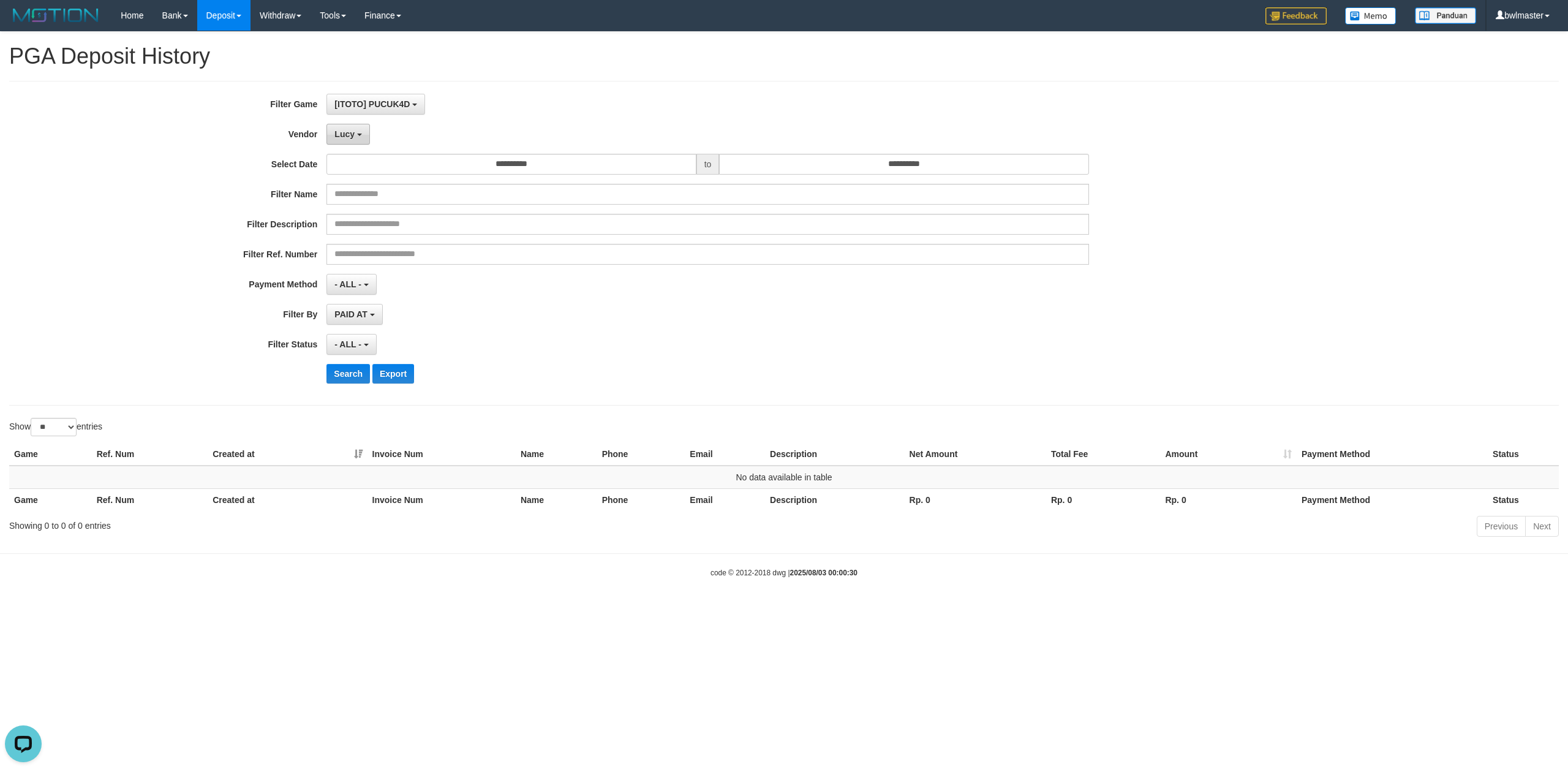 click on "Lucy" at bounding box center [348, 134] 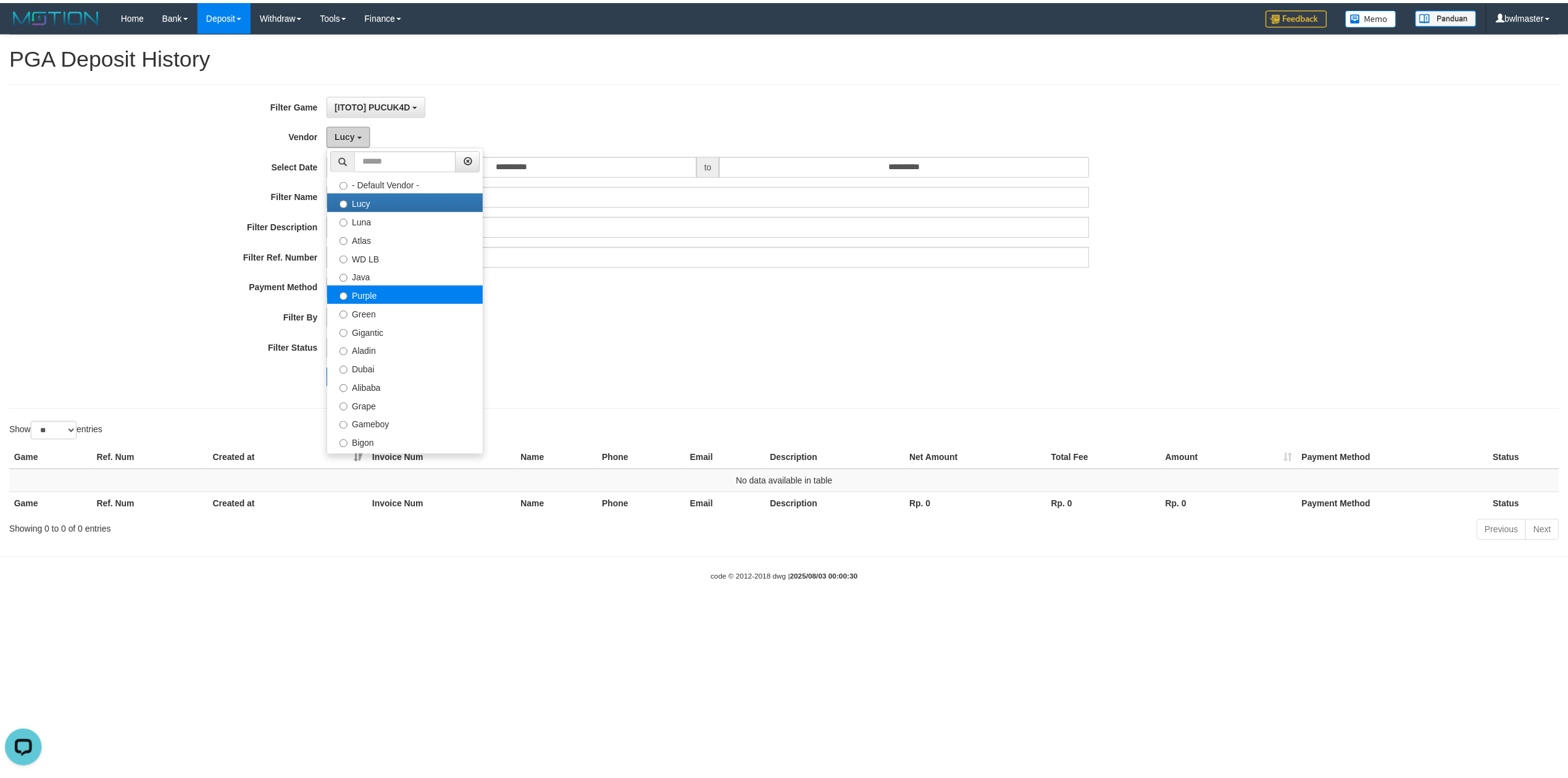 scroll, scrollTop: 82, scrollLeft: 0, axis: vertical 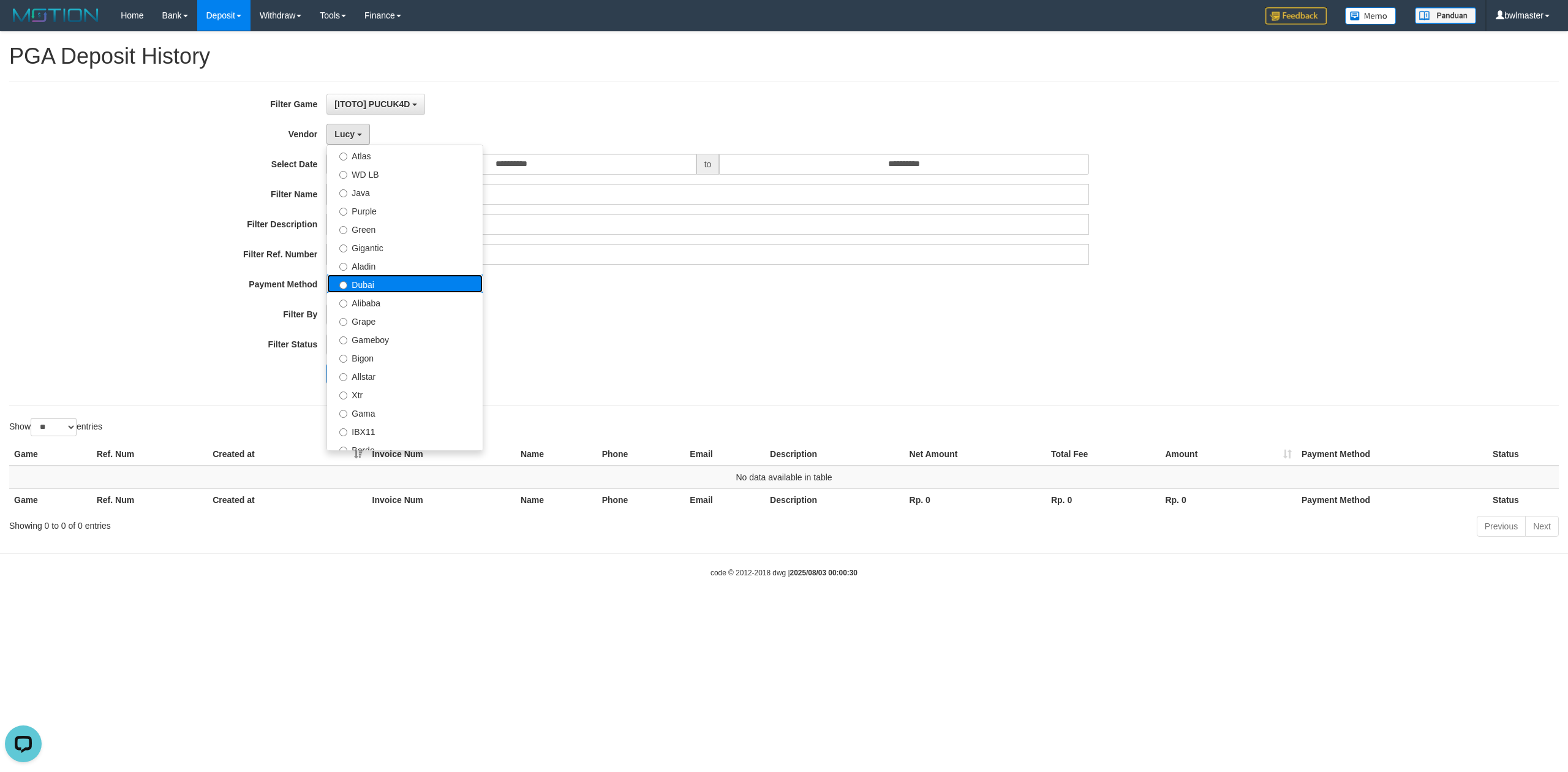 click on "Dubai" at bounding box center [405, 284] 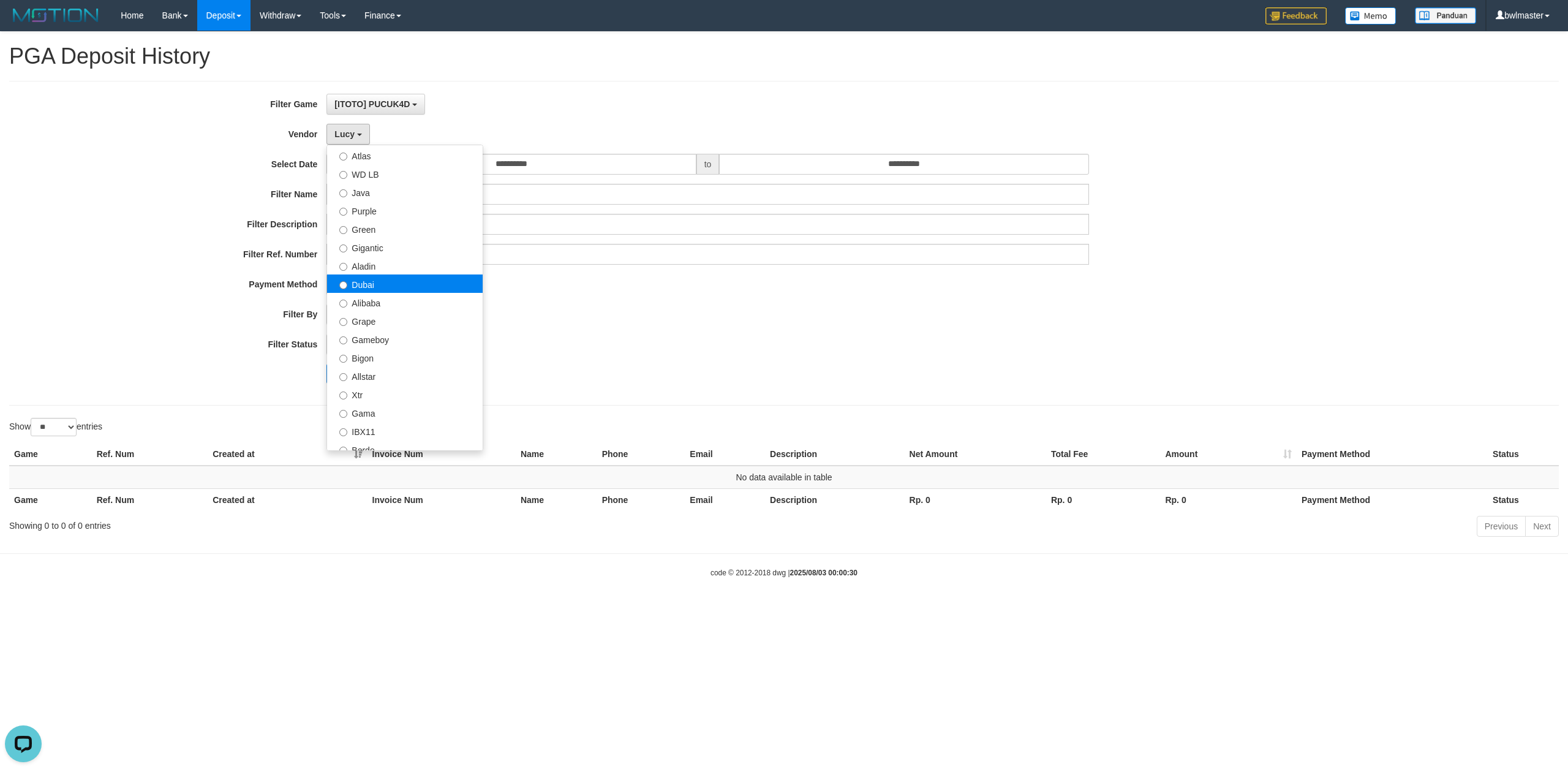 select on "**********" 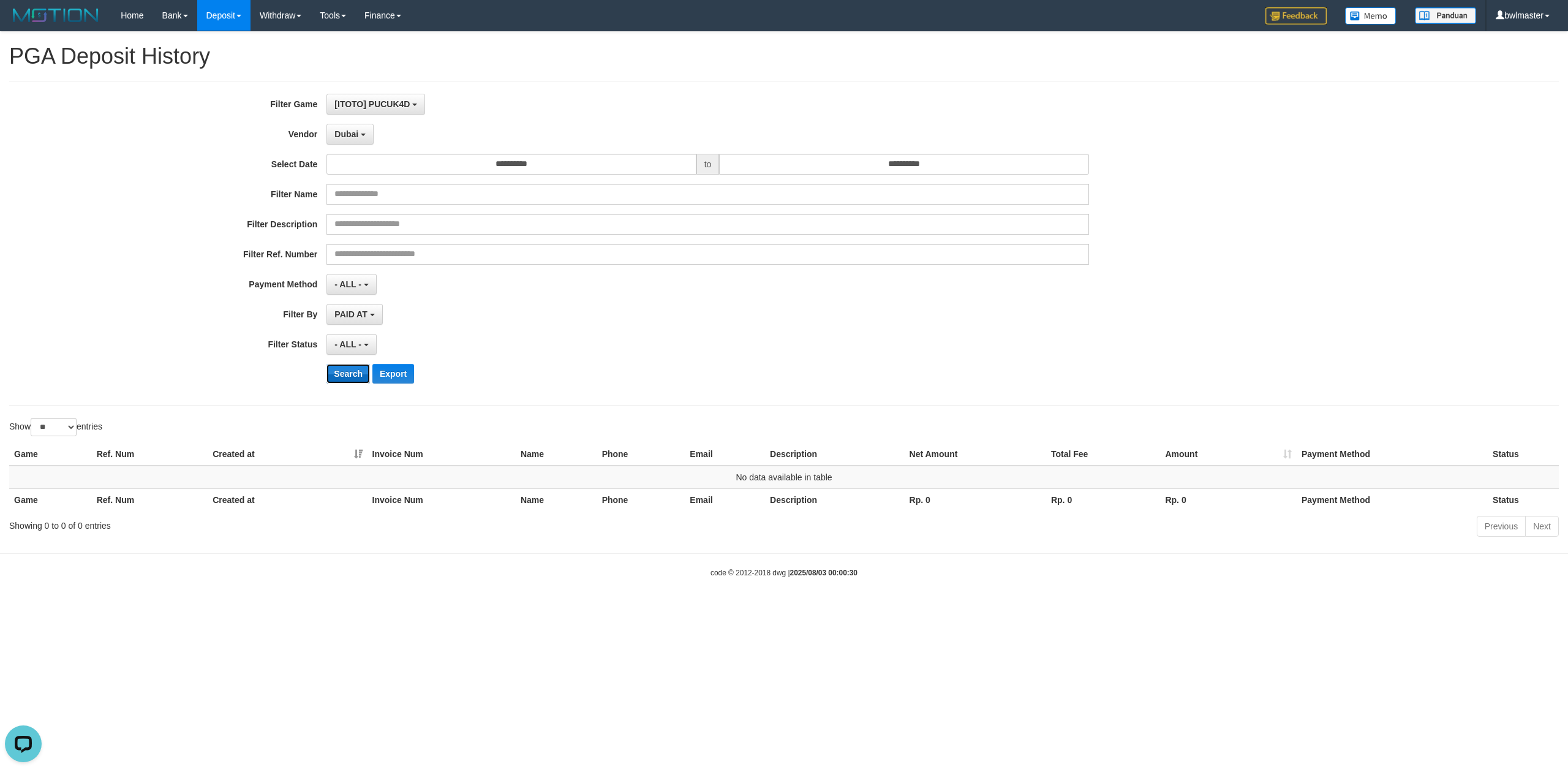 click on "Search" at bounding box center (348, 374) 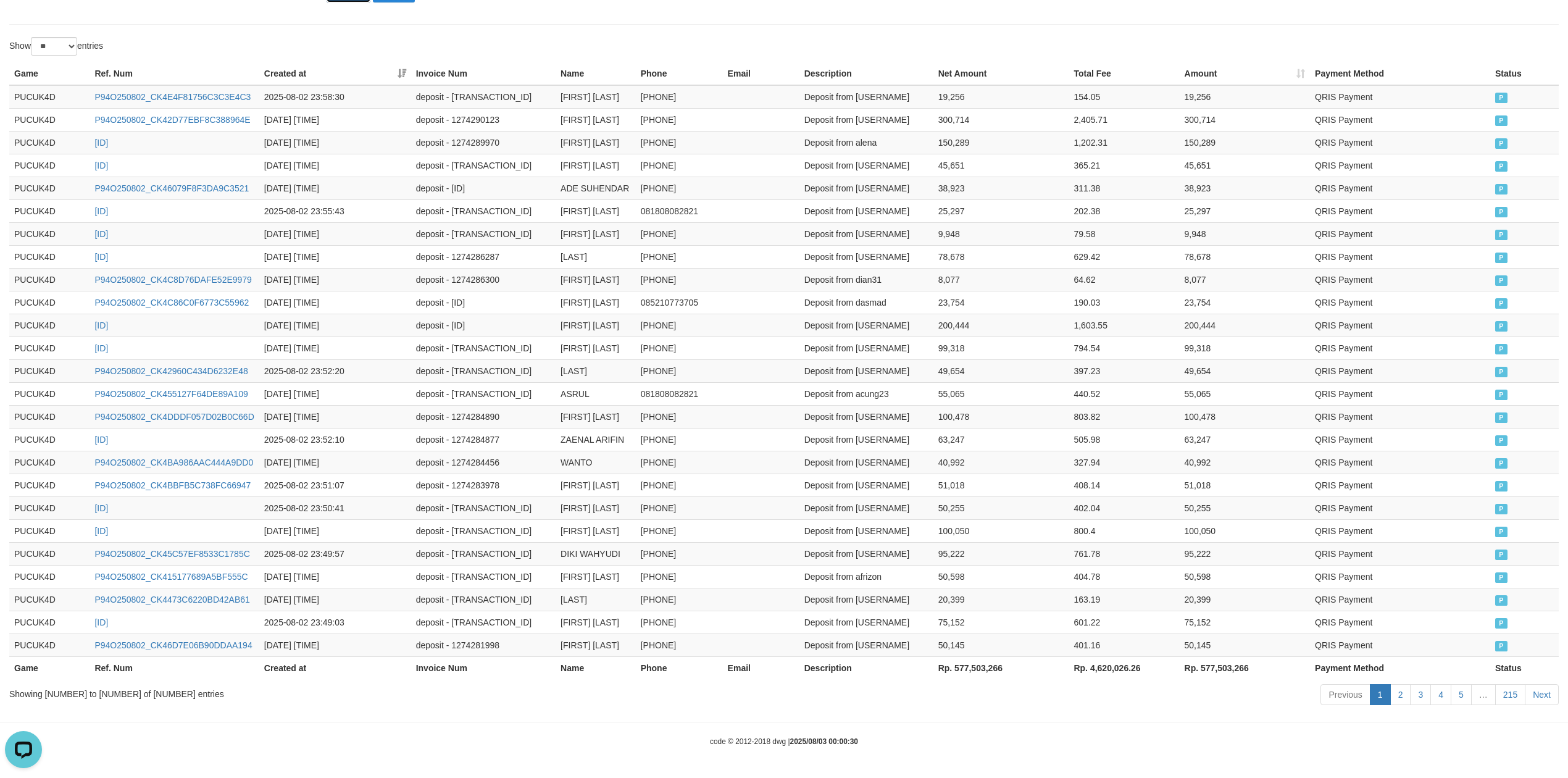 scroll, scrollTop: 441, scrollLeft: 0, axis: vertical 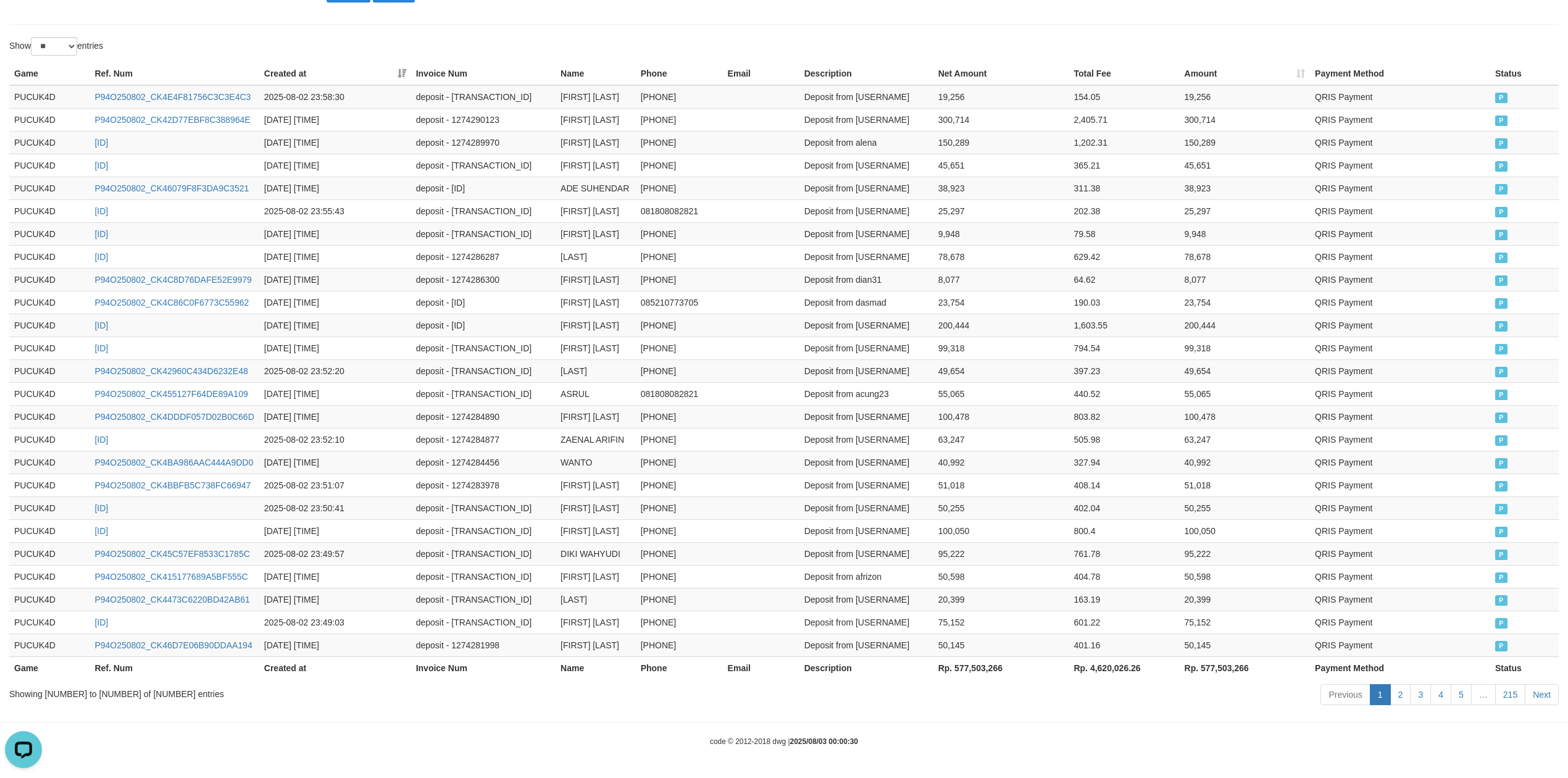 click on "Rp. 577,503,266" at bounding box center [1001, 667] 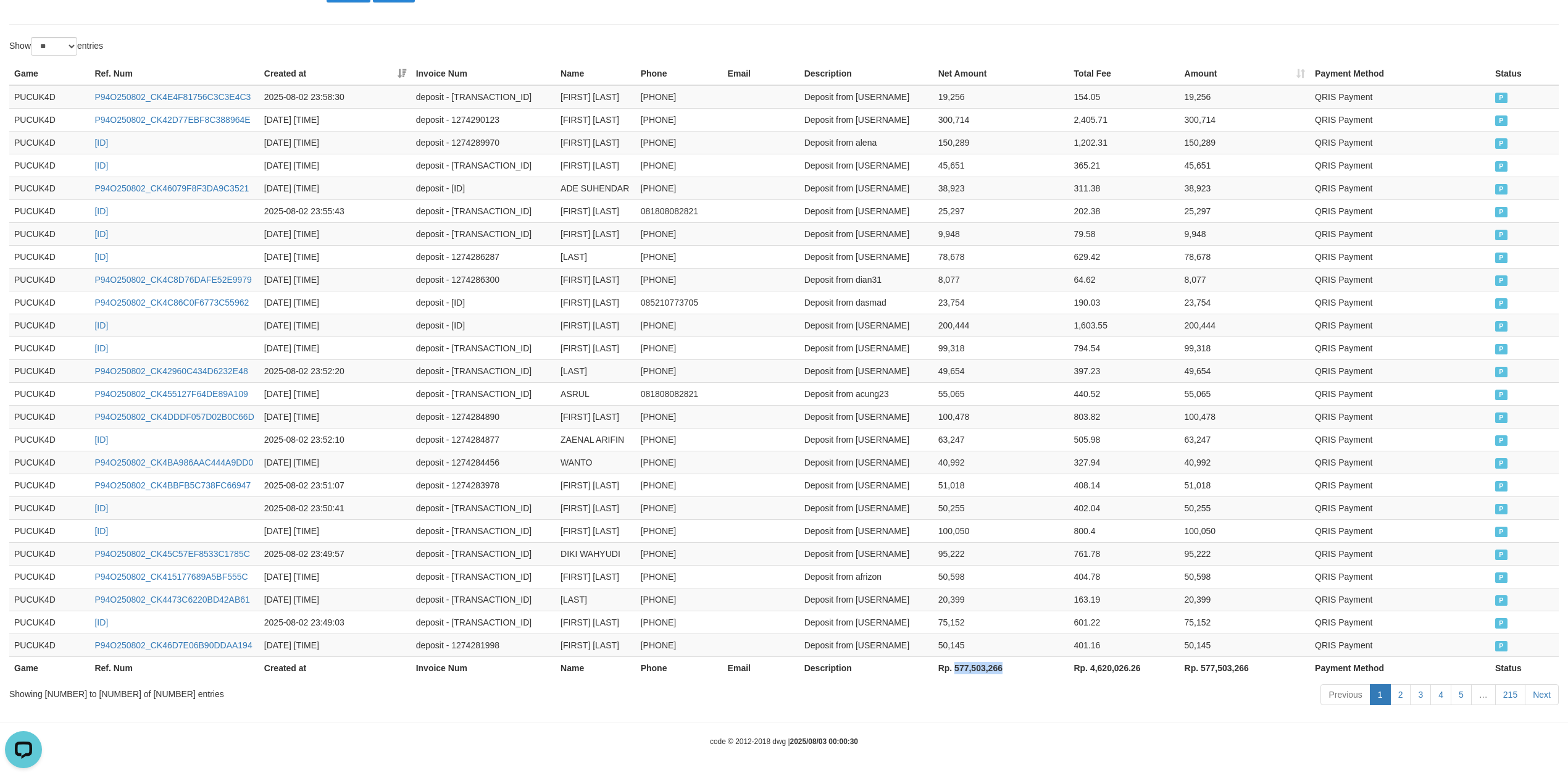 click on "Rp. 577,503,266" at bounding box center [1001, 667] 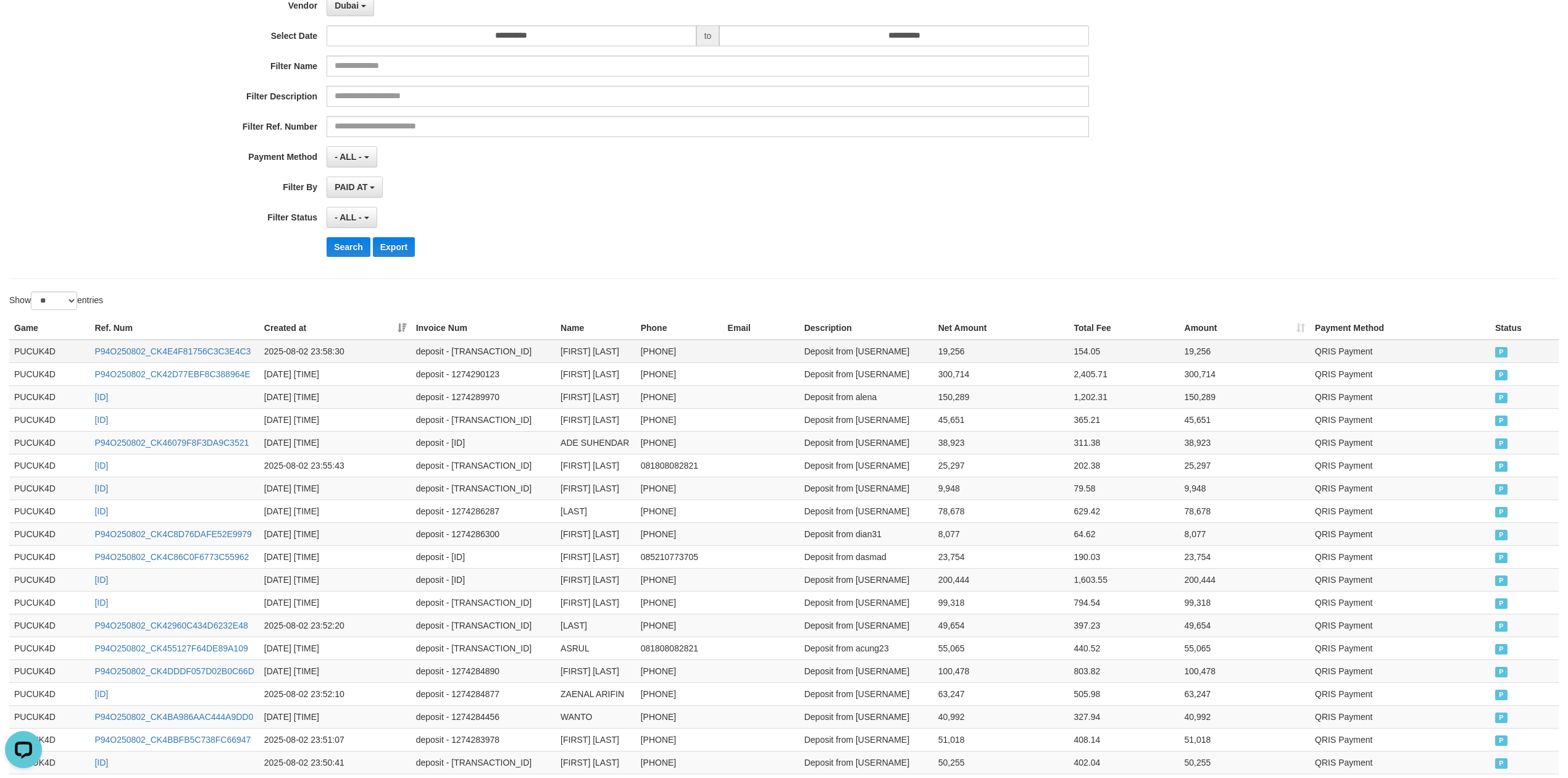 scroll, scrollTop: 0, scrollLeft: 0, axis: both 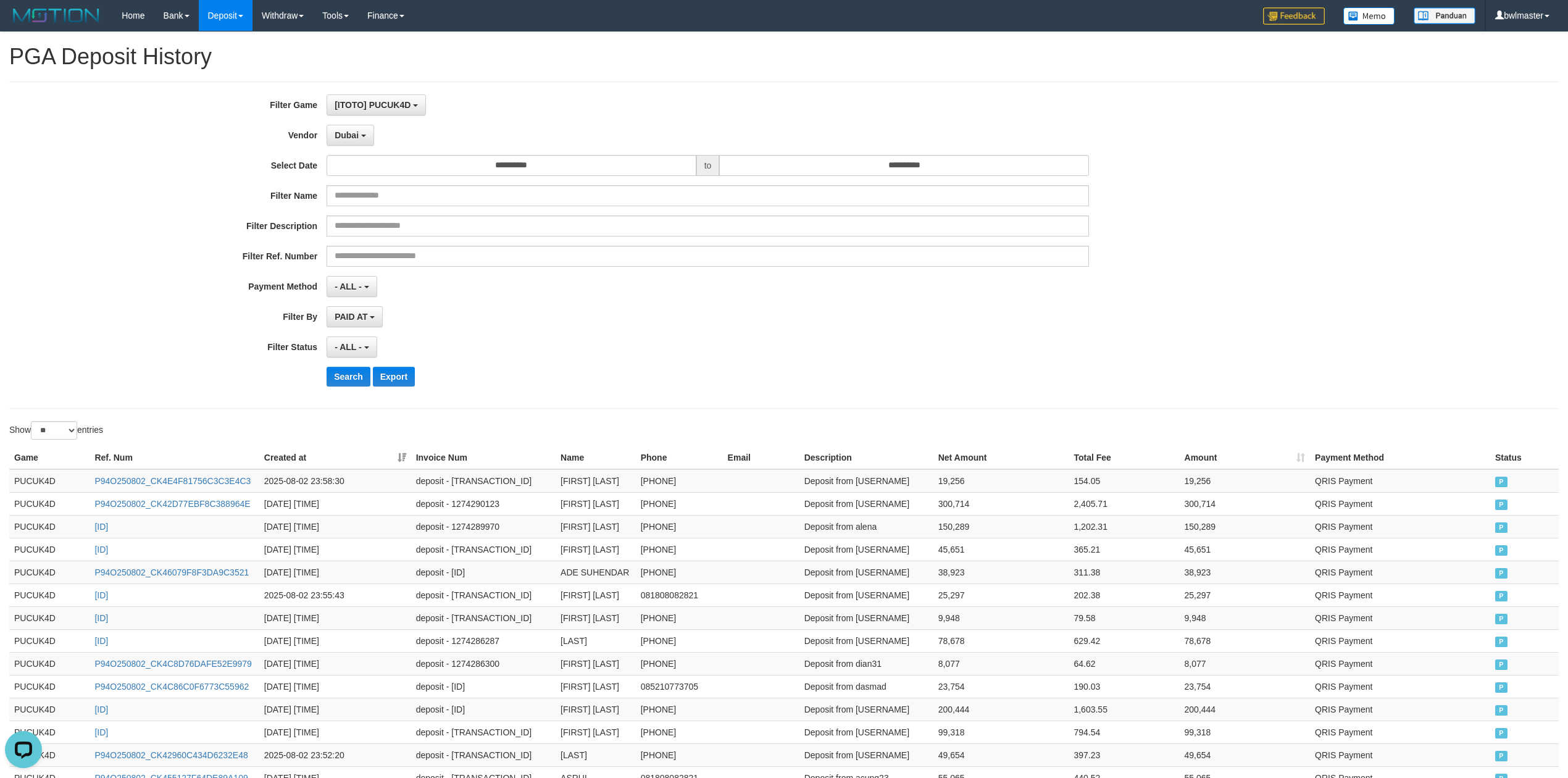 click on "**********" at bounding box center [653, 245] 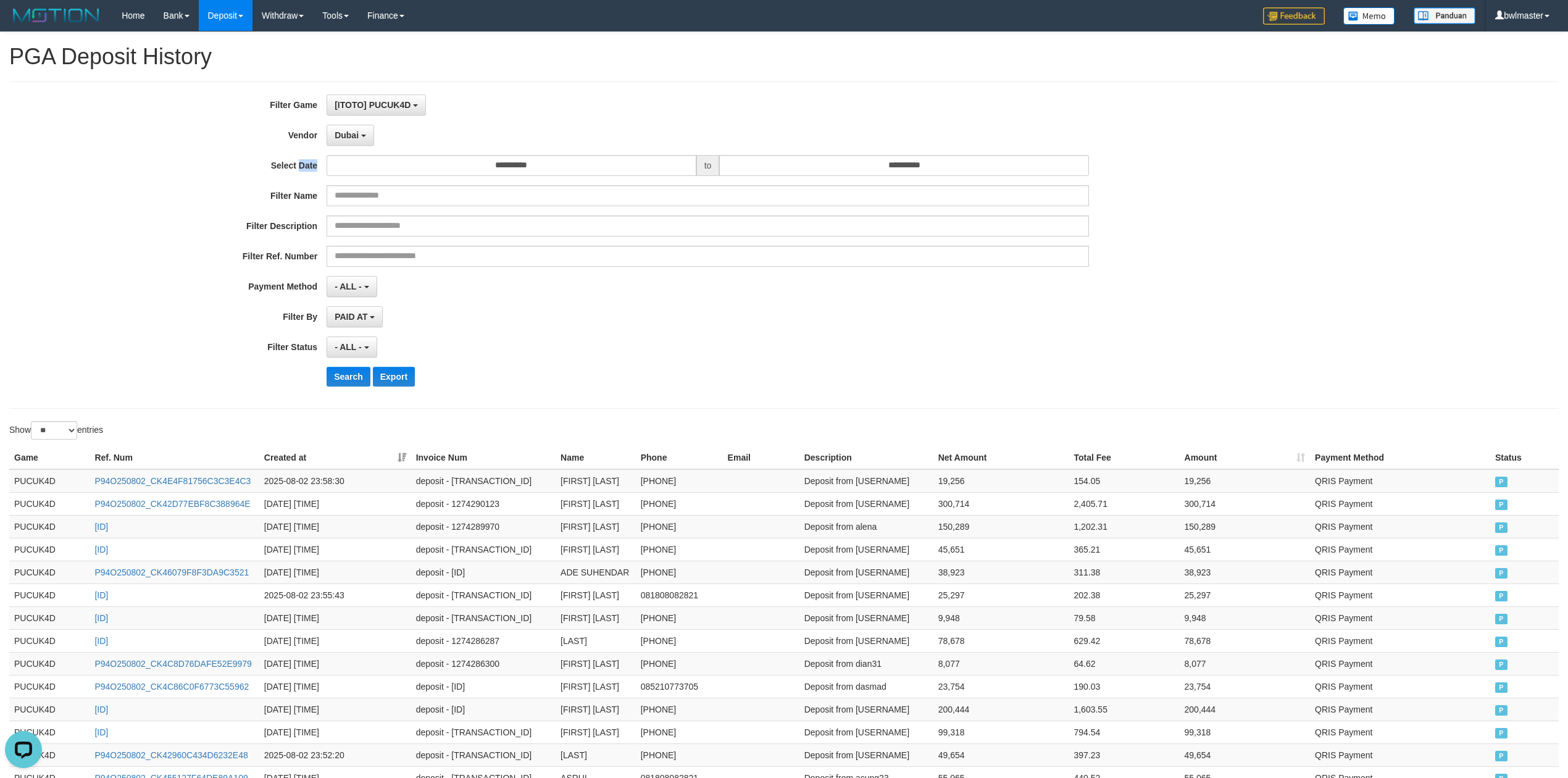 click on "**********" at bounding box center (653, 245) 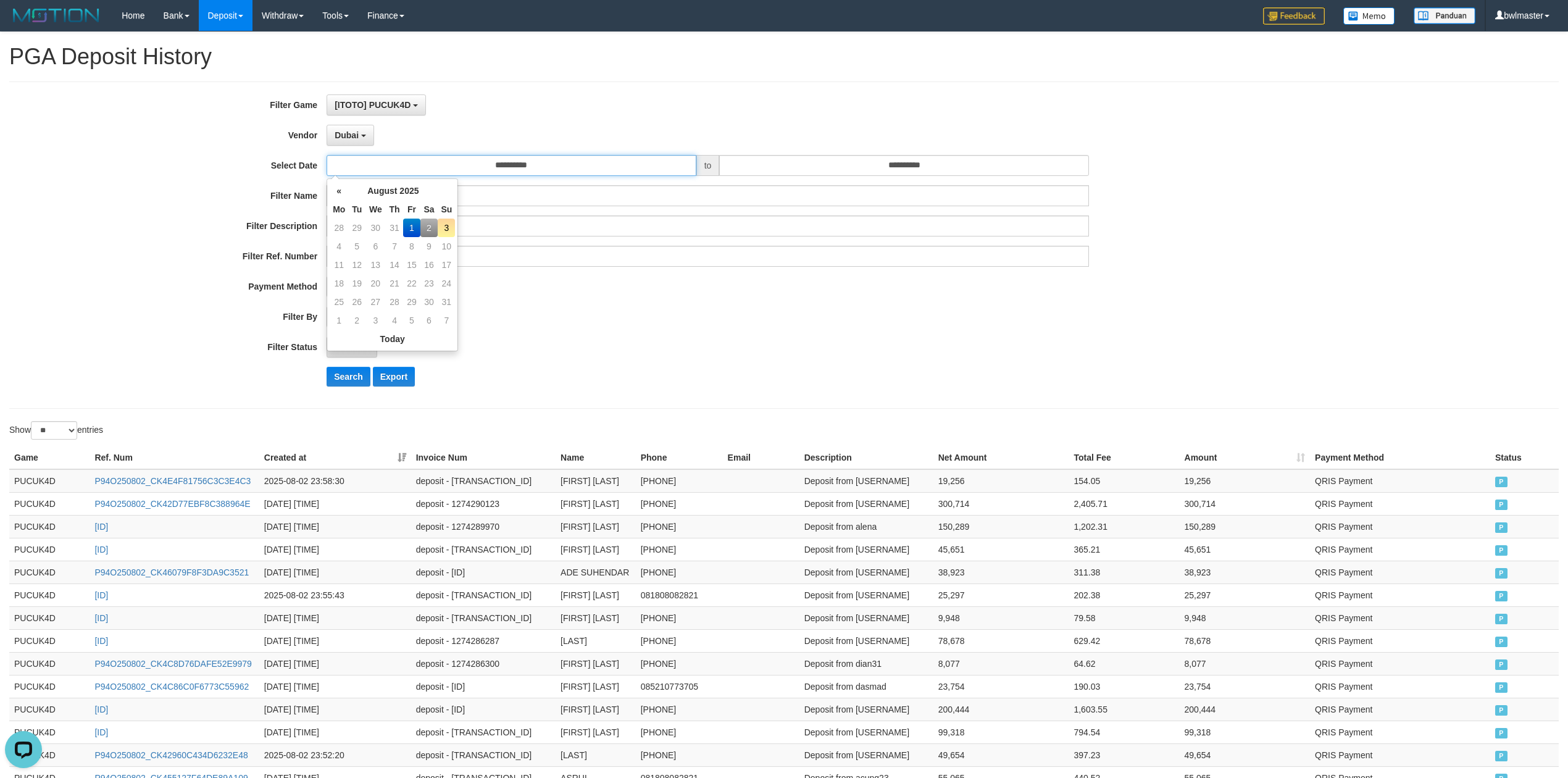 click on "**********" at bounding box center [511, 165] 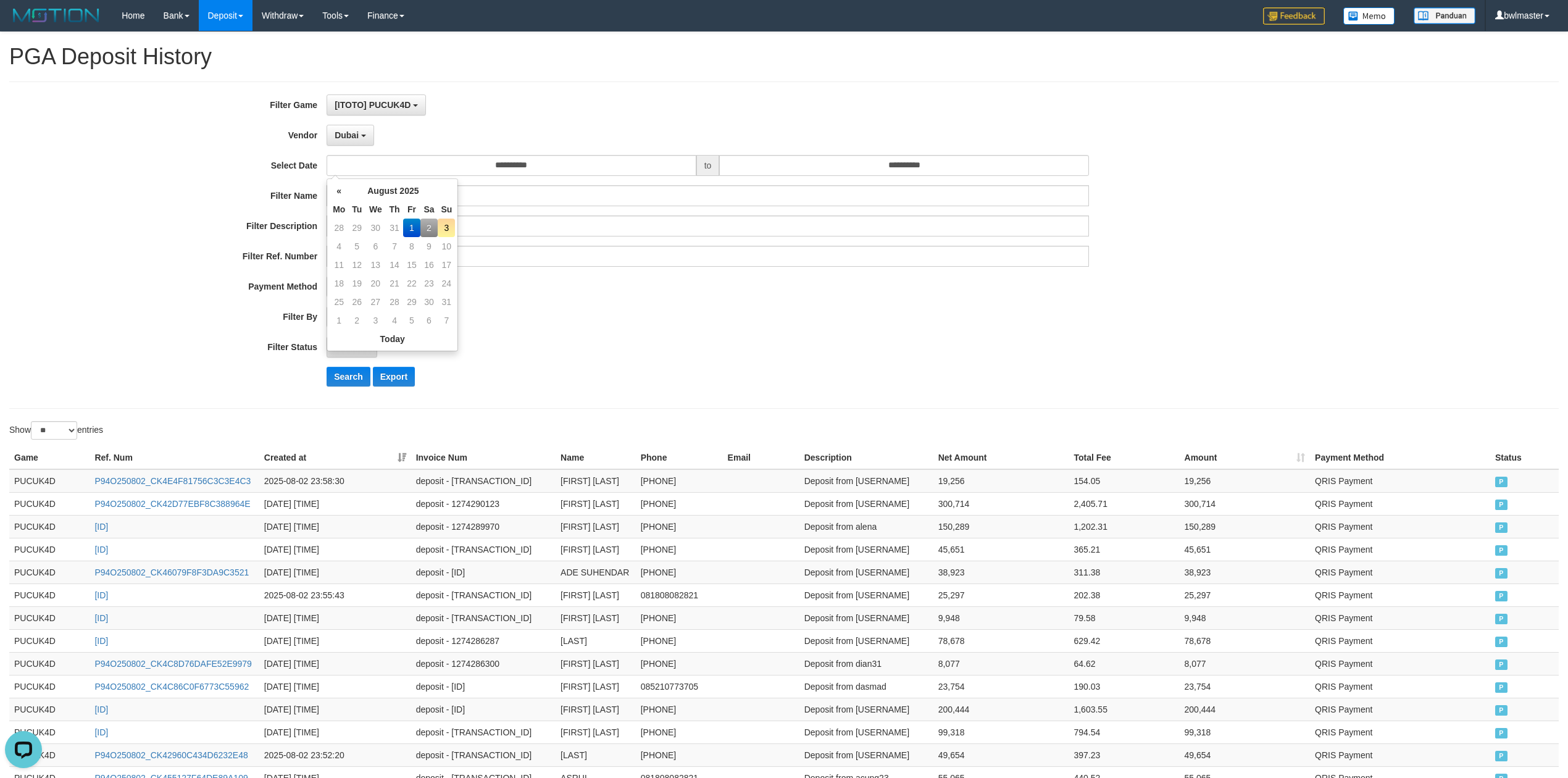 click on "2" at bounding box center [429, 228] 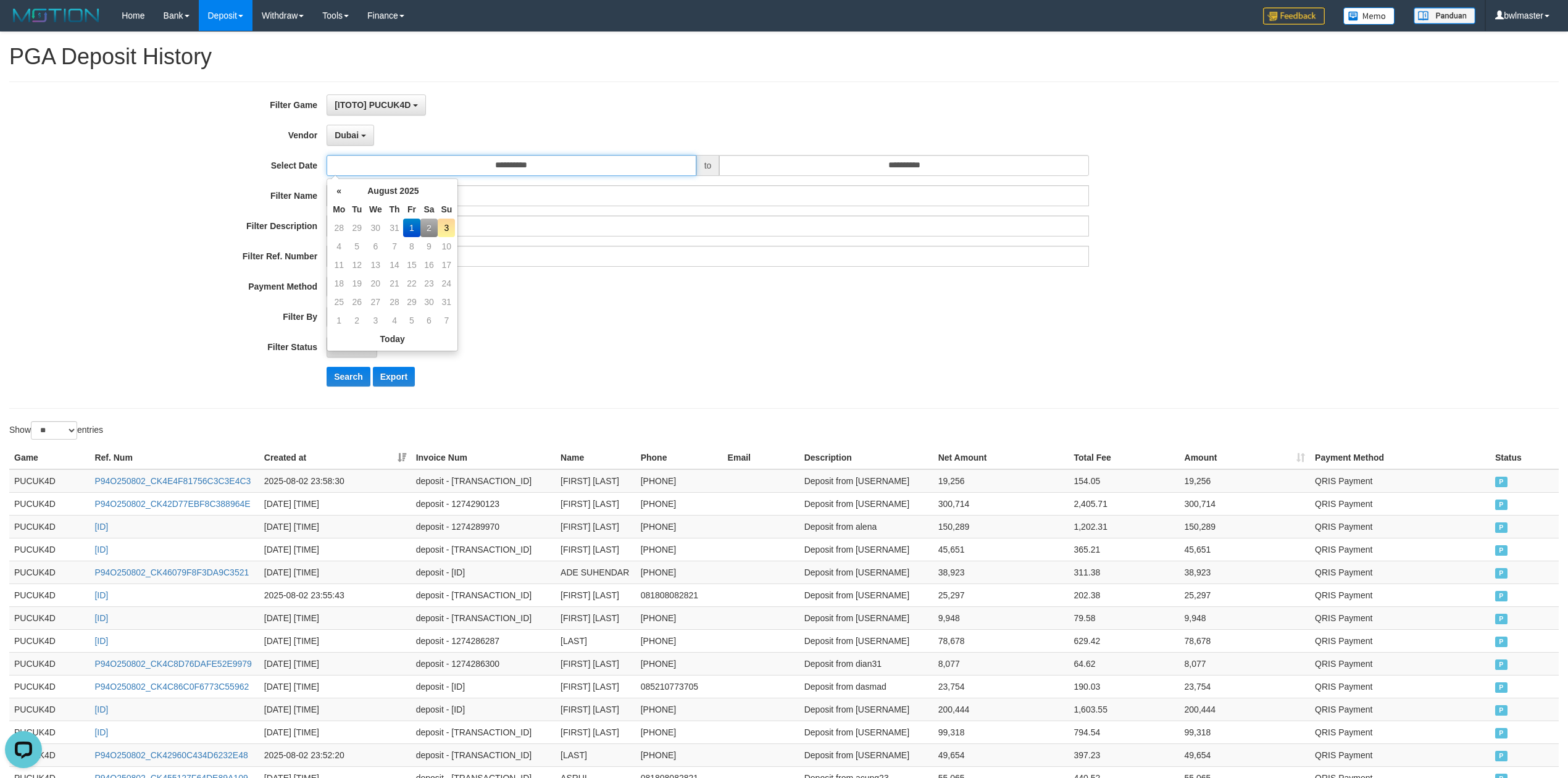 type on "**********" 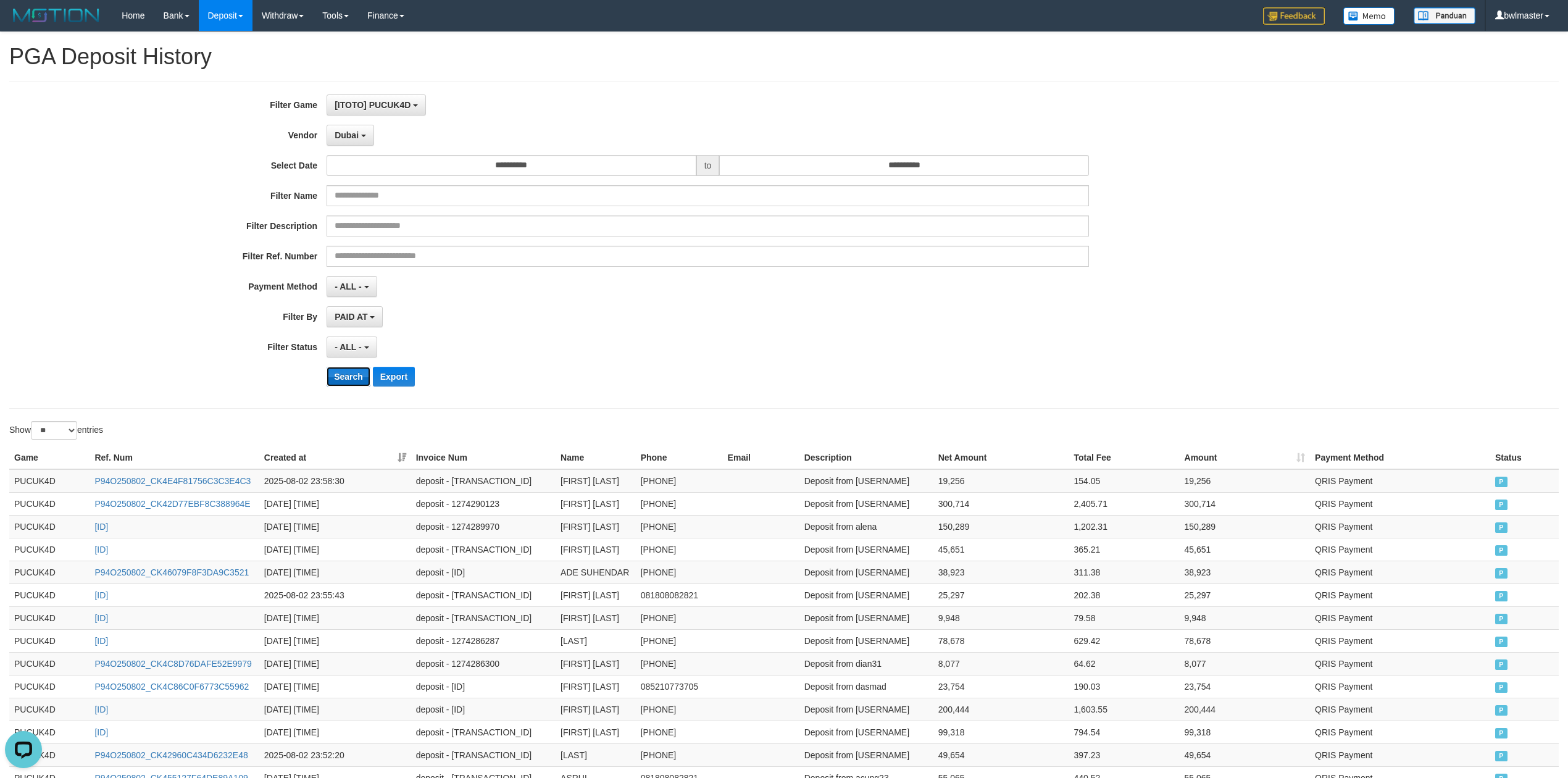 click on "Search" at bounding box center (348, 377) 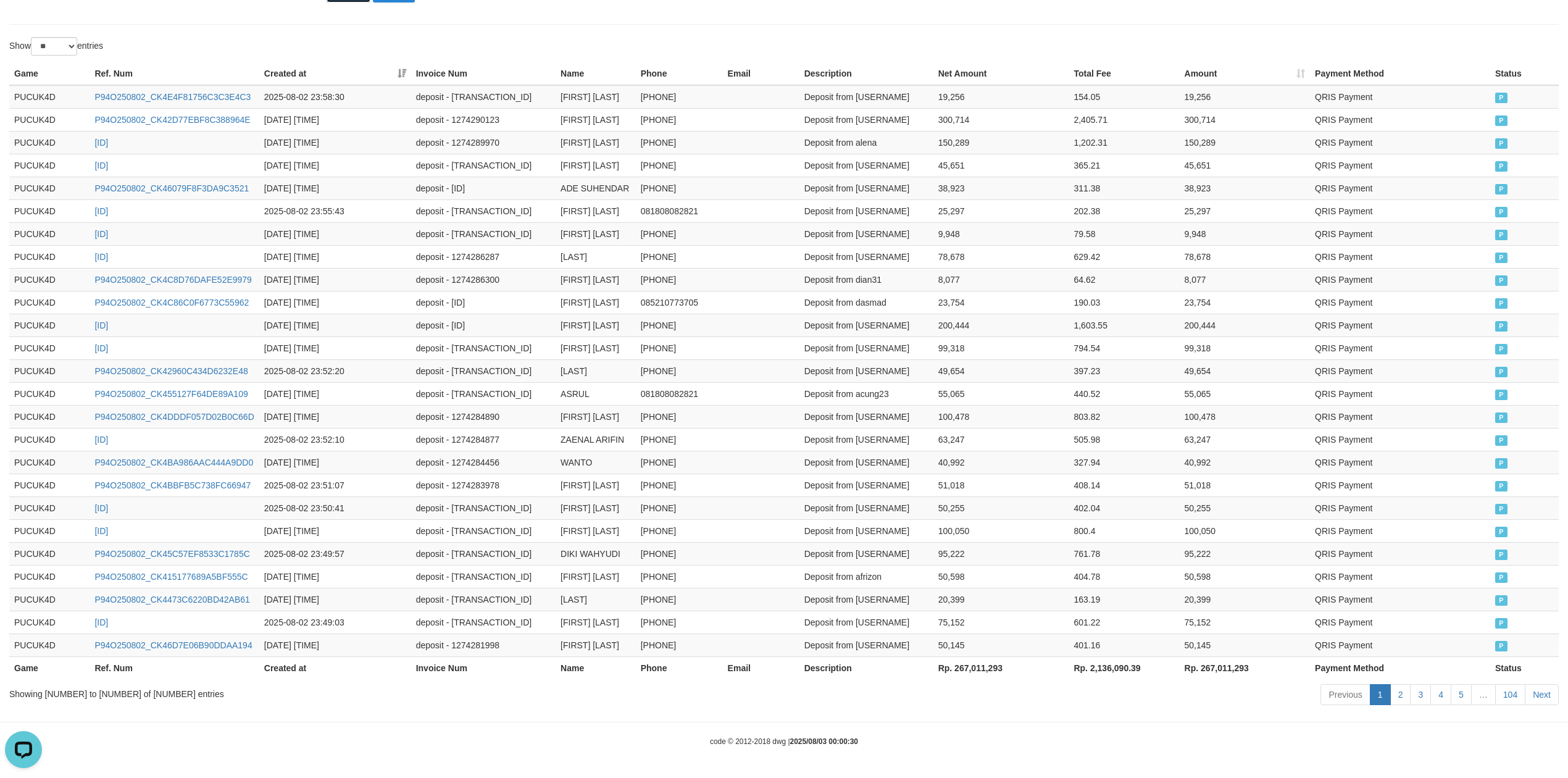 scroll, scrollTop: 441, scrollLeft: 0, axis: vertical 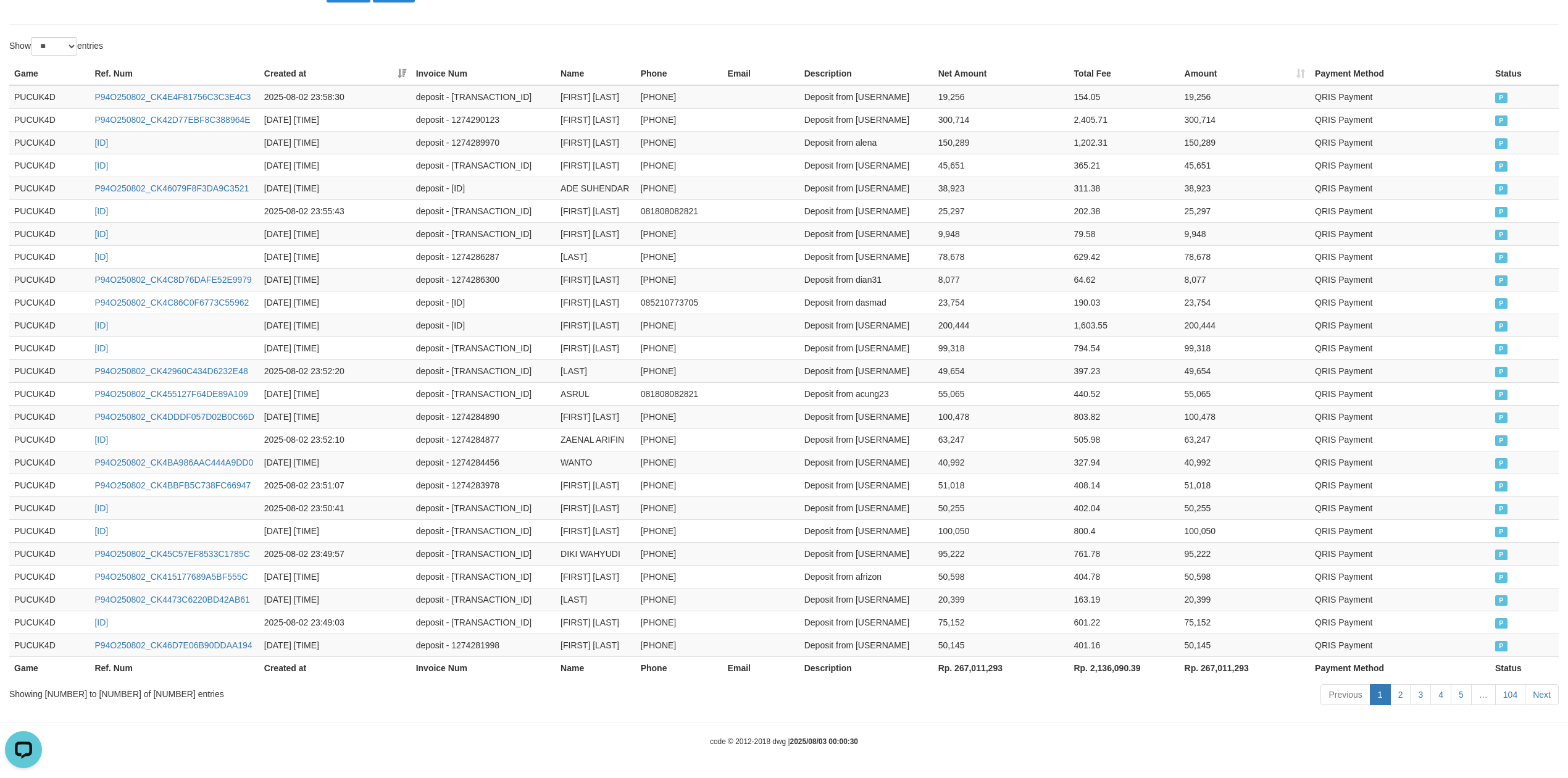 click on "Rp. 267,011,293" at bounding box center [1001, 667] 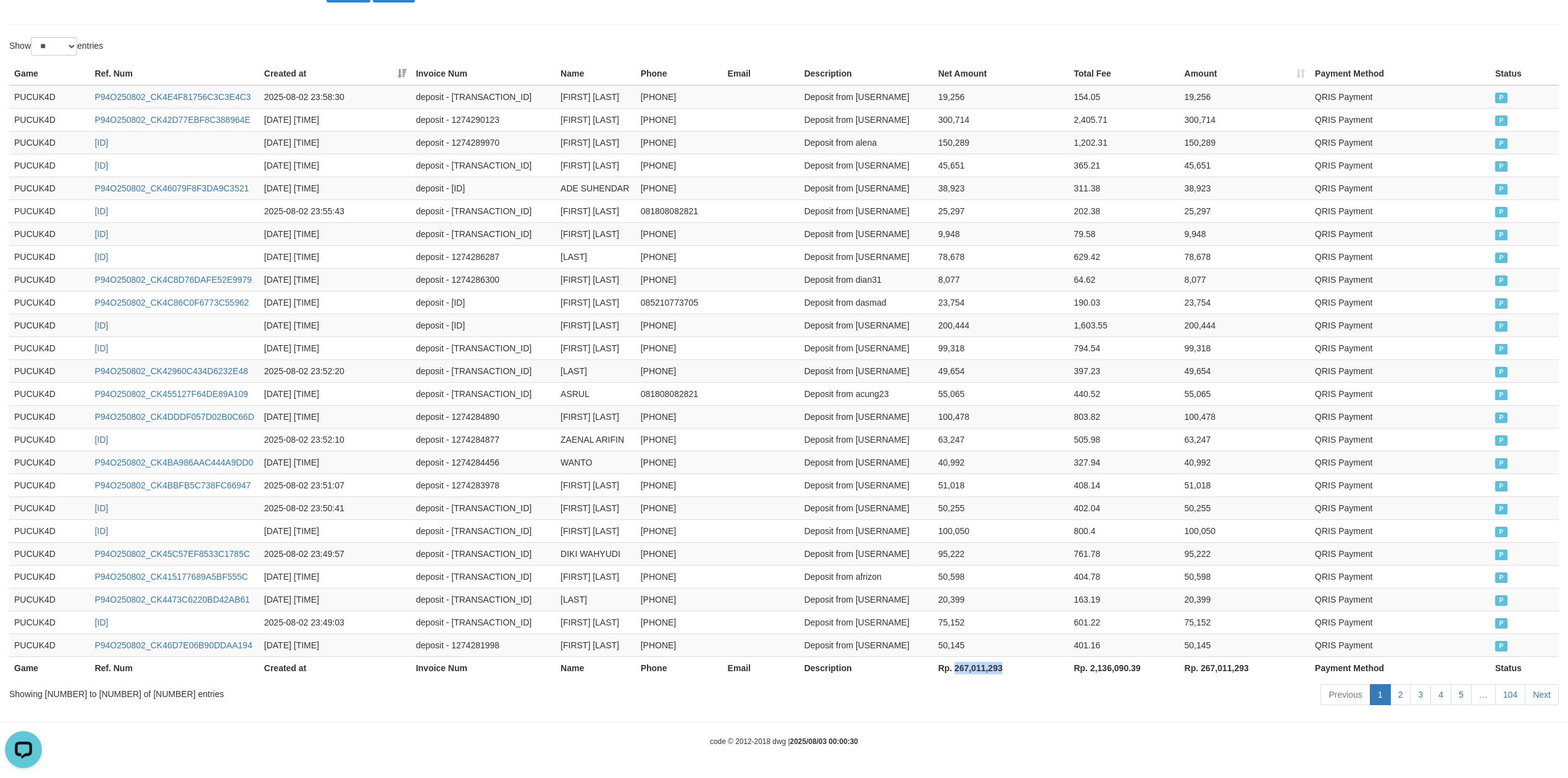 click on "Rp. 267,011,293" at bounding box center [1001, 667] 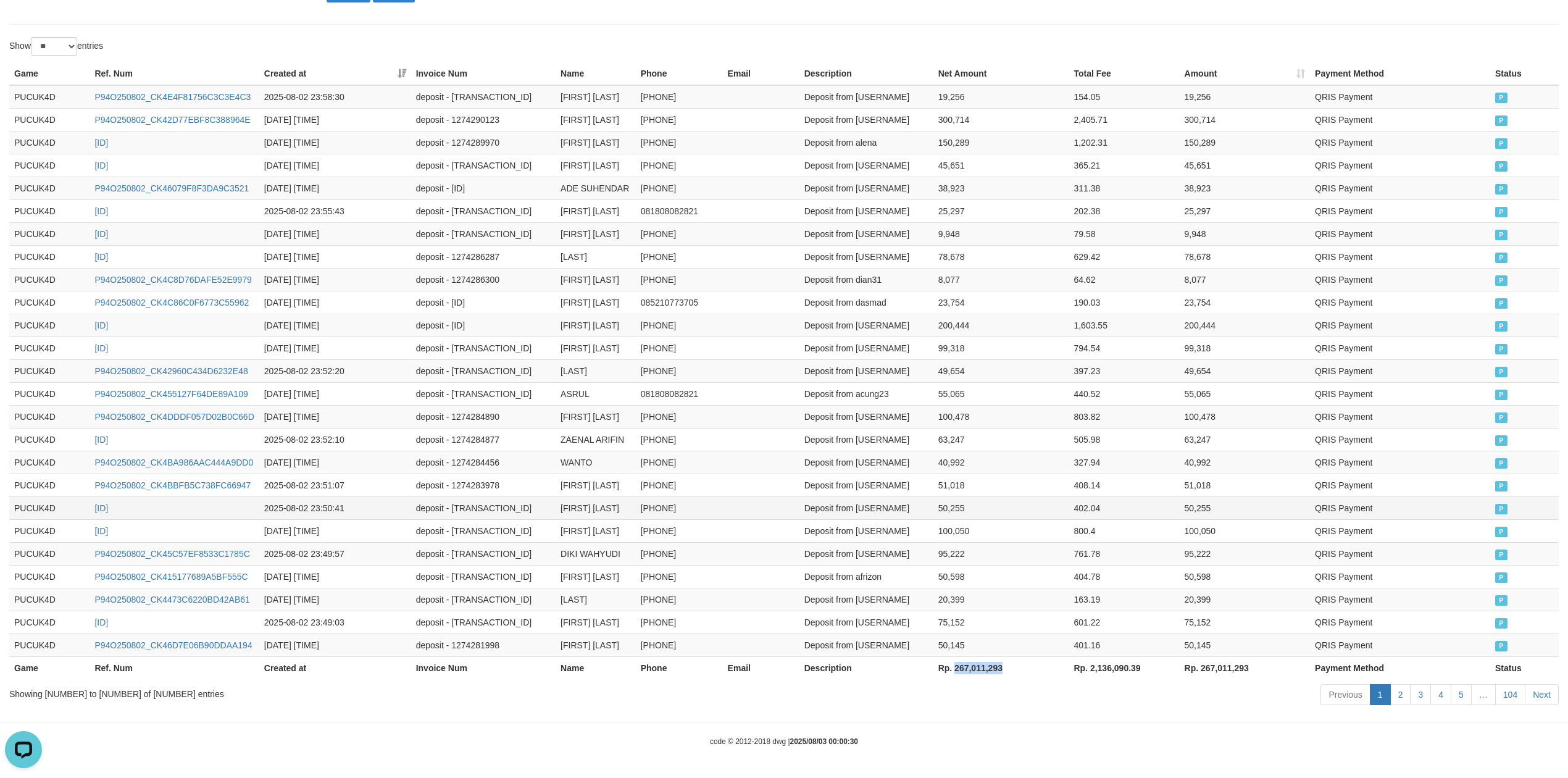 copy on "267,011,293" 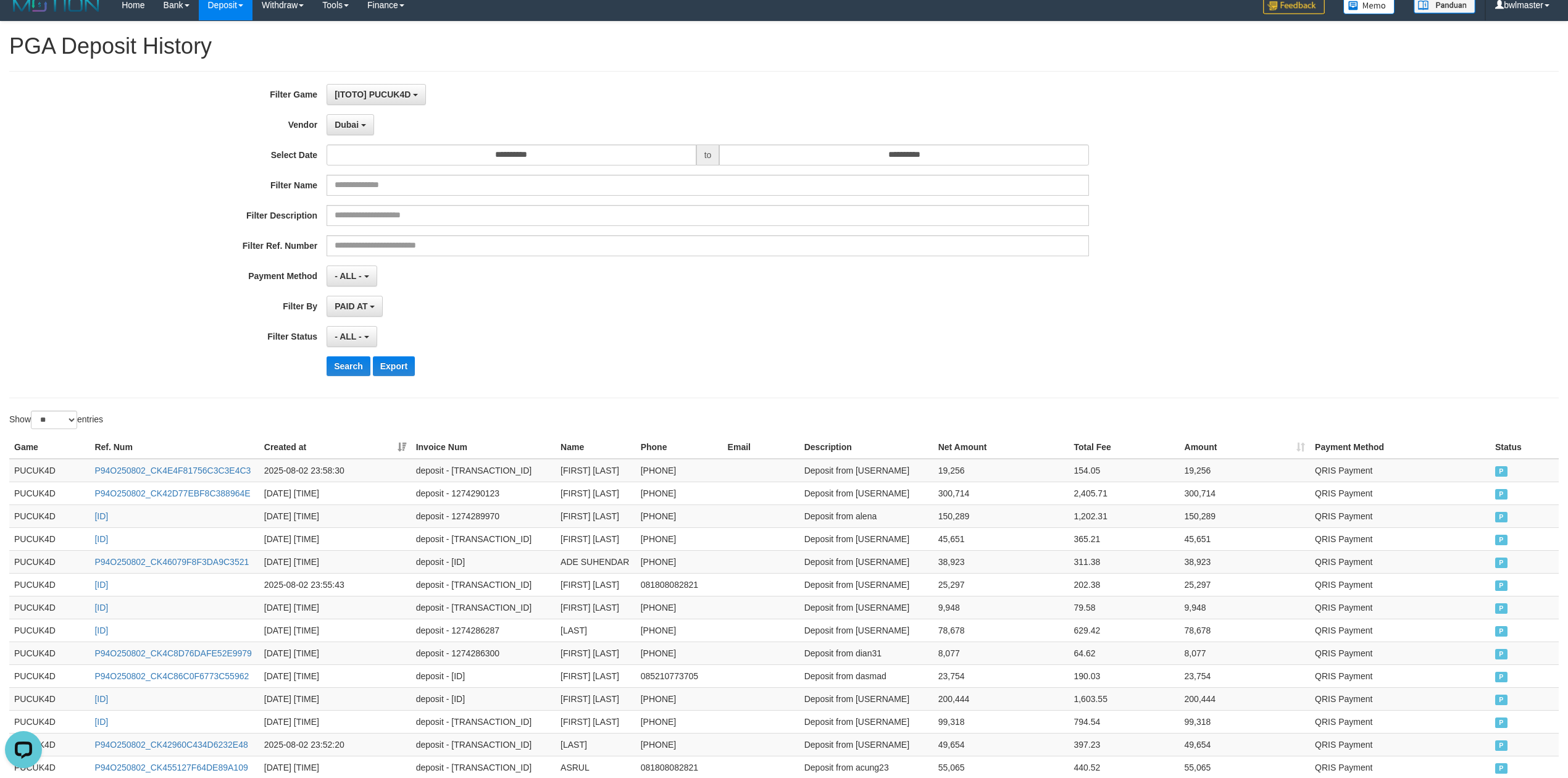 scroll, scrollTop: 0, scrollLeft: 0, axis: both 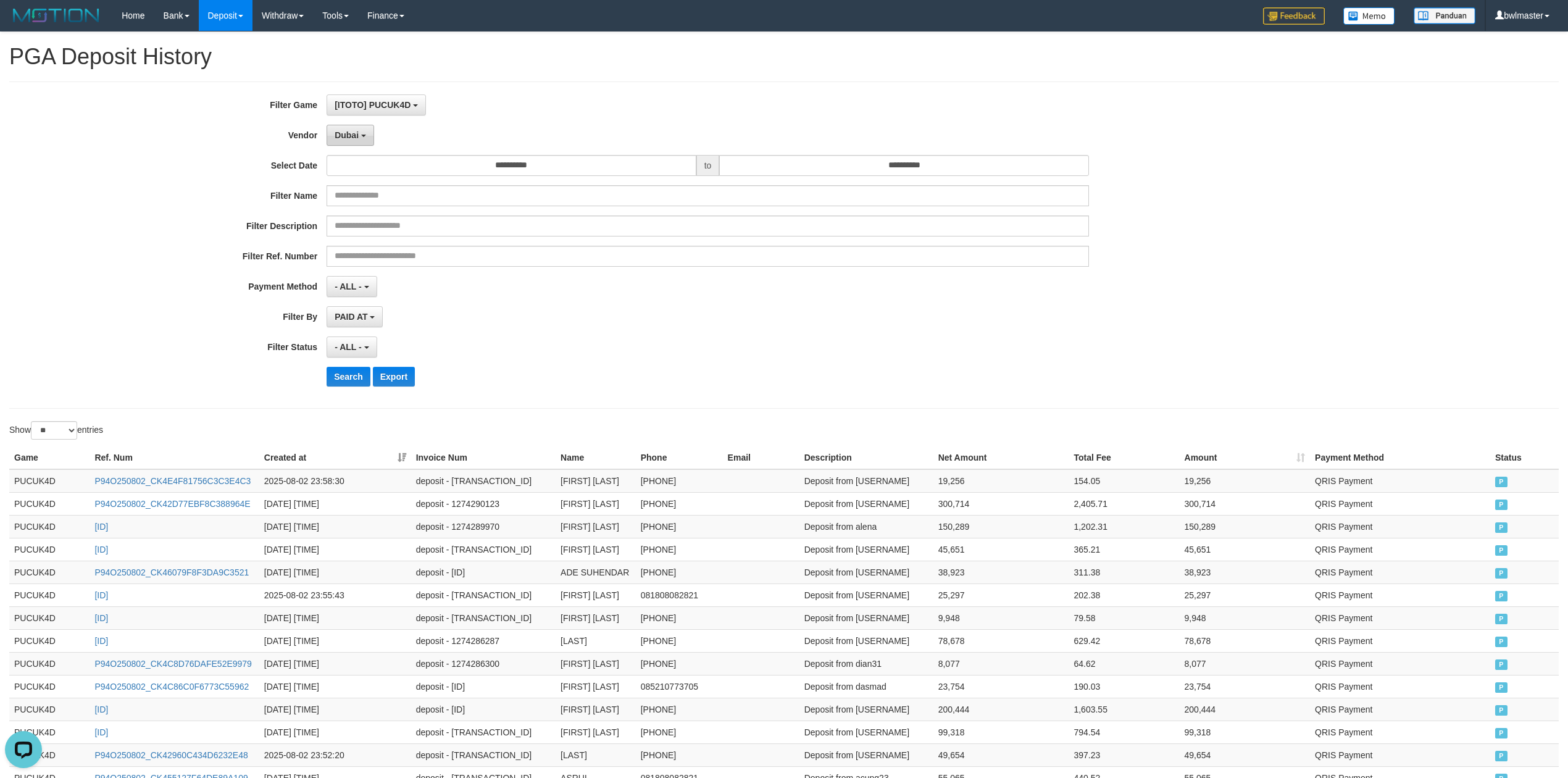 click on "Dubai" at bounding box center [346, 135] 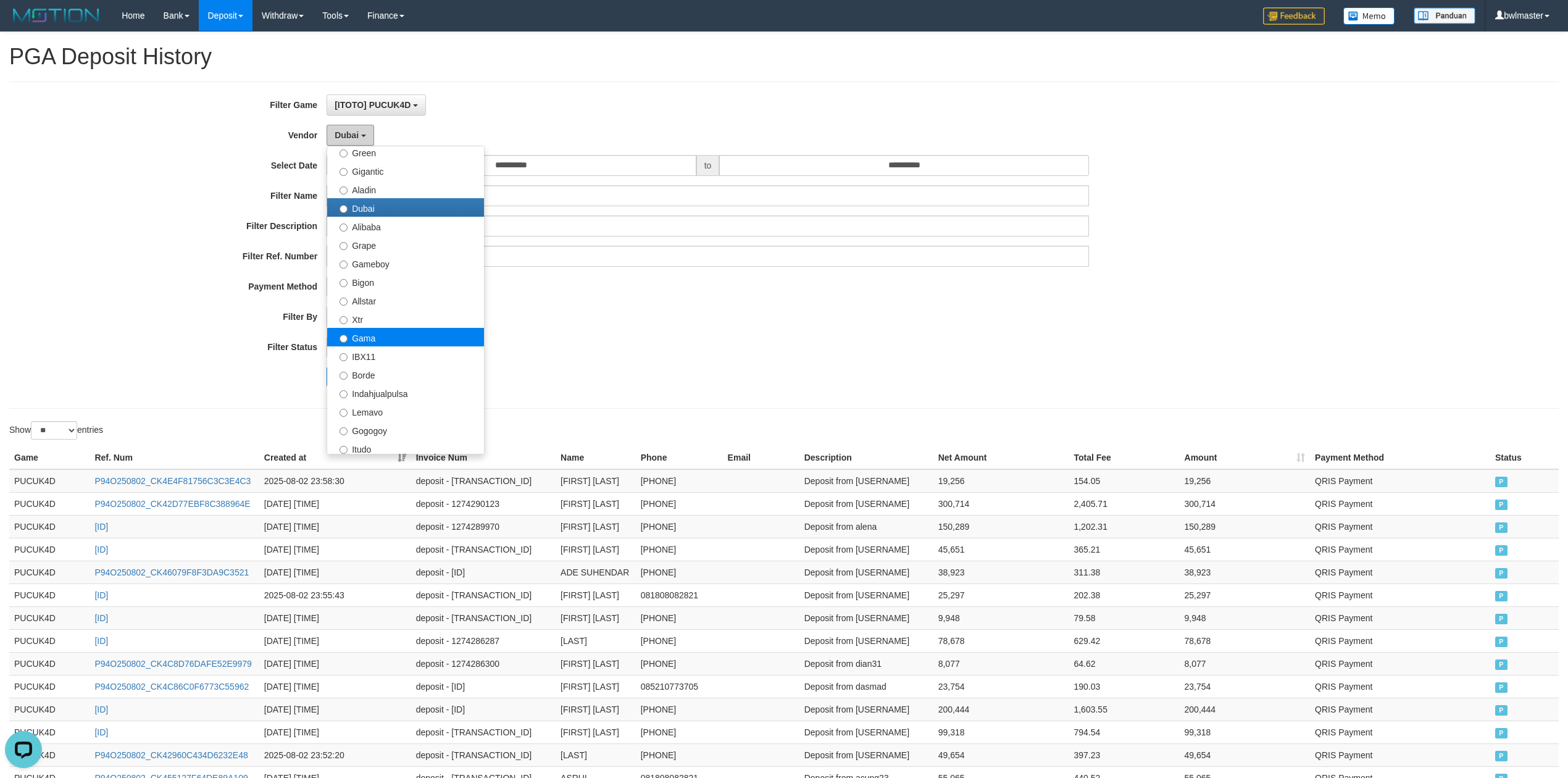 scroll, scrollTop: 164, scrollLeft: 0, axis: vertical 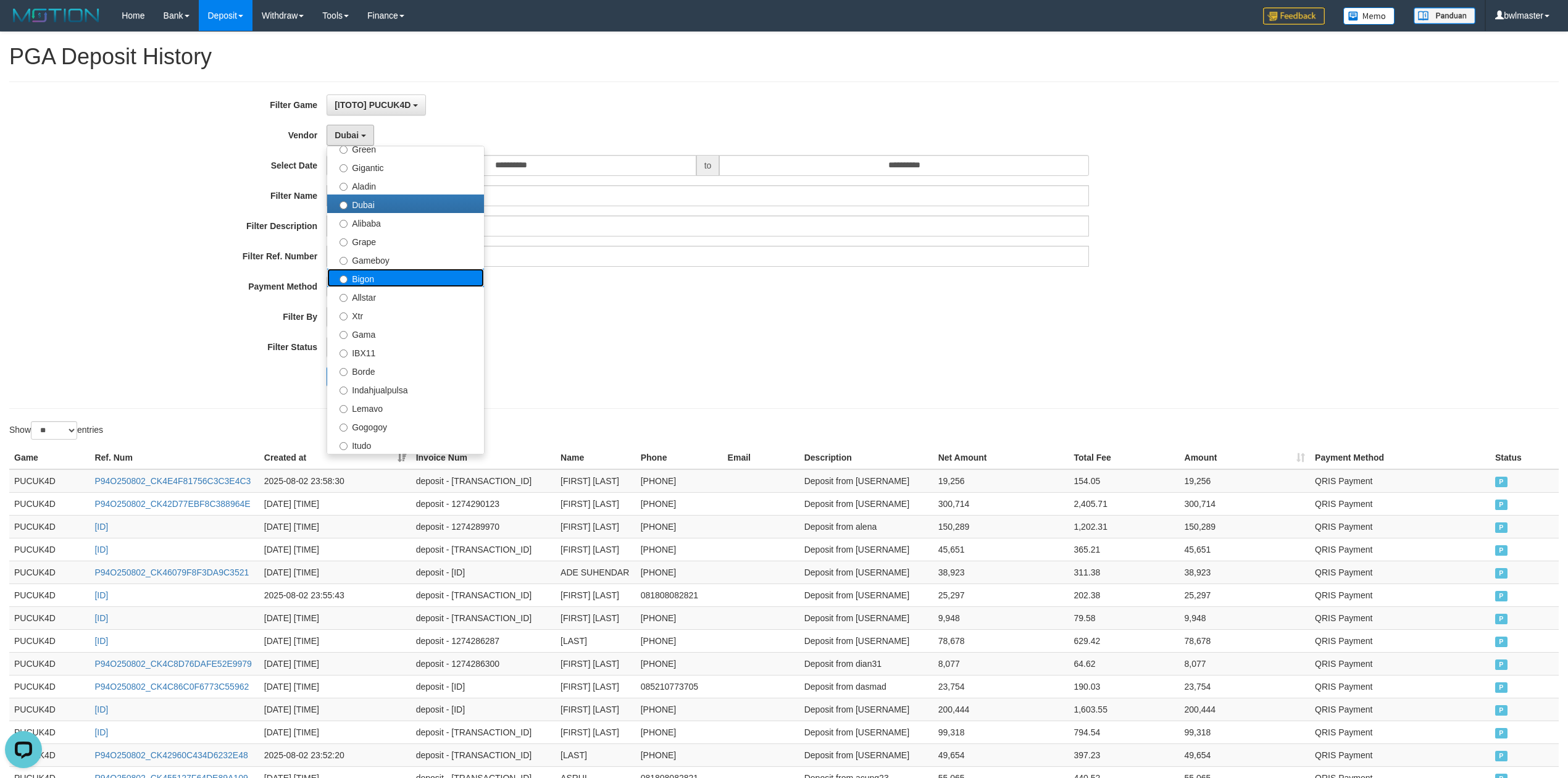click on "Bigon" at bounding box center (406, 278) 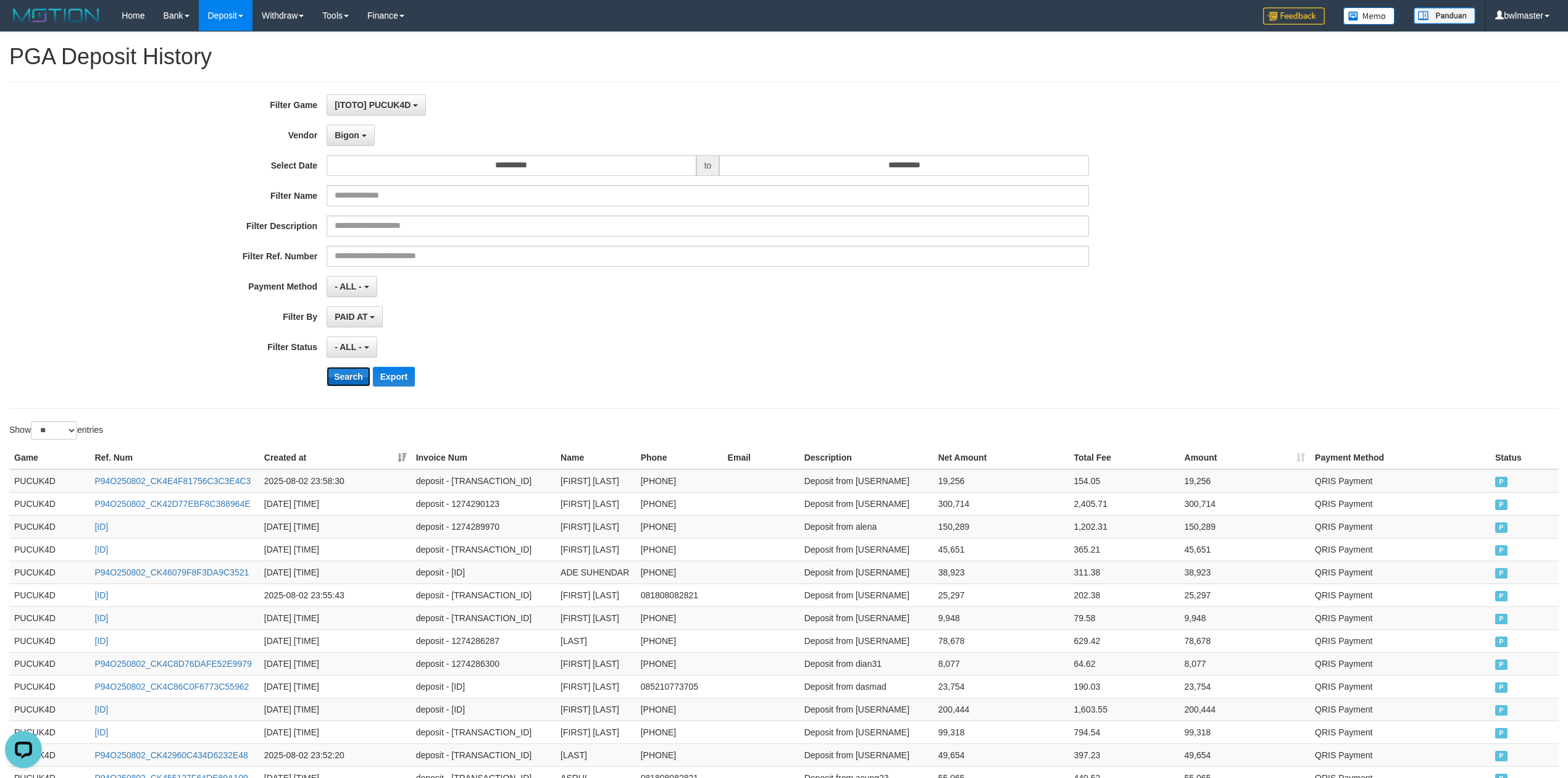 click on "Search" at bounding box center (348, 377) 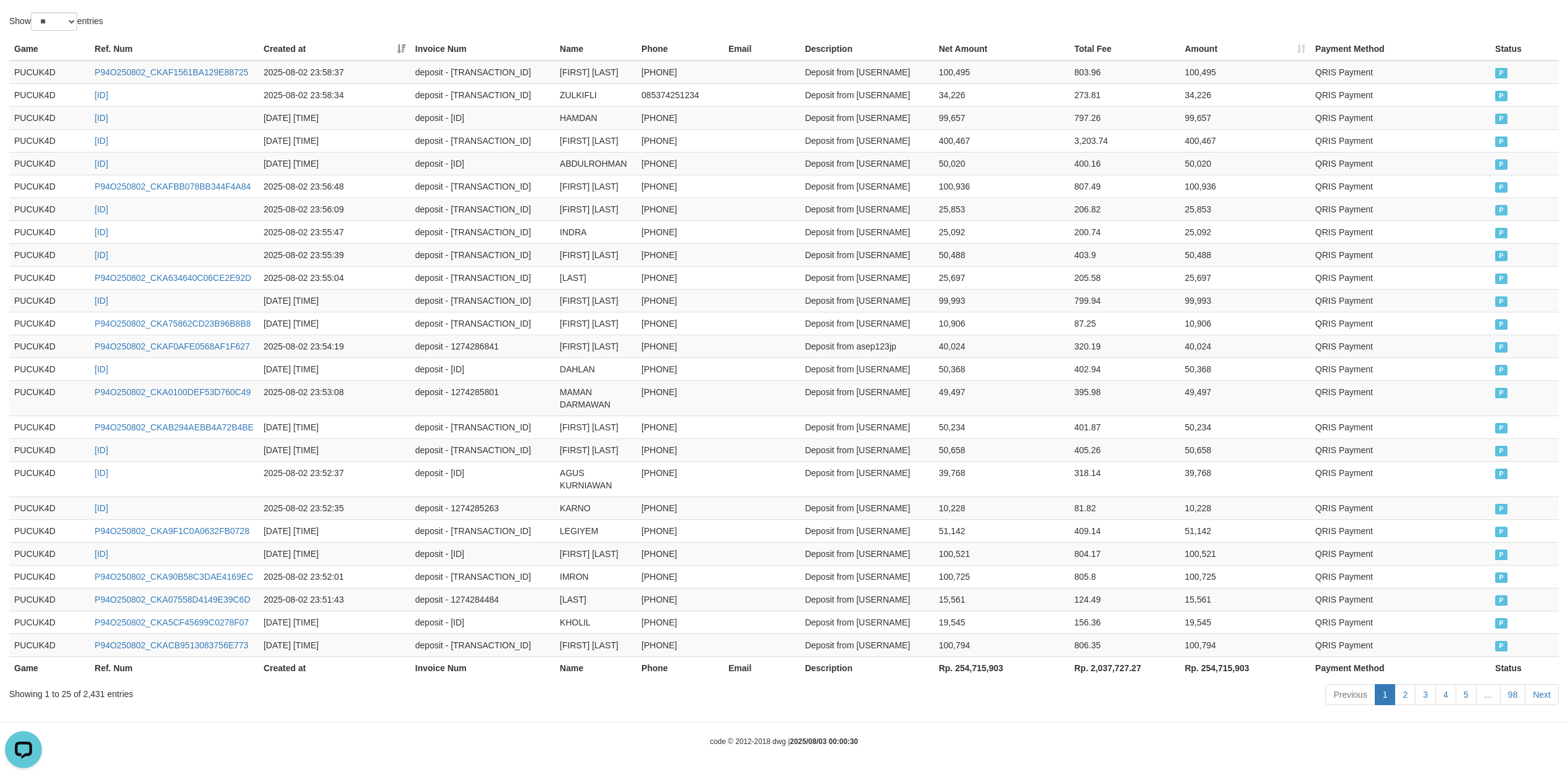 scroll, scrollTop: 490, scrollLeft: 0, axis: vertical 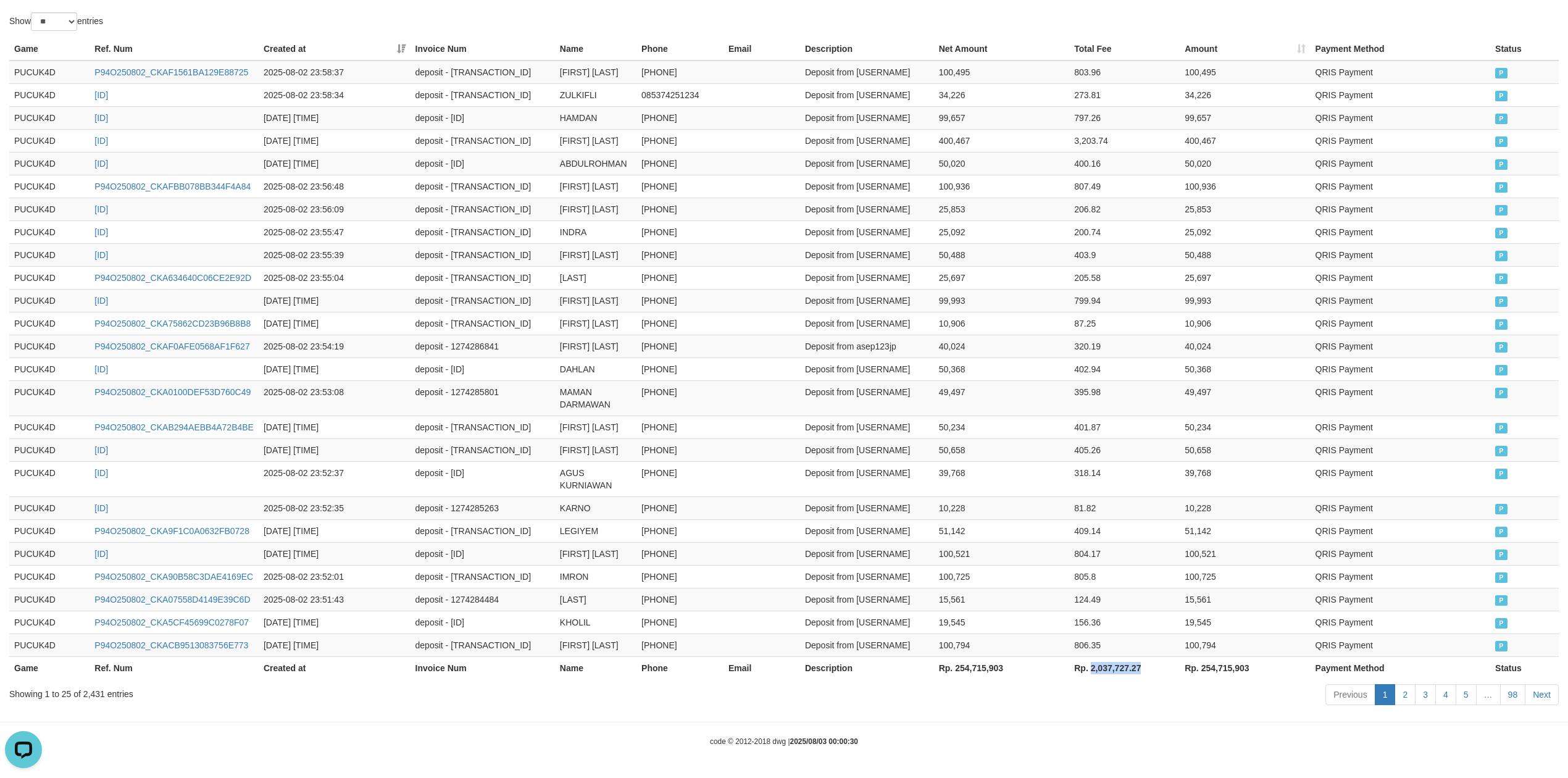 click on "Rp. 2,037,727.27" at bounding box center (1124, 667) 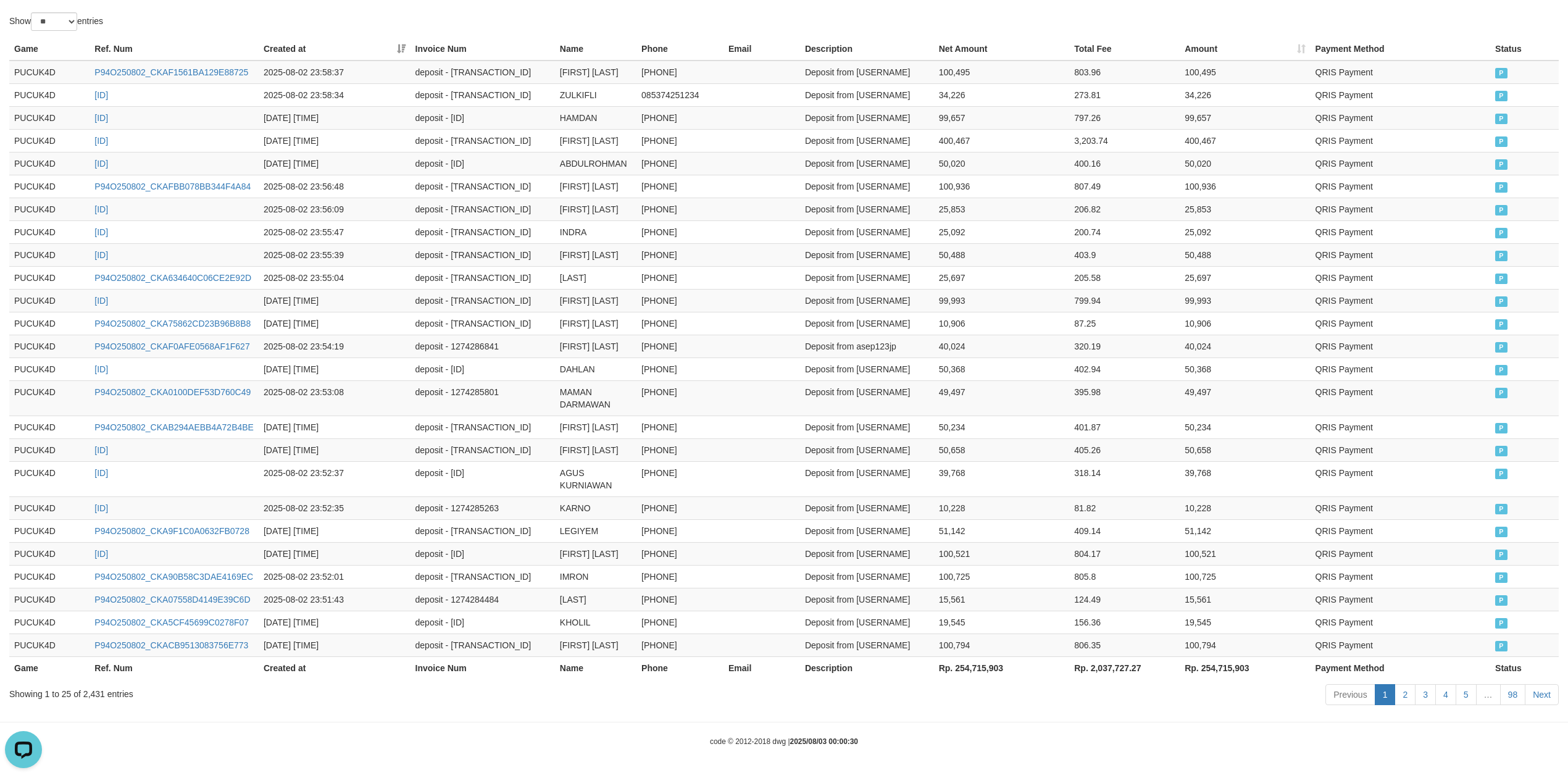 click on "Rp. 254,715,903" at bounding box center (1002, 667) 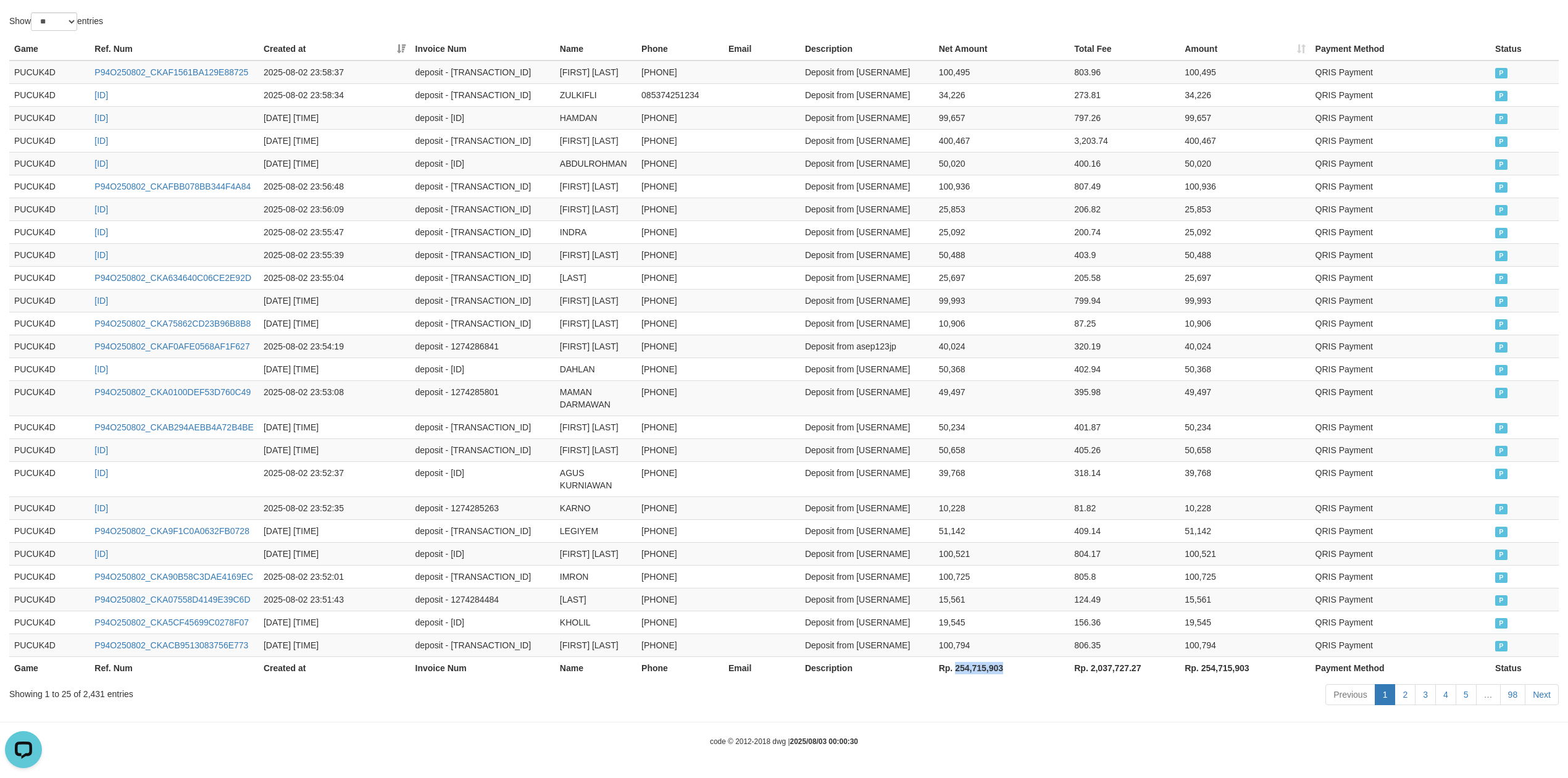 click on "Rp. 254,715,903" at bounding box center [1002, 667] 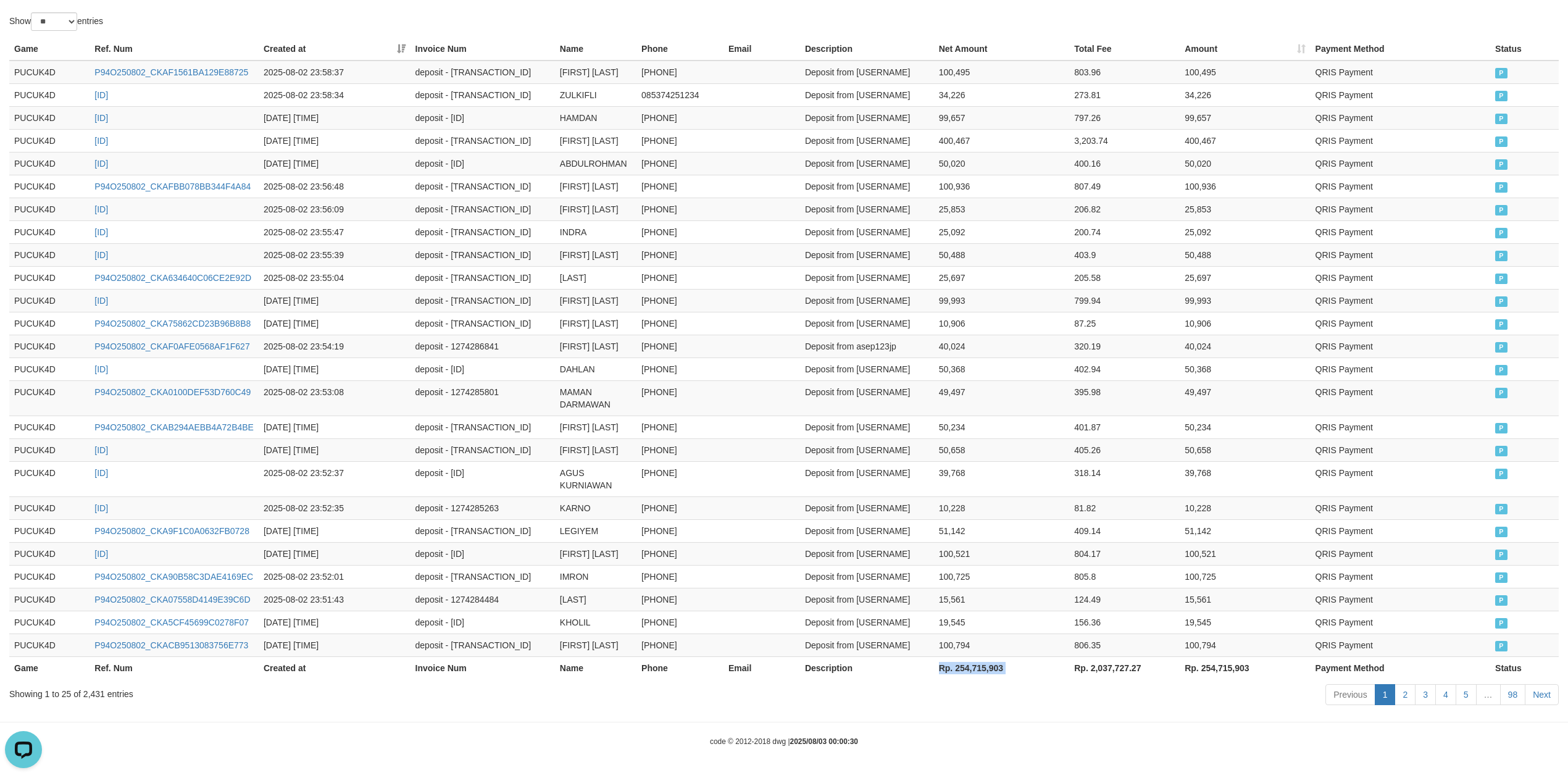 click on "Rp. 254,715,903" at bounding box center [1002, 667] 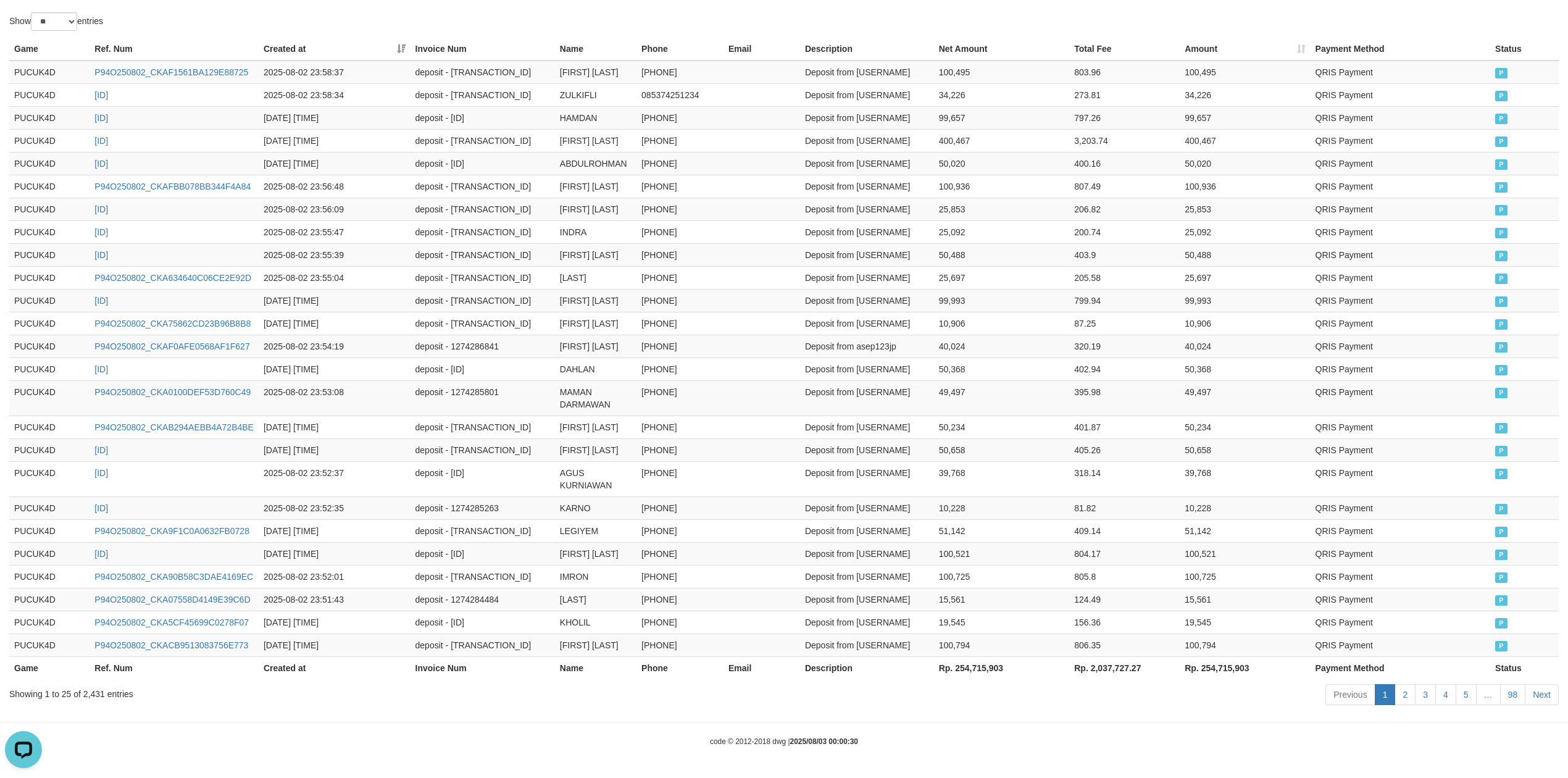 click on "Game Ref. Num Created at Invoice Num Name Phone Email Description Net Amount Total Fee Amount Payment Method Status
Game Ref. Num Created at Invoice Num Name Phone Email Description Rp. [AMOUNT] Rp. [AMOUNT] Rp. [AMOUNT] Payment Method Status
PUCUK4D P94O250802_CKAF1561BA129E88725 [DATE] [TIME] deposit - [TRANSACTION_ID] [FIRST] [LAST] [PHONE] Deposit from [USERNAME] [AMOUNT] [AMOUNT] [AMOUNT] QRIS Payment P   PUCUK4D P94O250802_CKAE744F88E39FD4EE0 [DATE] [TIME] deposit - [TRANSACTION_ID] [FIRST] [LAST] [PHONE] Deposit from [USERNAME] [AMOUNT] [AMOUNT] [AMOUNT] QRIS Payment P   PUCUK4D P94O250802_CKA113F882637B9A9B6 [DATE] [TIME] deposit - [TRANSACTION_ID] [FIRST] [LAST] [PHONE] Deposit from [USERNAME] [AMOUNT] [AMOUNT] [AMOUNT] QRIS Payment P   PUCUK4D P94O250802_CKAB535F223EF20289D [DATE] [TIME] deposit - [TRANSACTION_ID] [FIRST] [LAST] [PHONE] Deposit from [USERNAME] [AMOUNT] [AMOUNT] [AMOUNT] QRIS Payment P   PUCUK4D P94O250802_CKAAB15282D9F1F5D48 [DATE] [TIME] deposit - [TRANSACTION_ID]" at bounding box center [784, 358] 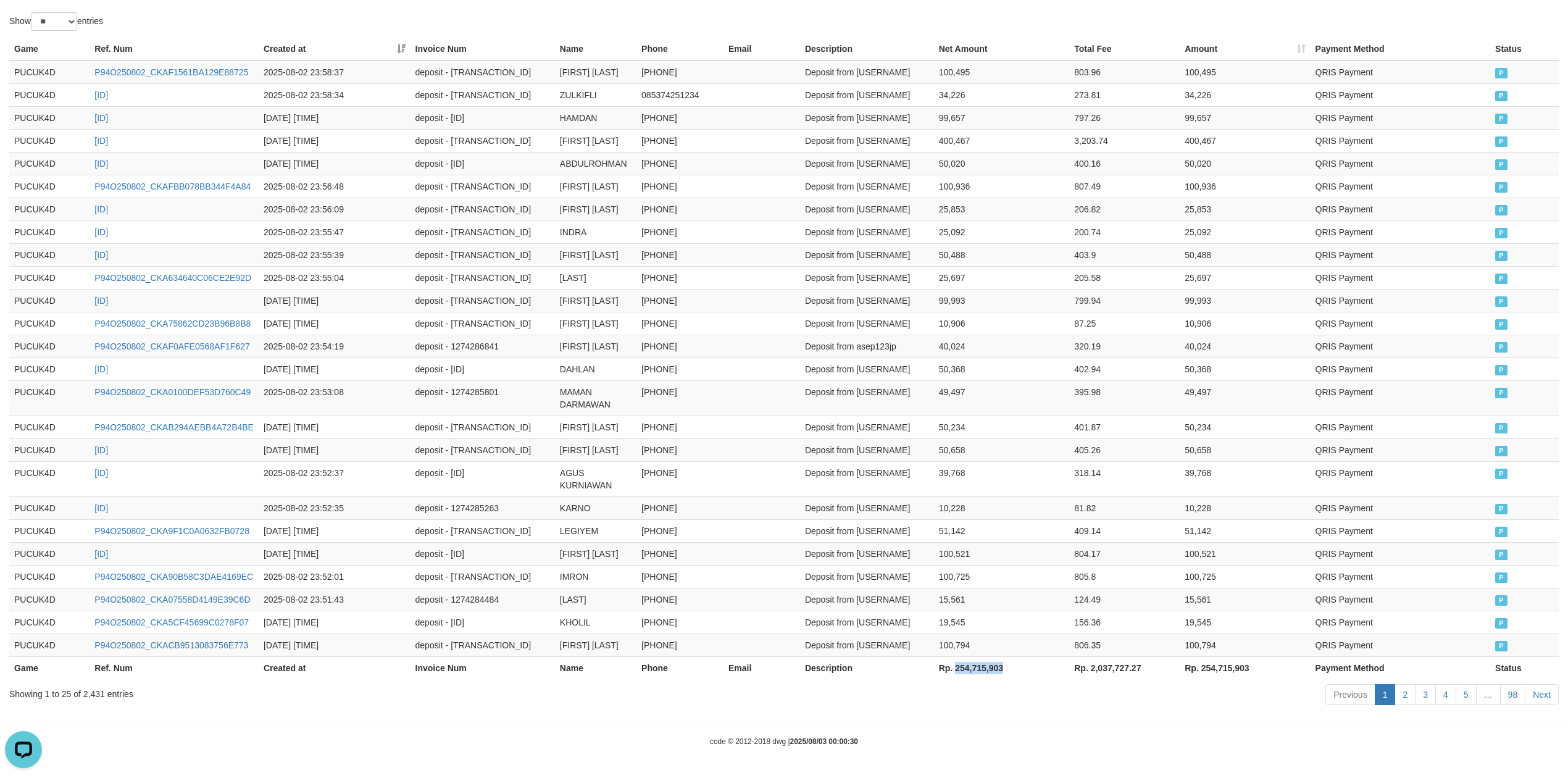 click on "Rp. 254,715,903" at bounding box center [1002, 667] 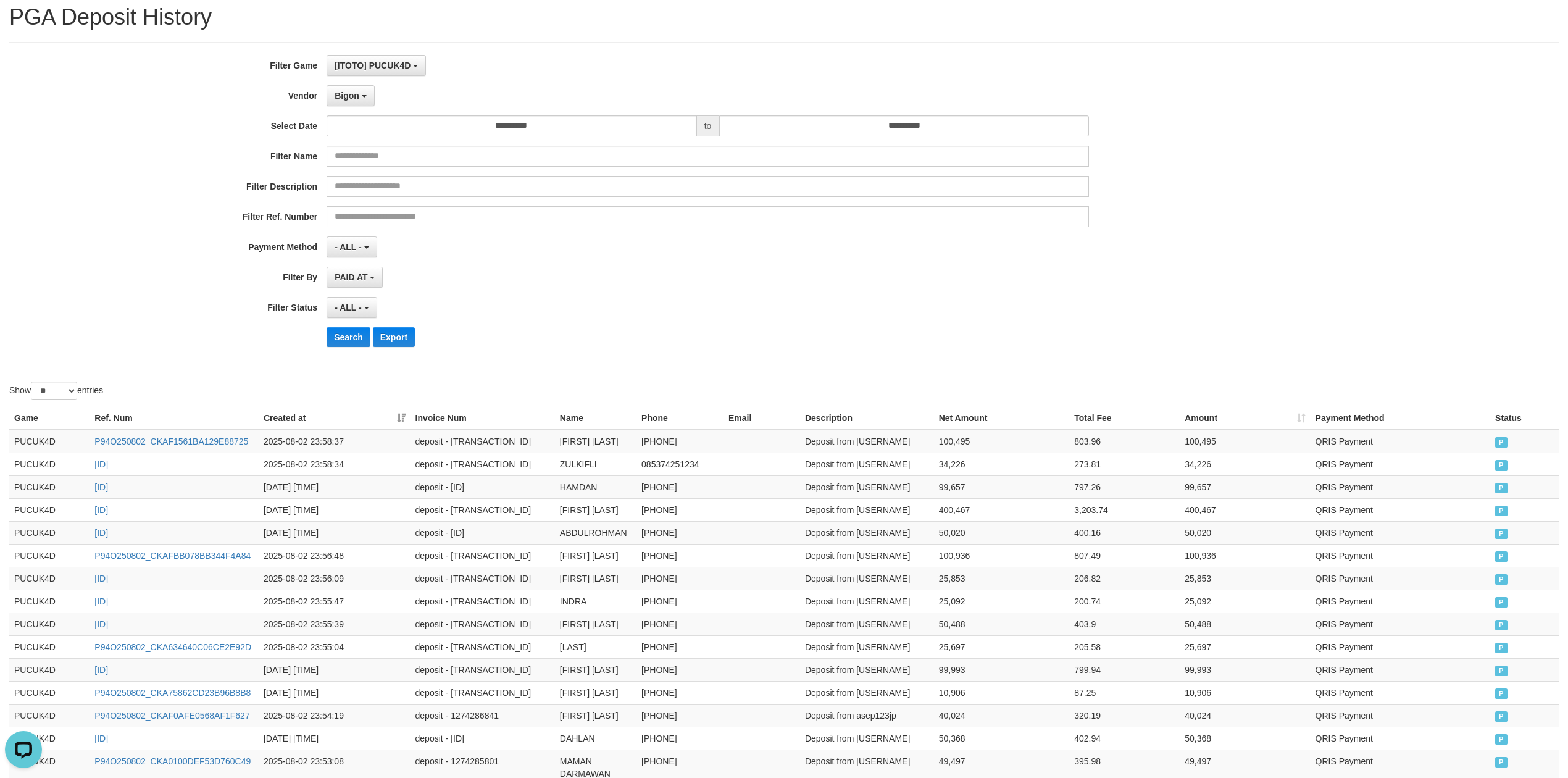 scroll, scrollTop: 0, scrollLeft: 0, axis: both 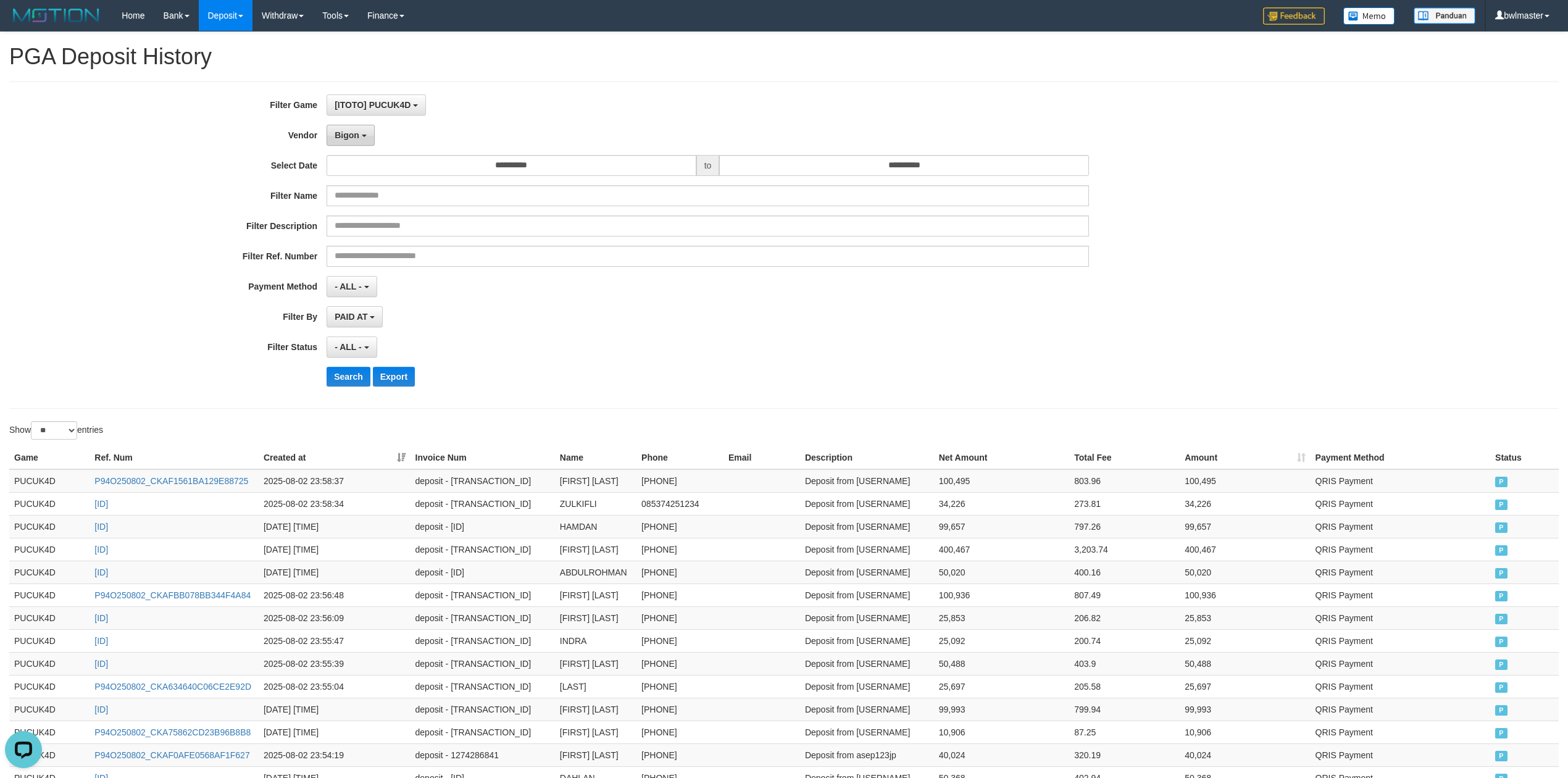 click on "Bigon" at bounding box center [351, 135] 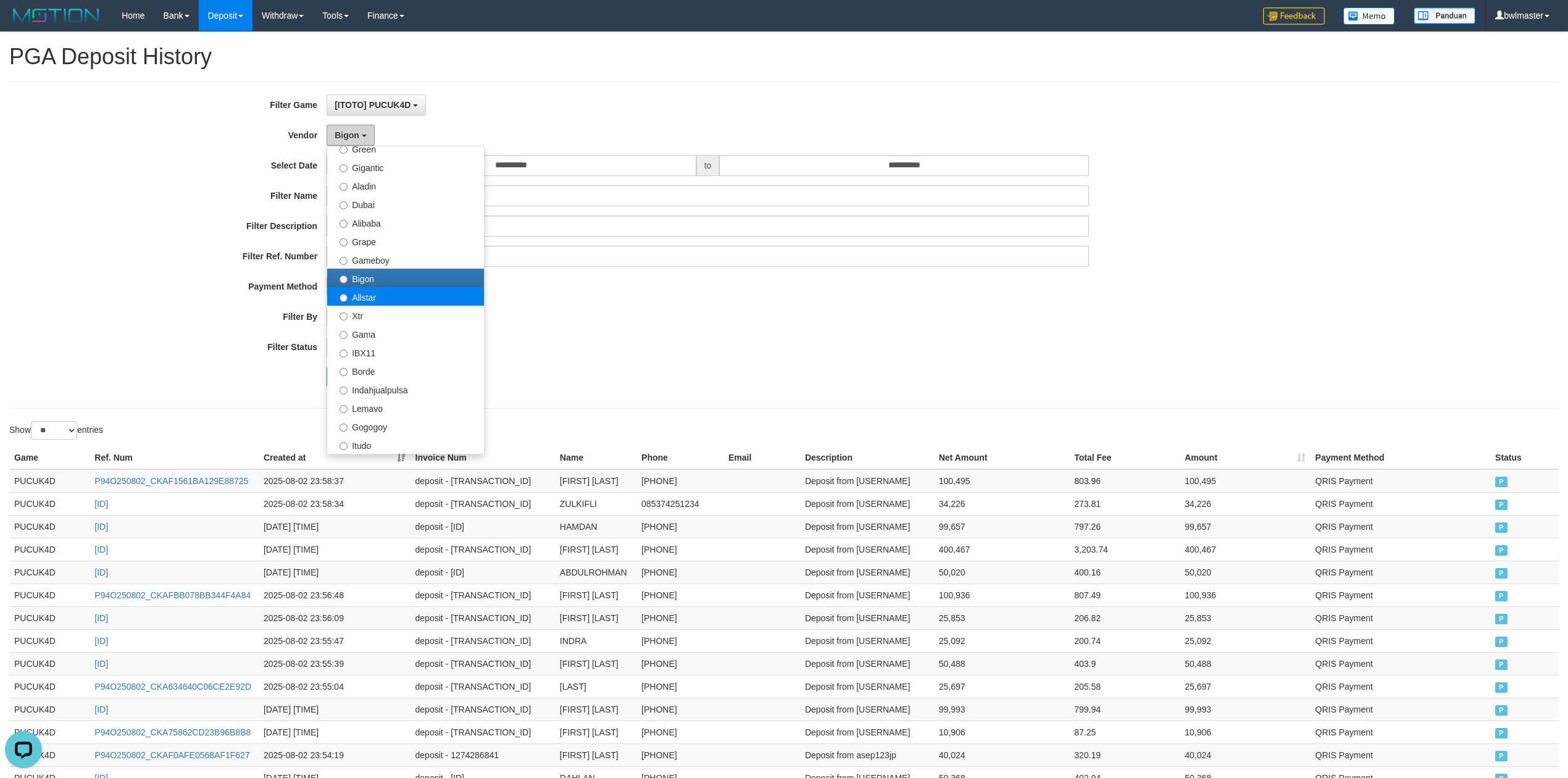 scroll, scrollTop: 247, scrollLeft: 0, axis: vertical 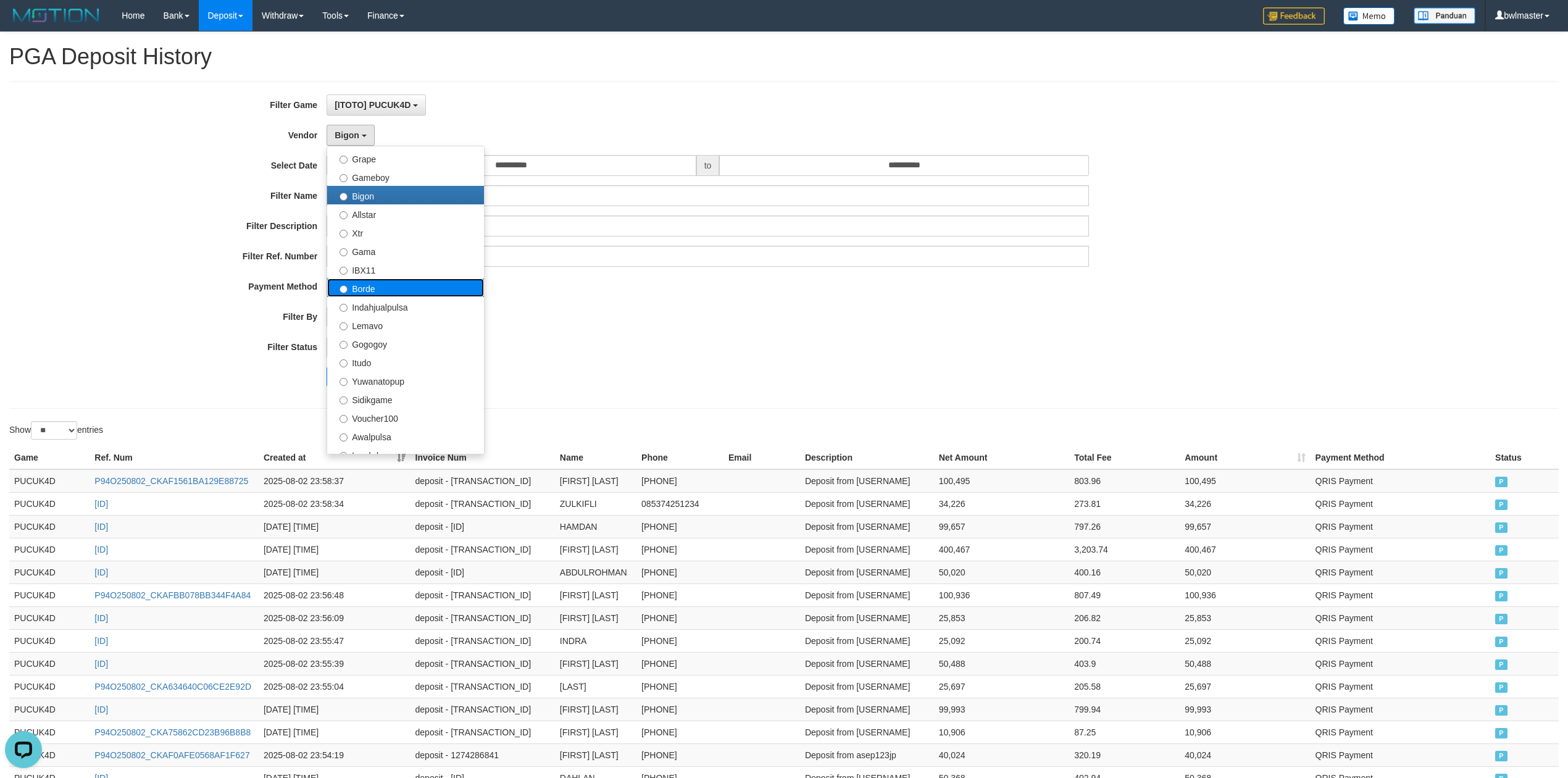 click on "Borde" at bounding box center (406, 288) 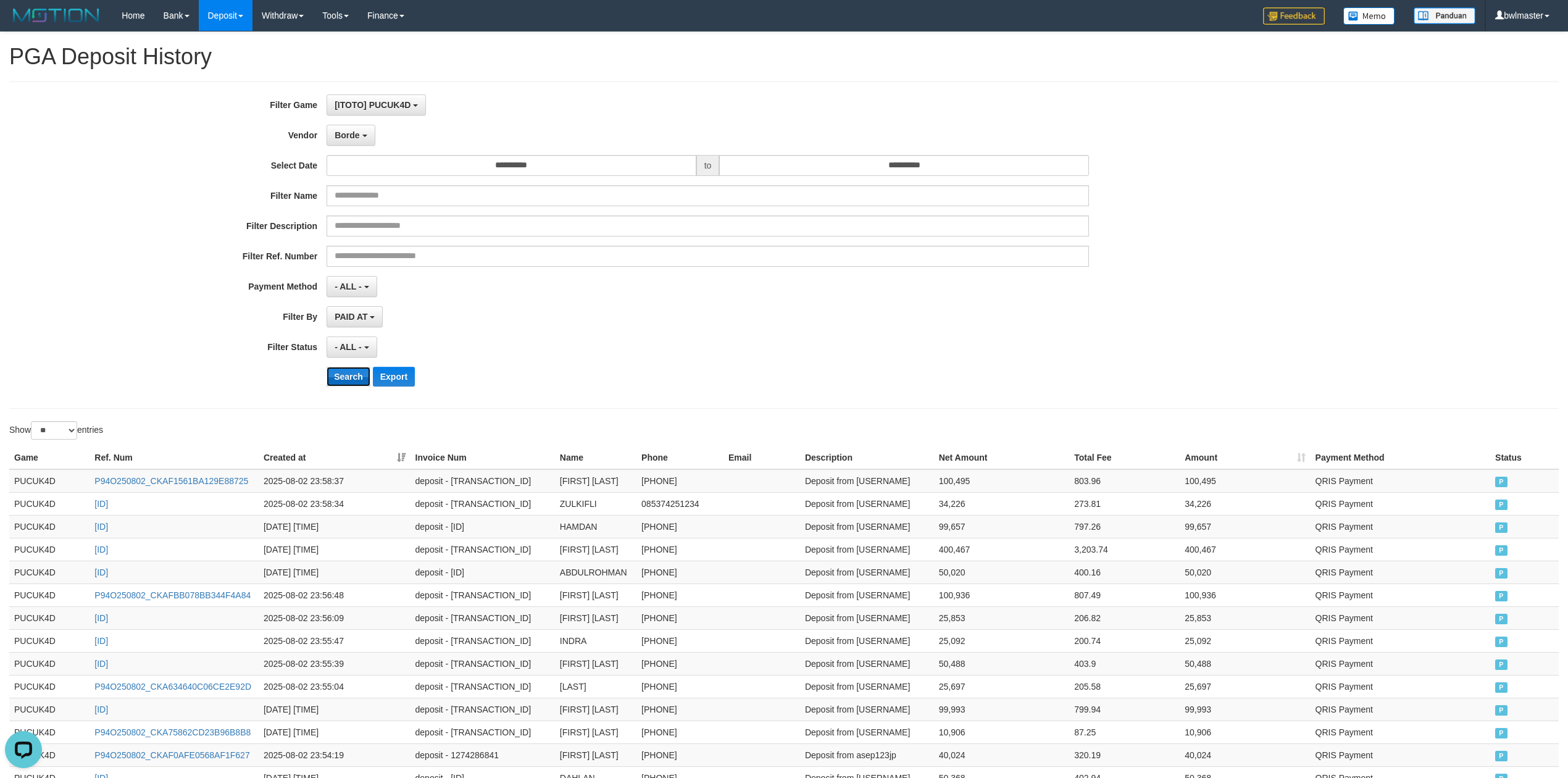 click on "Search" at bounding box center (348, 377) 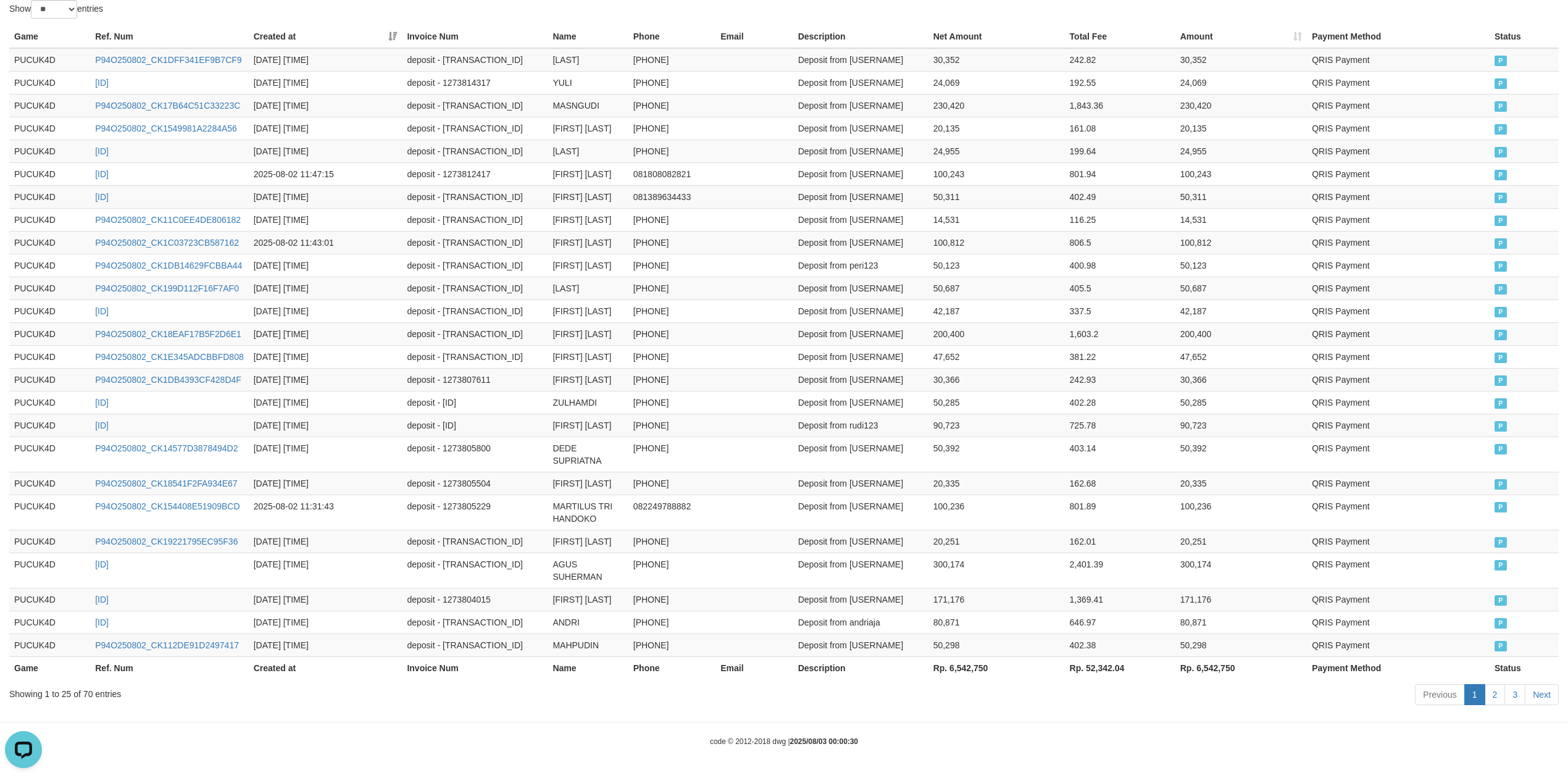 scroll, scrollTop: 540, scrollLeft: 0, axis: vertical 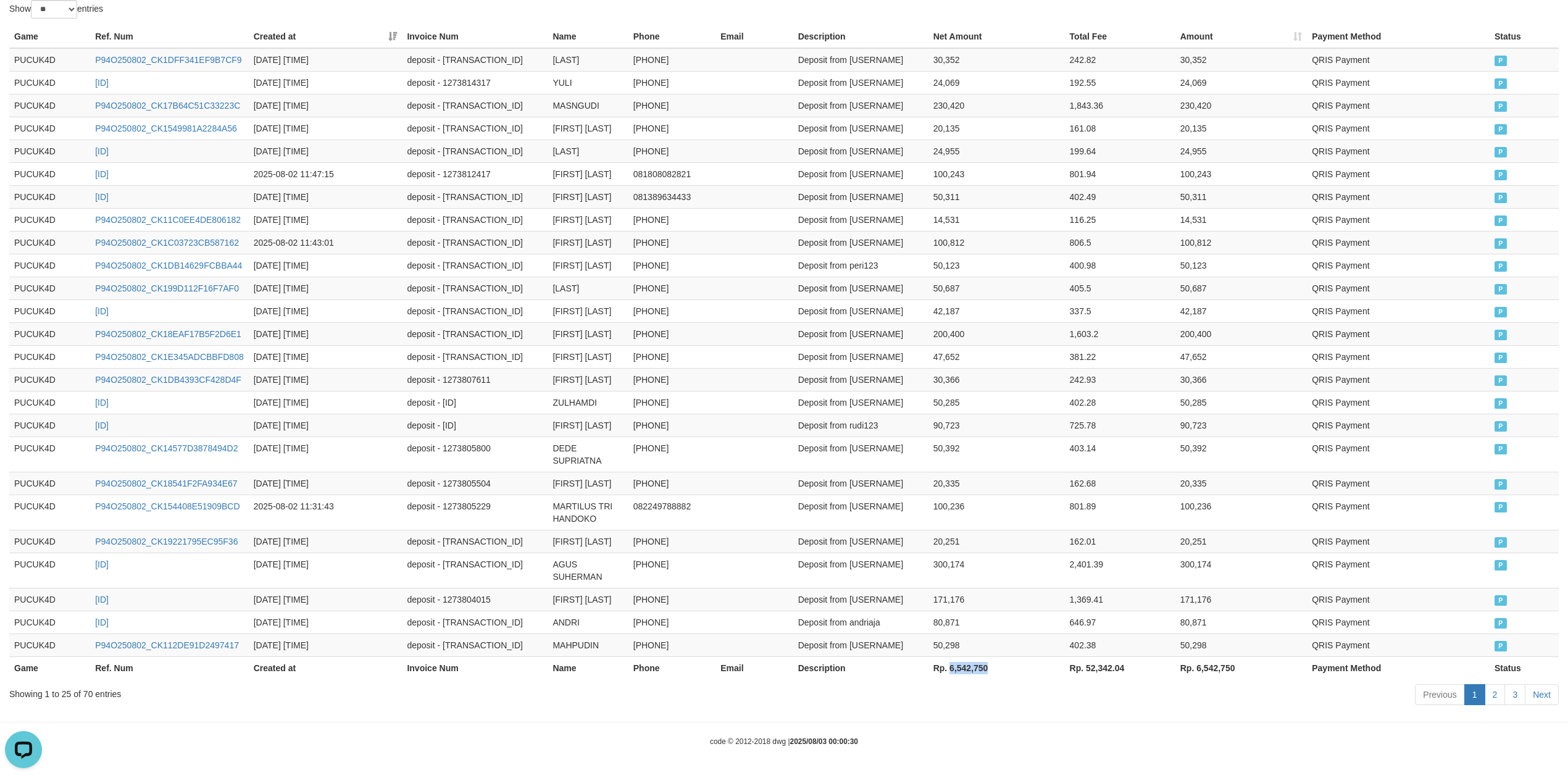 click on "Rp. 6,542,750" at bounding box center (996, 667) 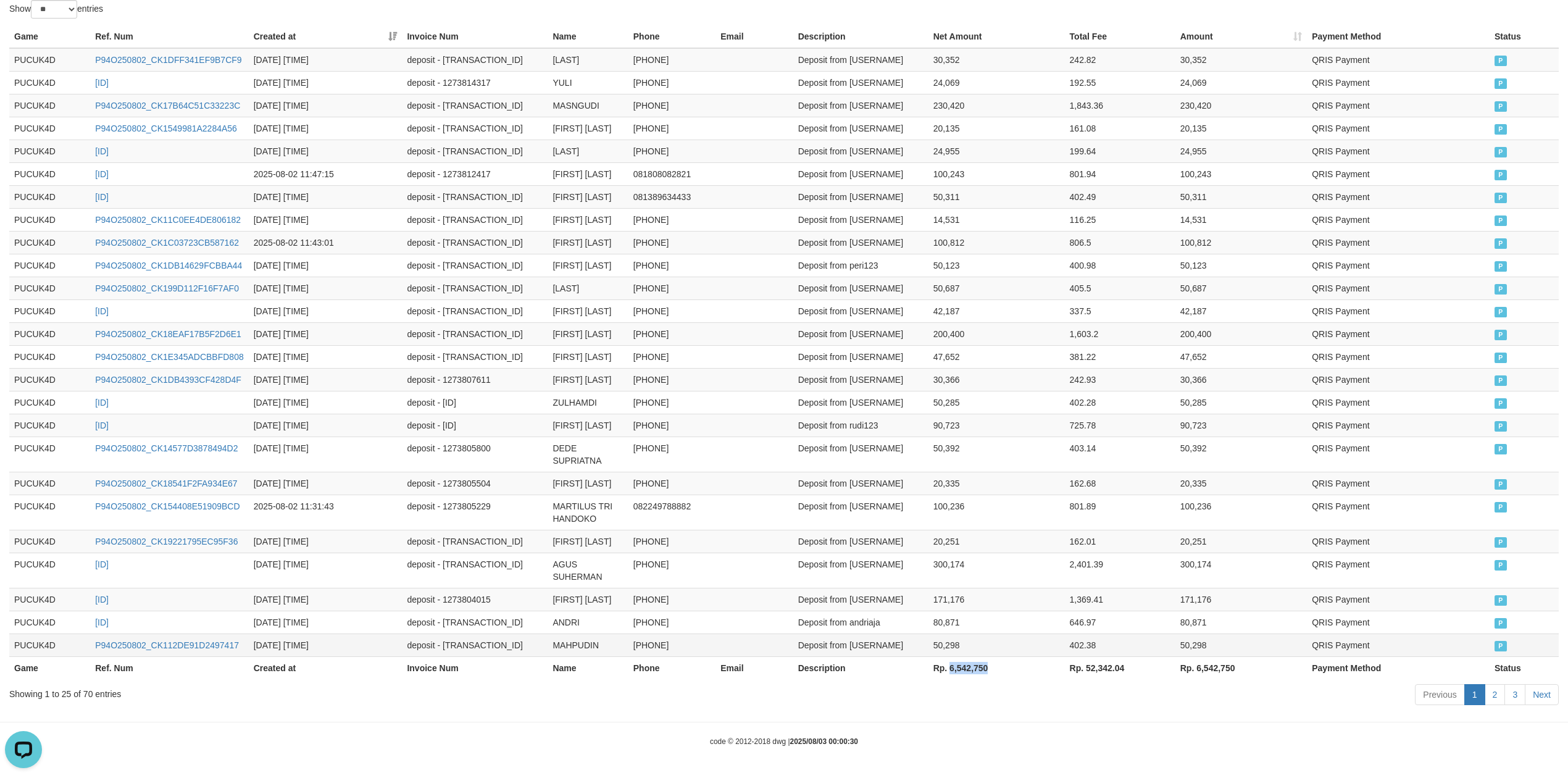 copy on "6,542,750" 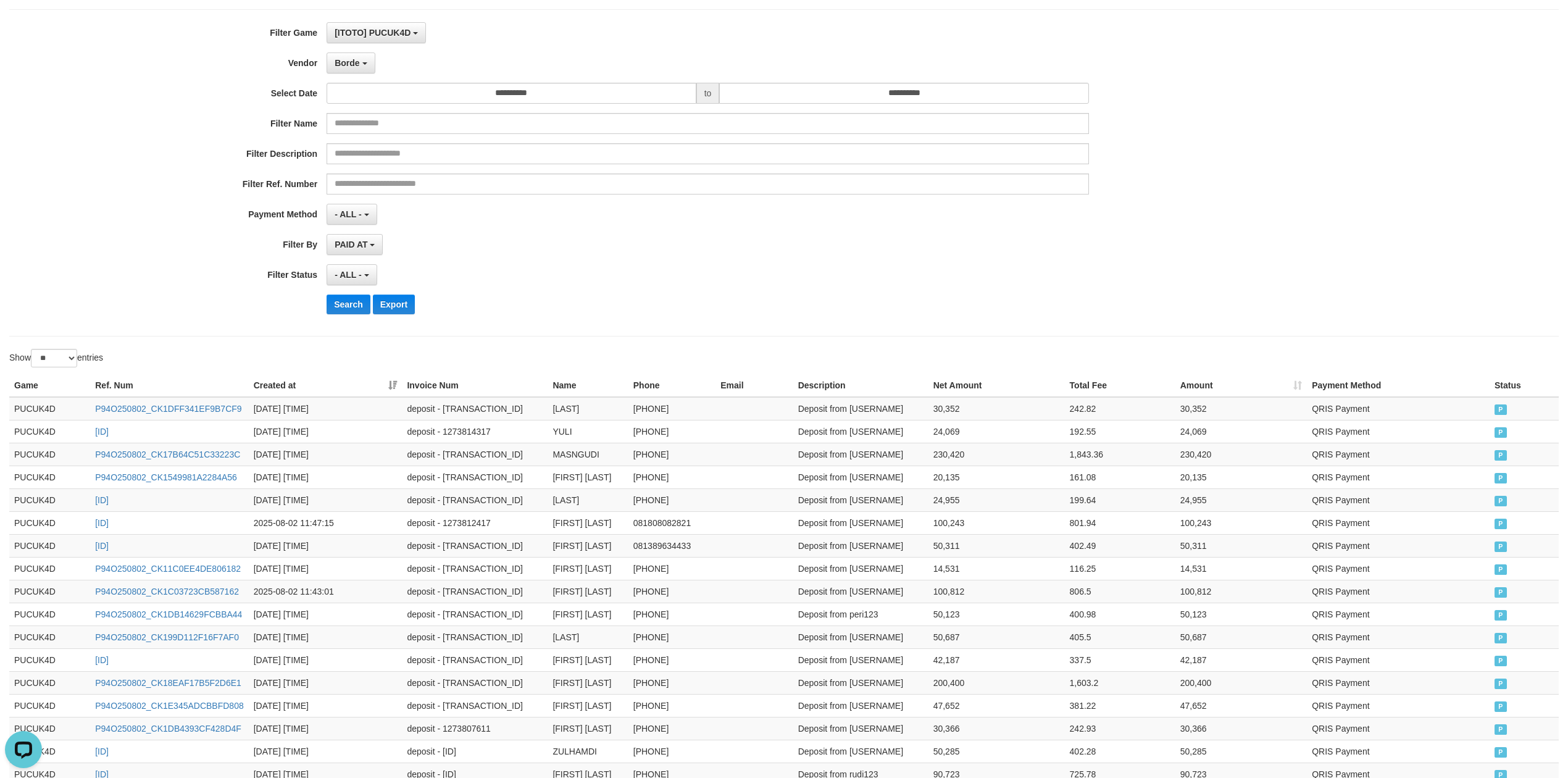 scroll, scrollTop: 0, scrollLeft: 0, axis: both 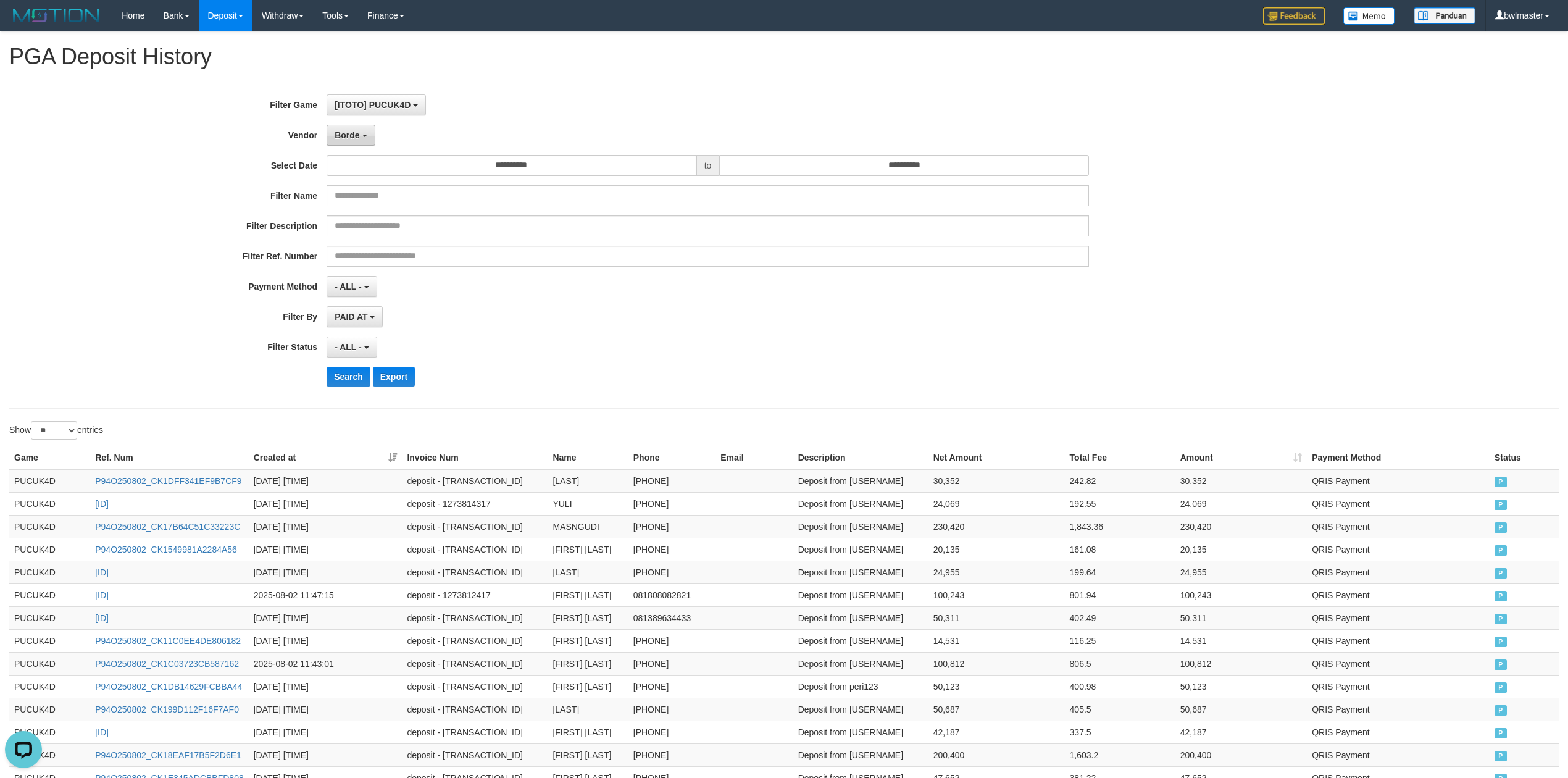 click on "Borde" at bounding box center [347, 135] 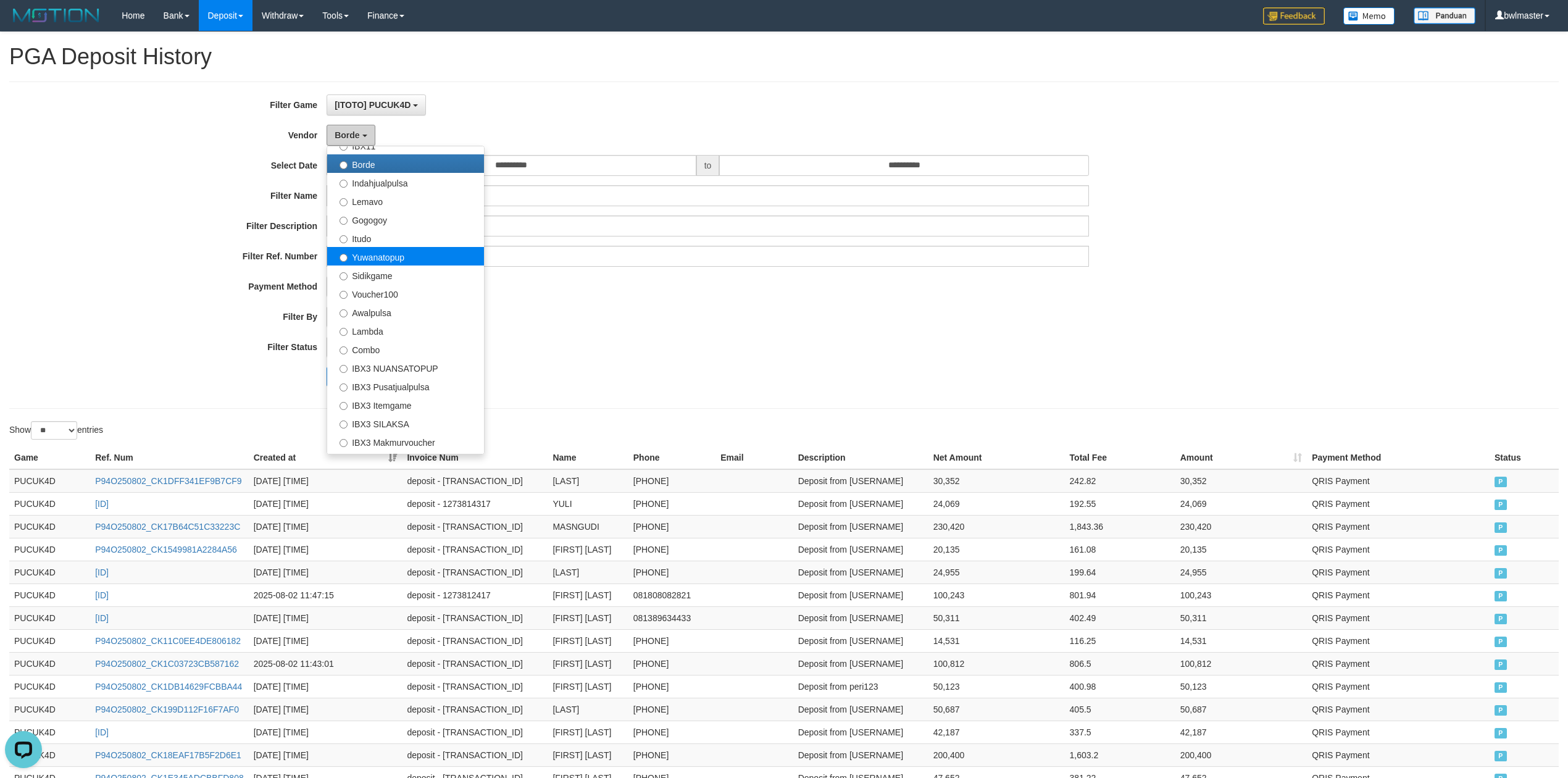 scroll, scrollTop: 406, scrollLeft: 0, axis: vertical 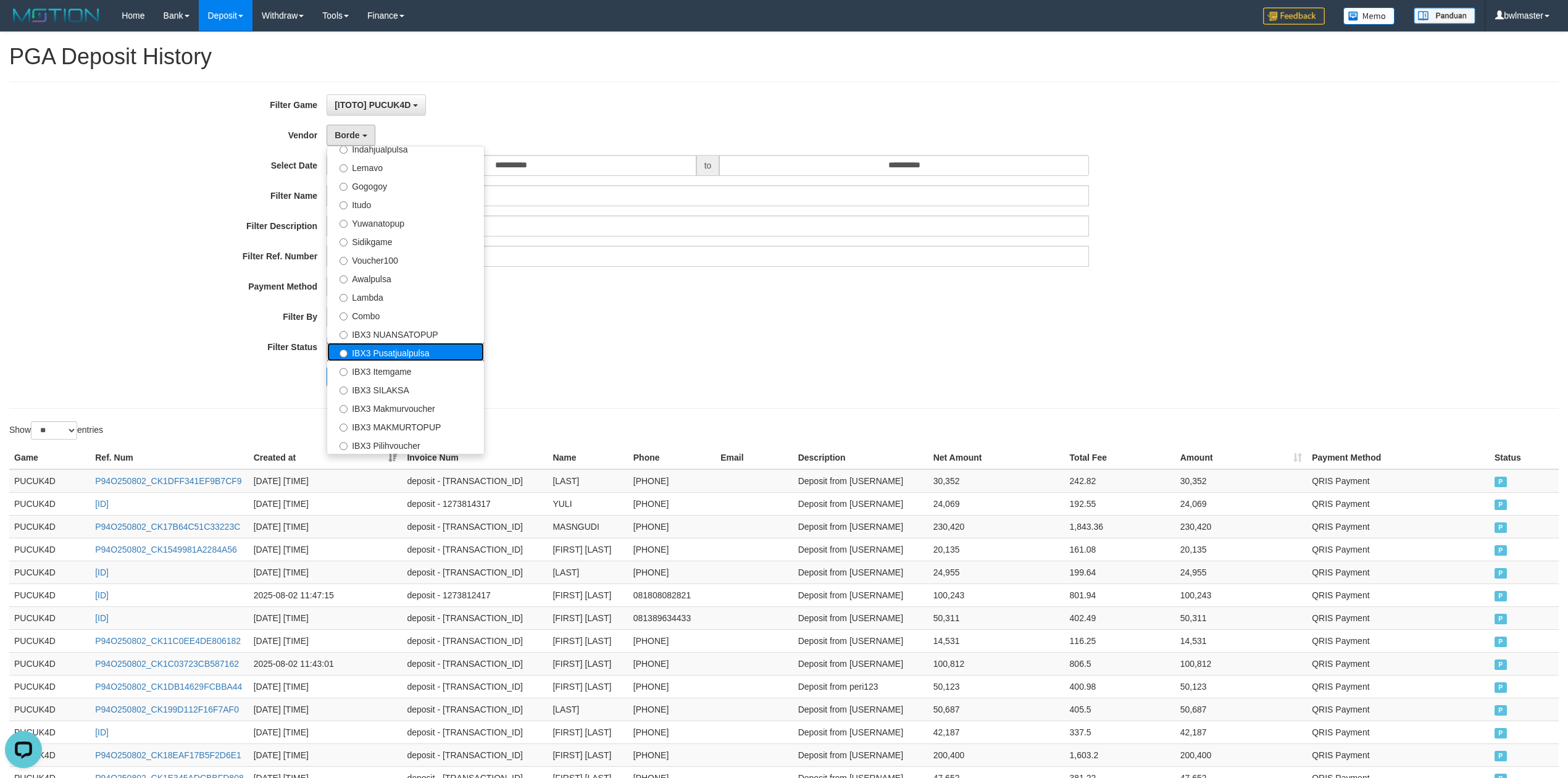 click on "IBX3 Pusatjualpulsa" at bounding box center (406, 352) 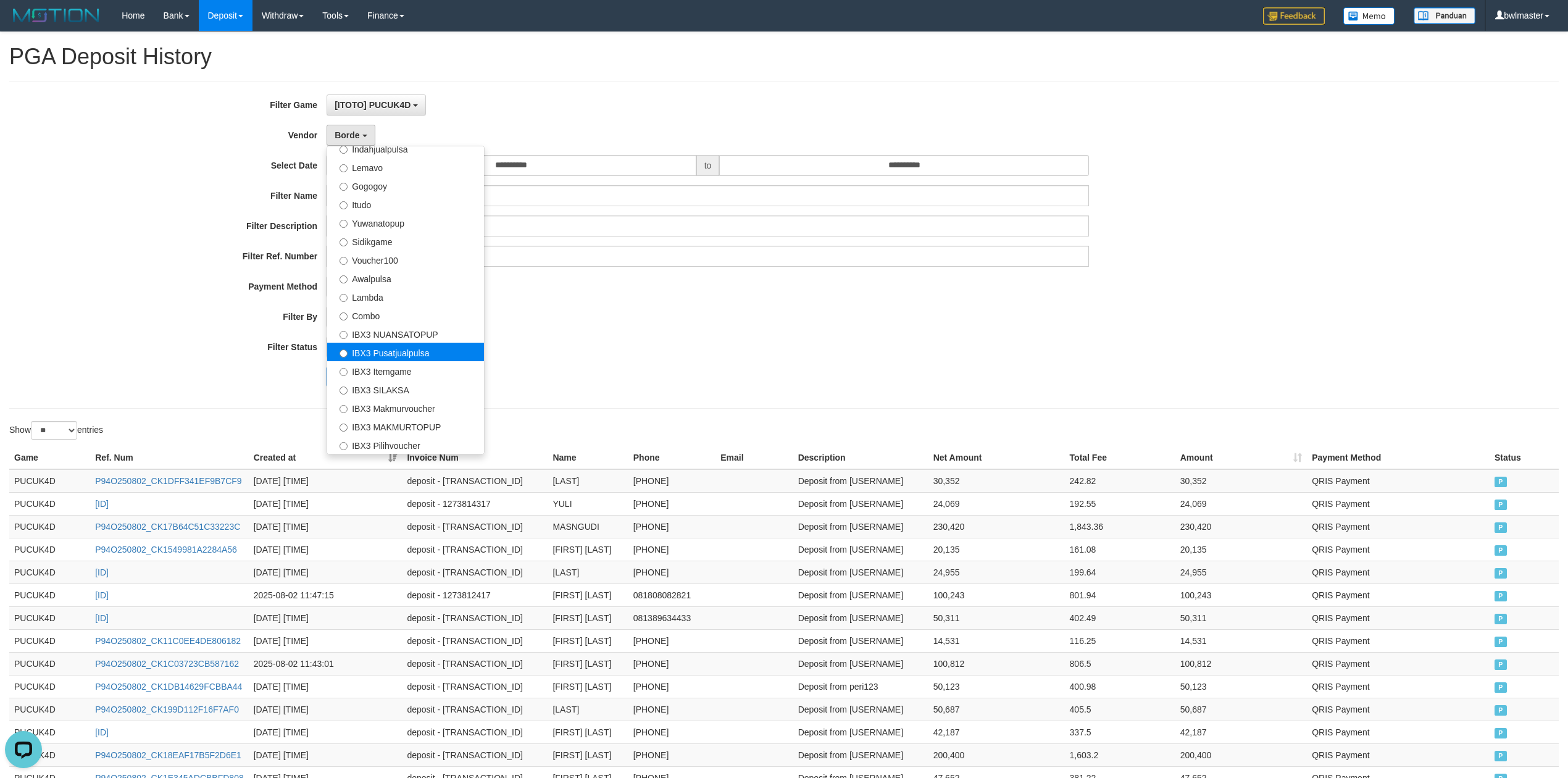 select on "**********" 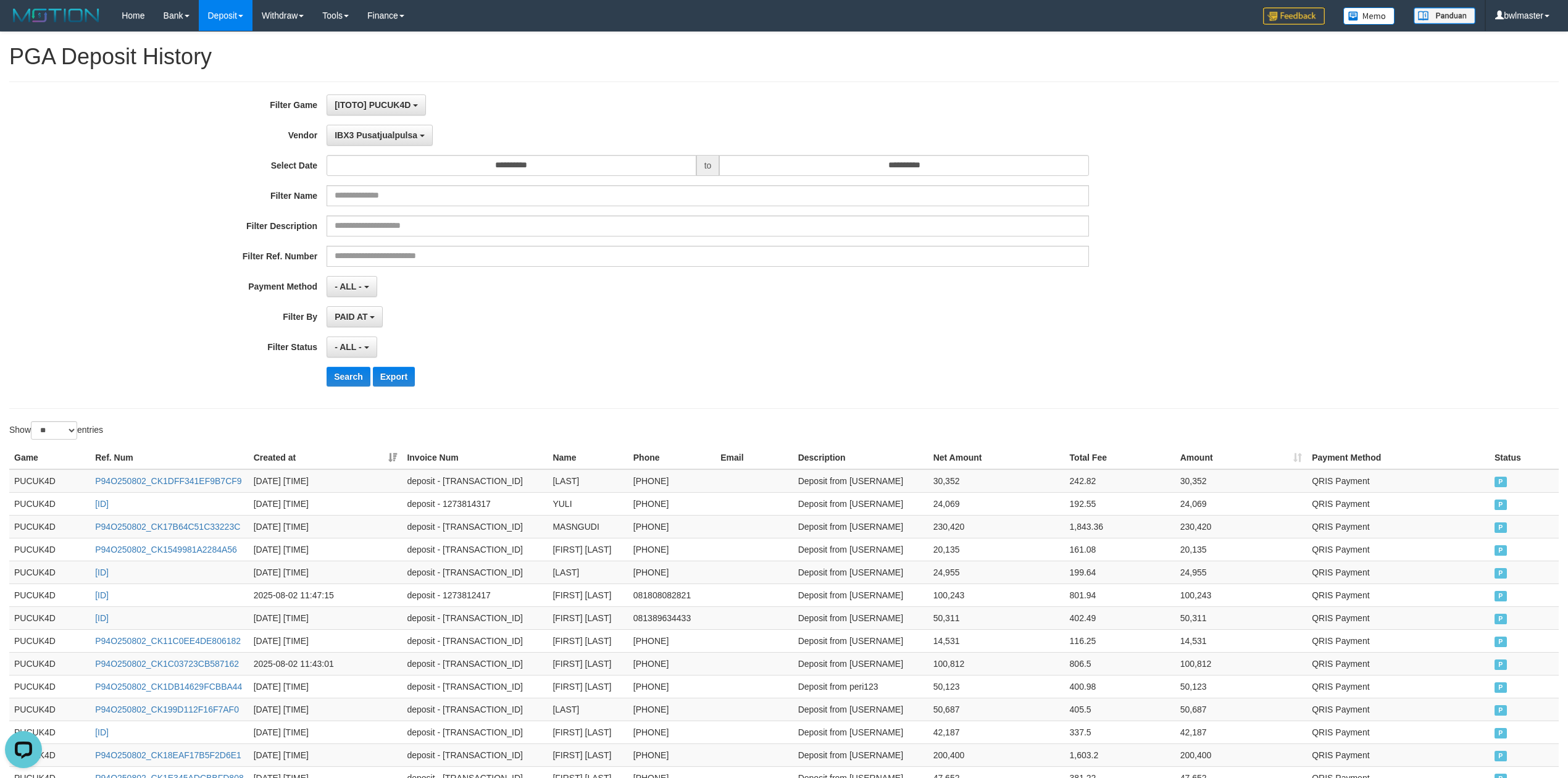 click on "**********" at bounding box center (653, 245) 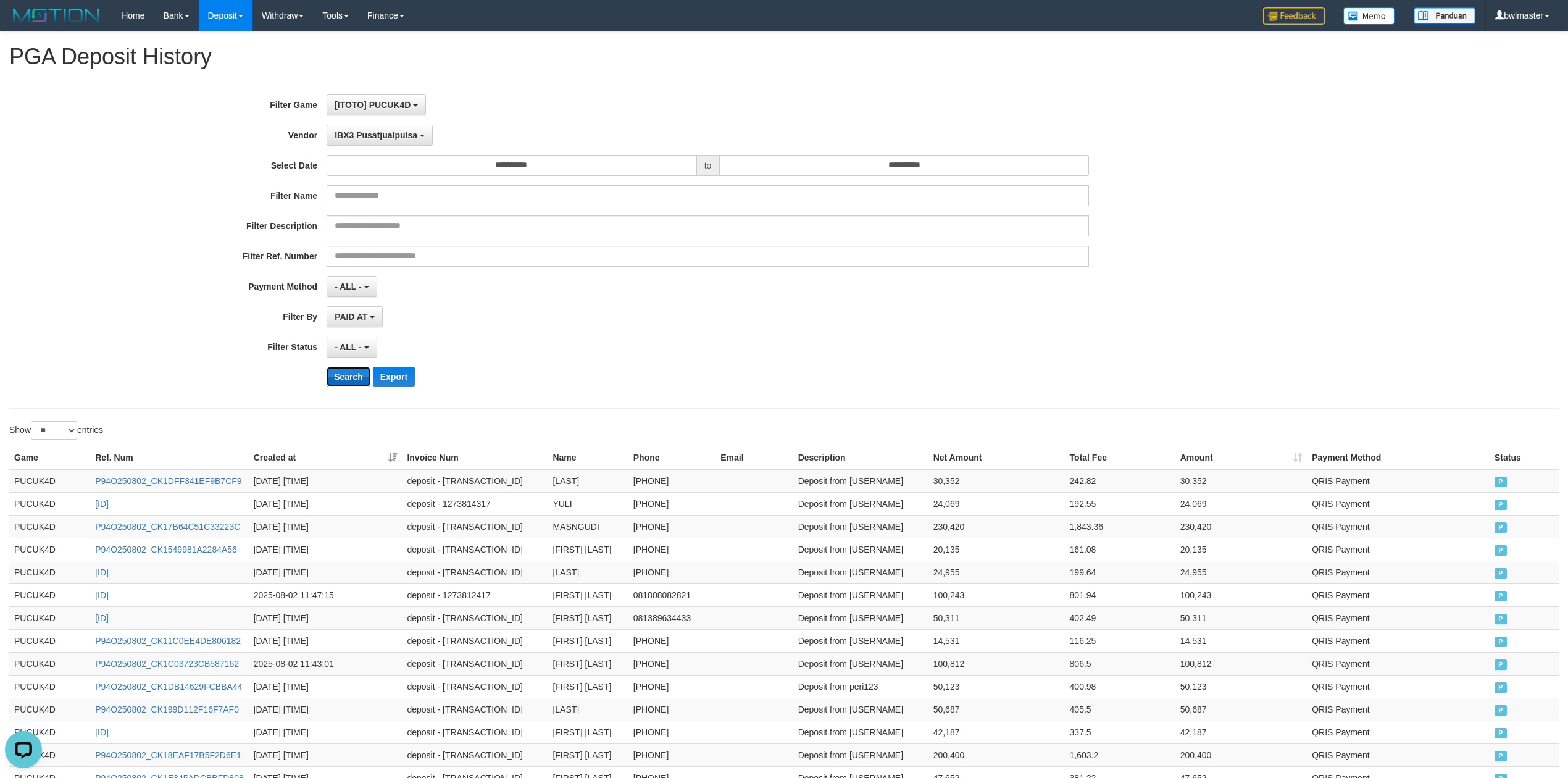 click on "Search" at bounding box center [348, 377] 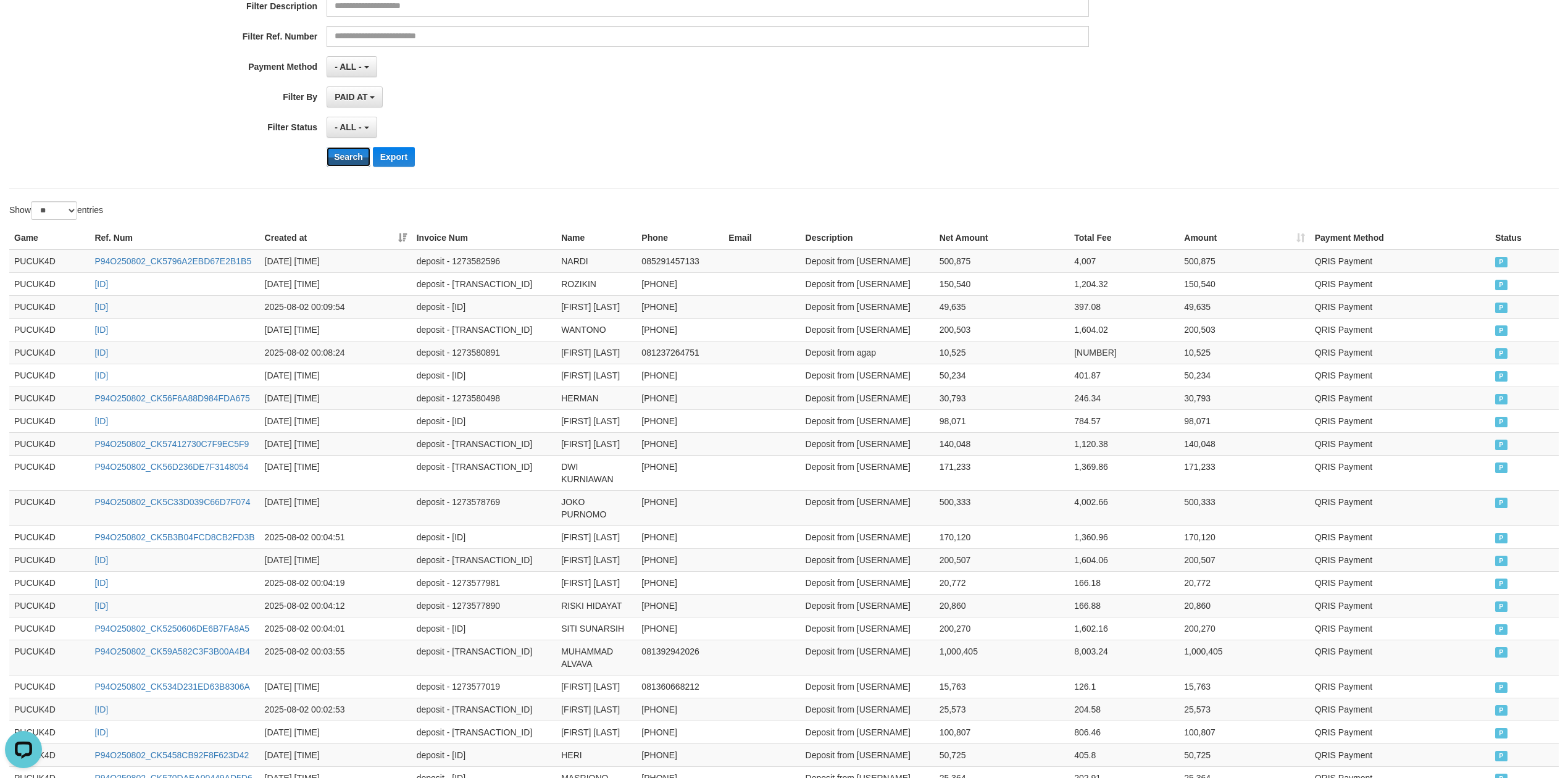scroll, scrollTop: 393, scrollLeft: 0, axis: vertical 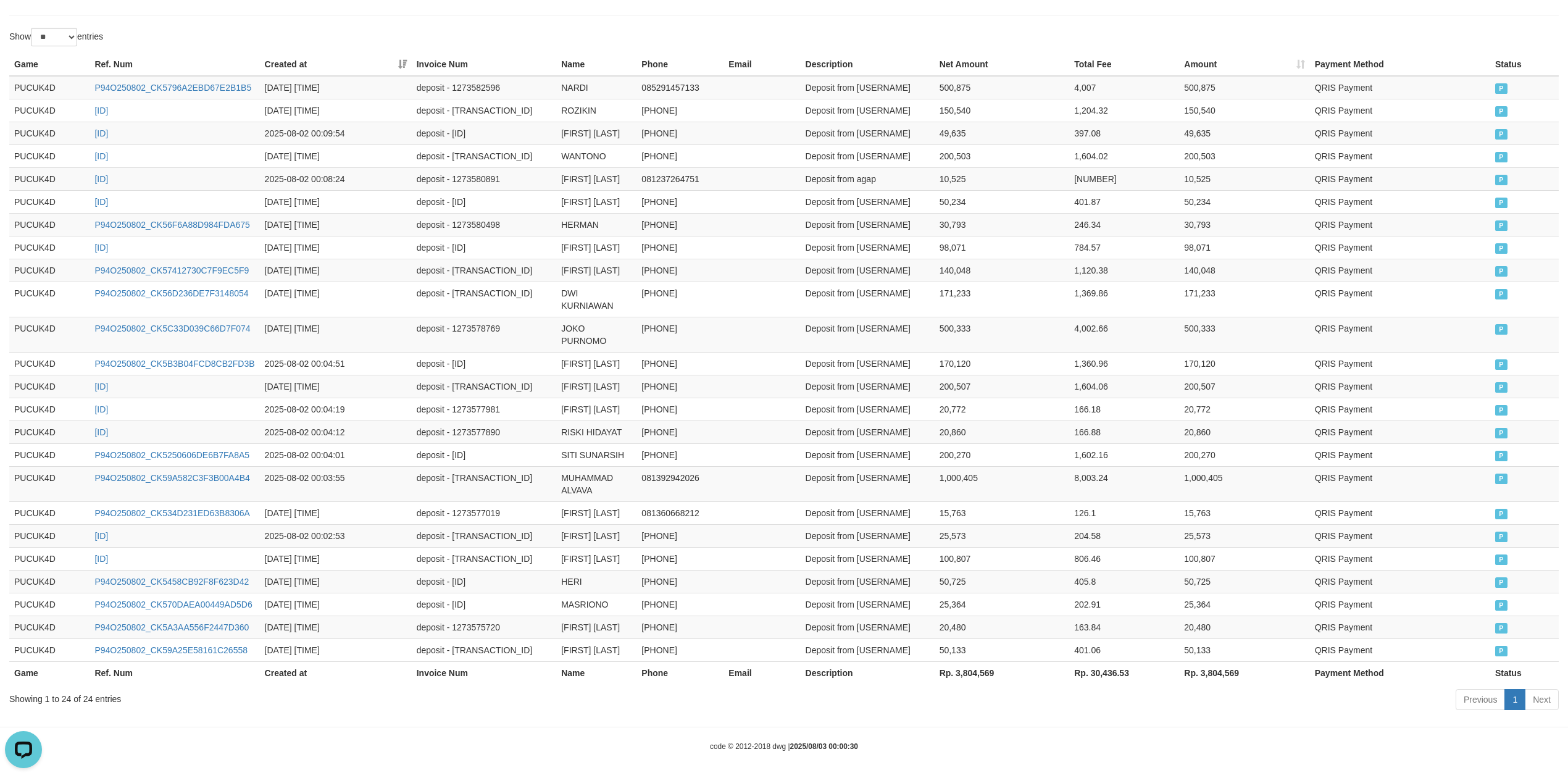 click on "Rp. 3,804,569" at bounding box center [1002, 672] 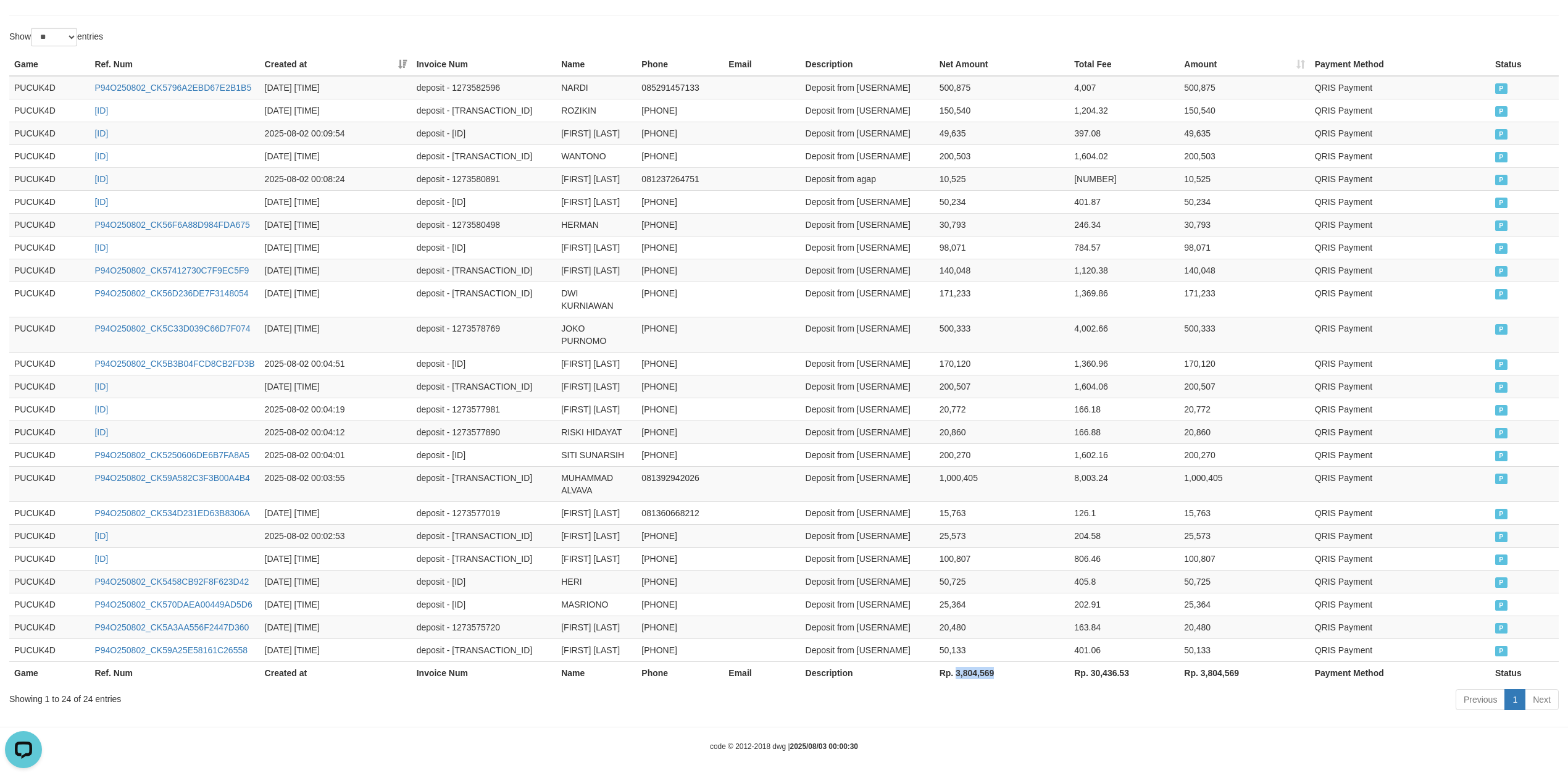 click on "Rp. 3,804,569" at bounding box center [1002, 672] 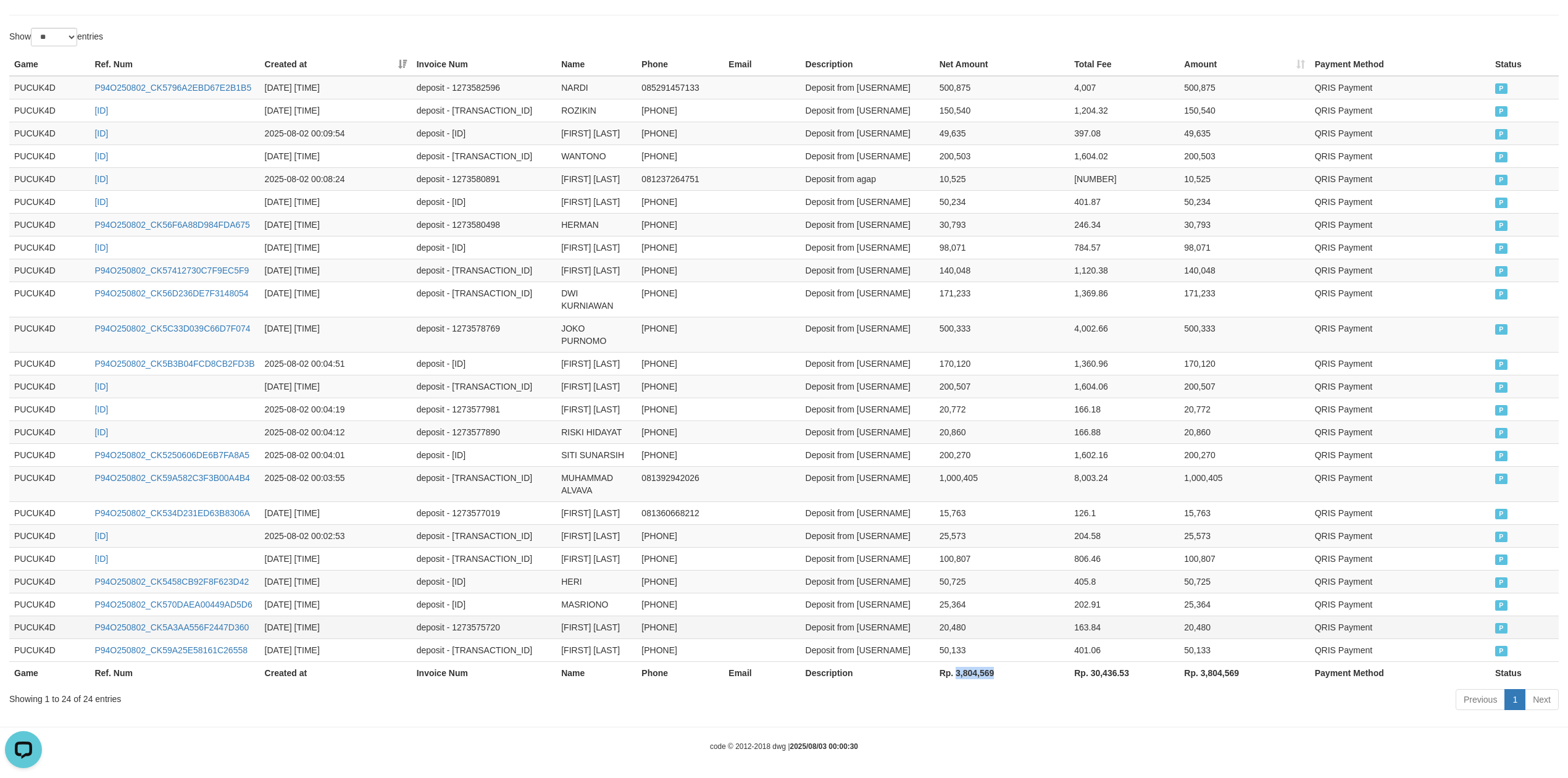 copy on "3,804,569" 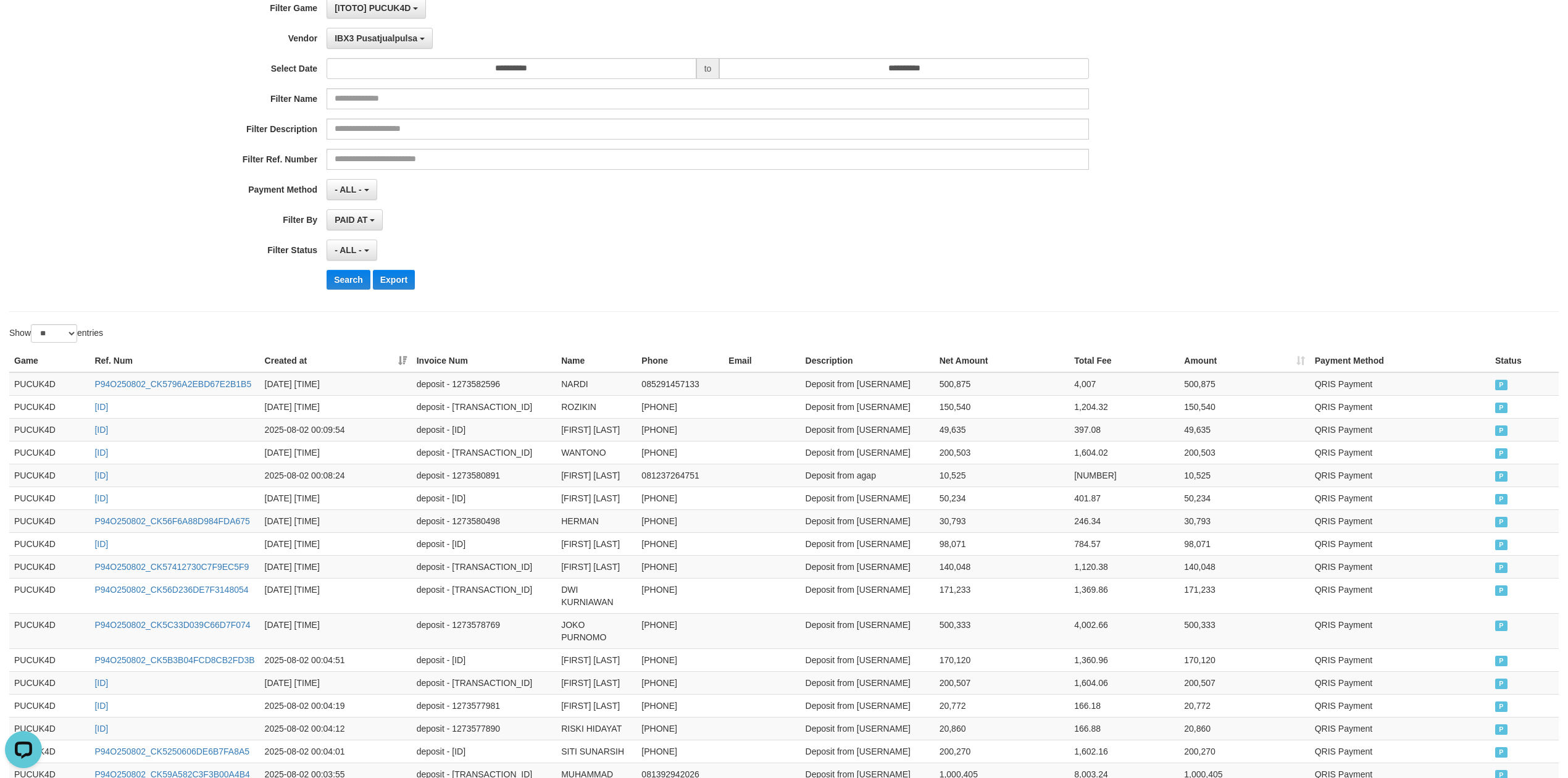 scroll, scrollTop: 0, scrollLeft: 0, axis: both 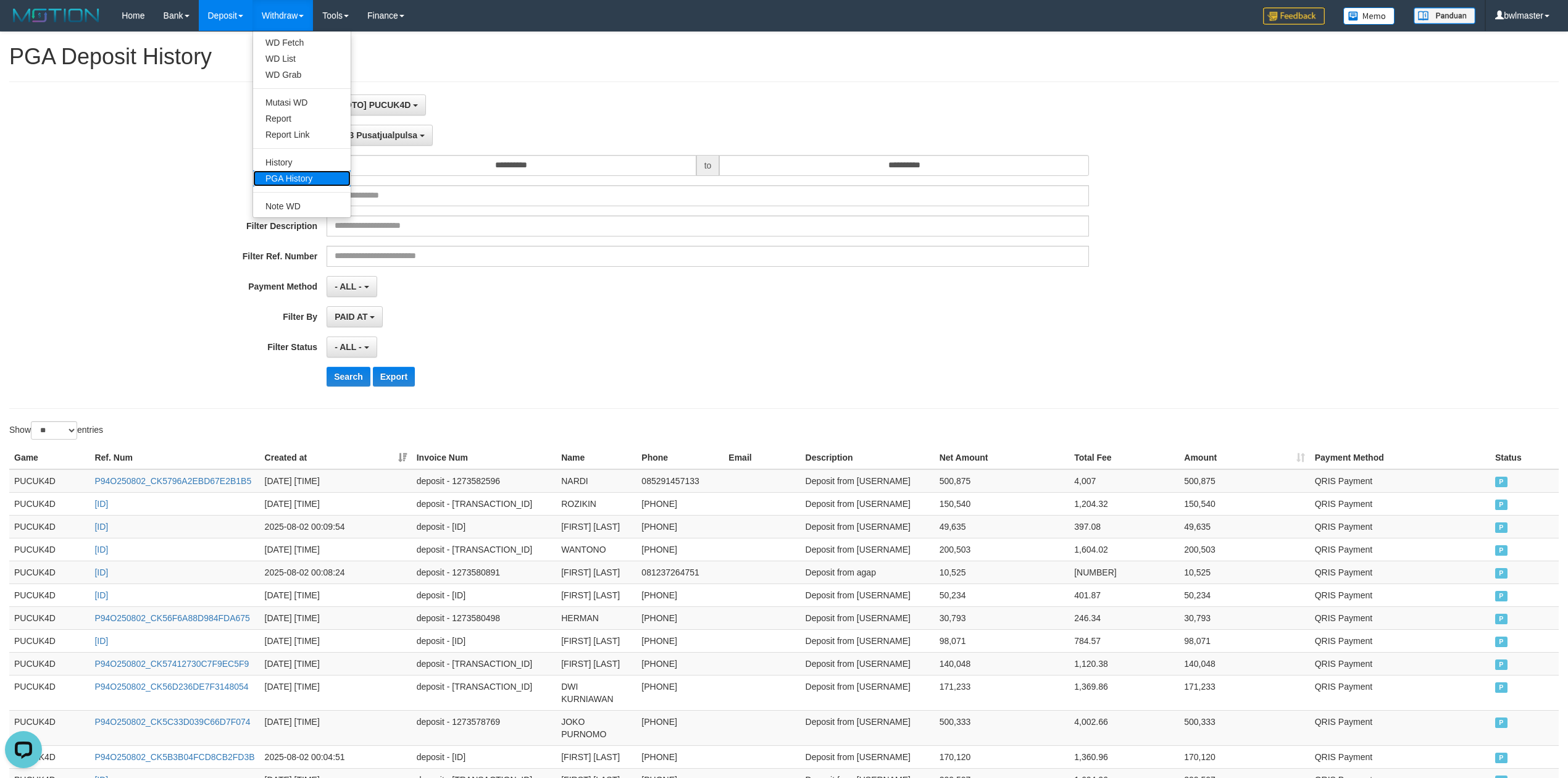 click on "PGA History" at bounding box center (302, 178) 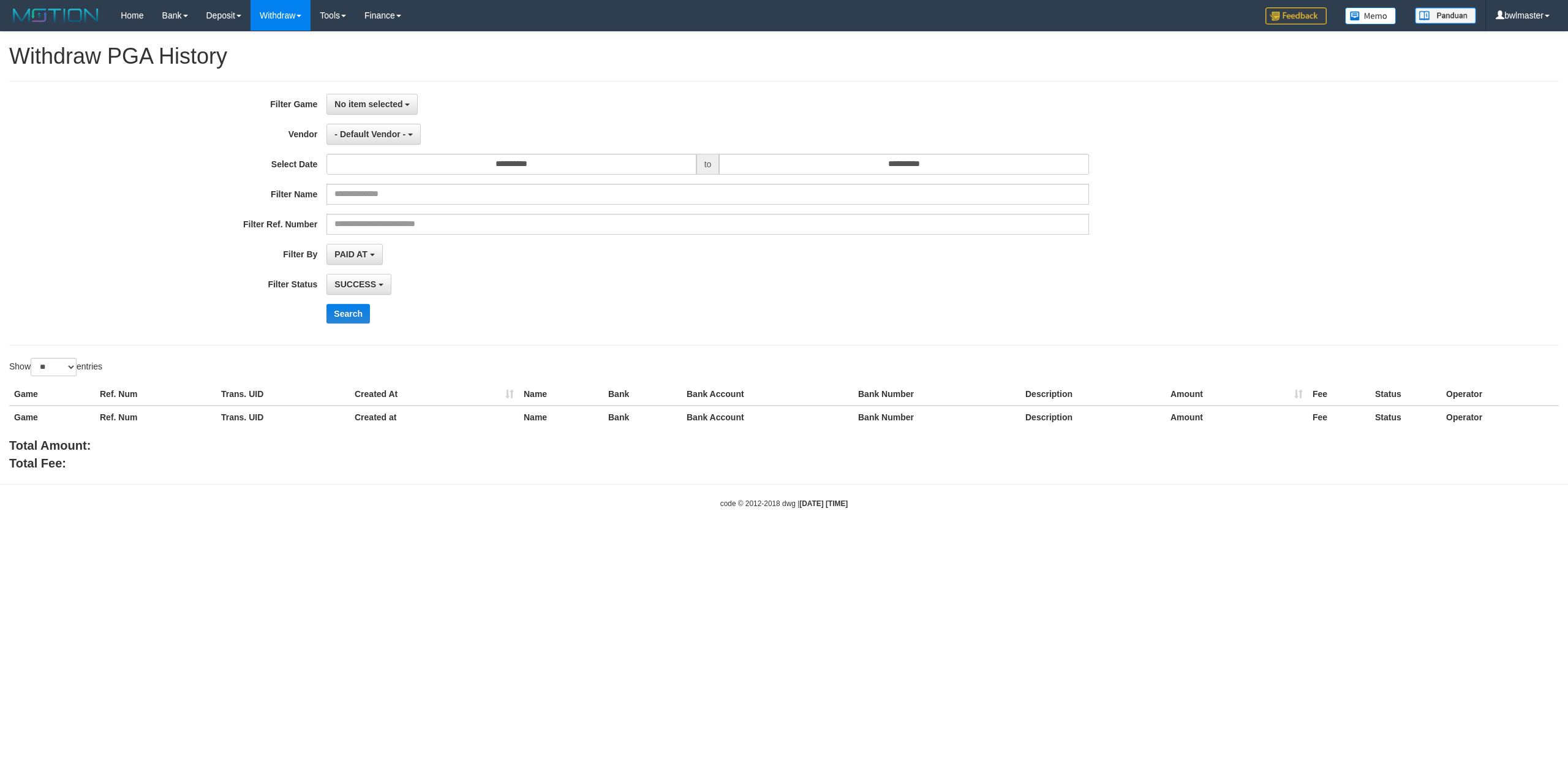 select 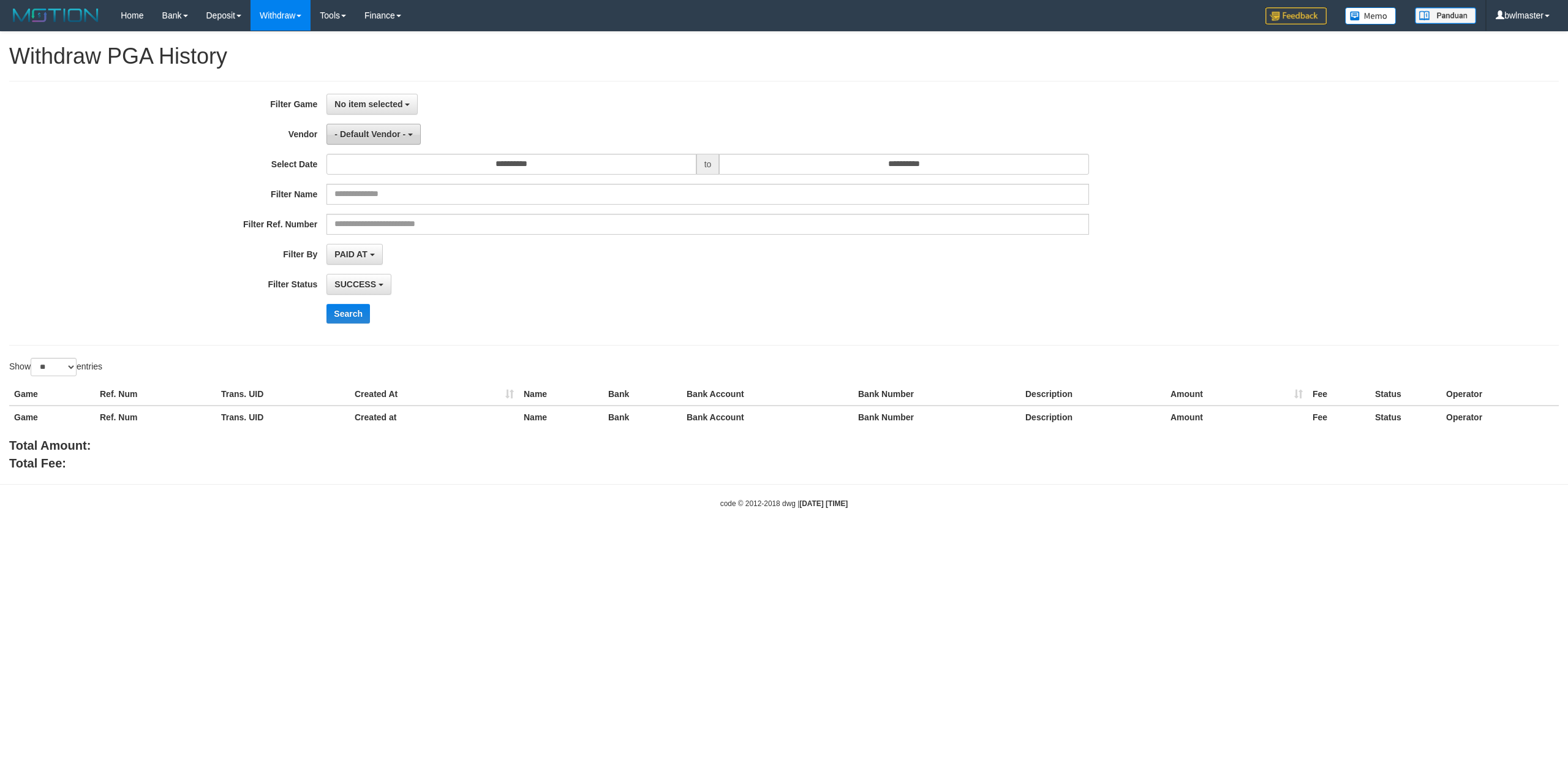 scroll, scrollTop: 0, scrollLeft: 0, axis: both 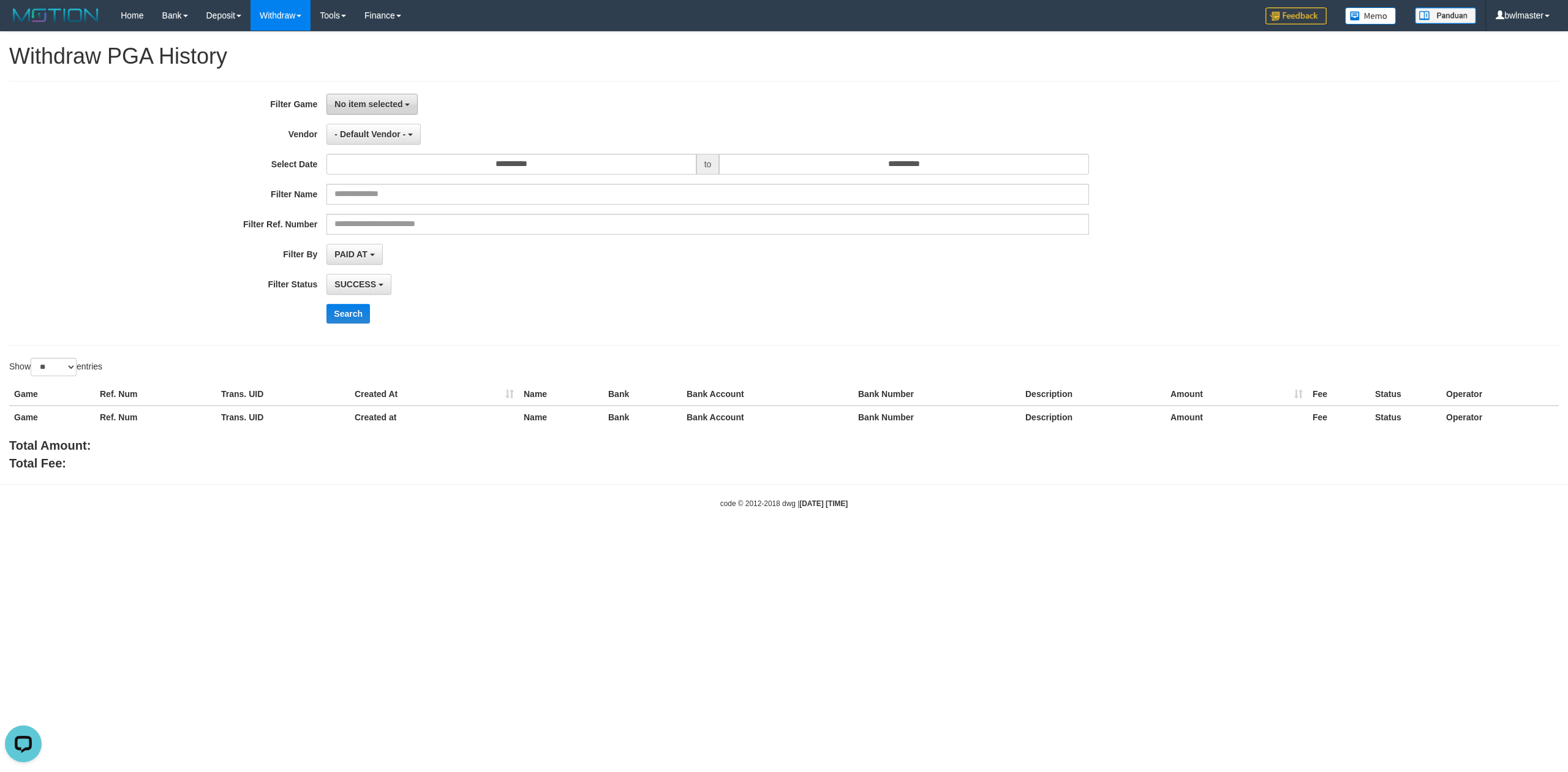 click on "No item selected" at bounding box center [372, 104] 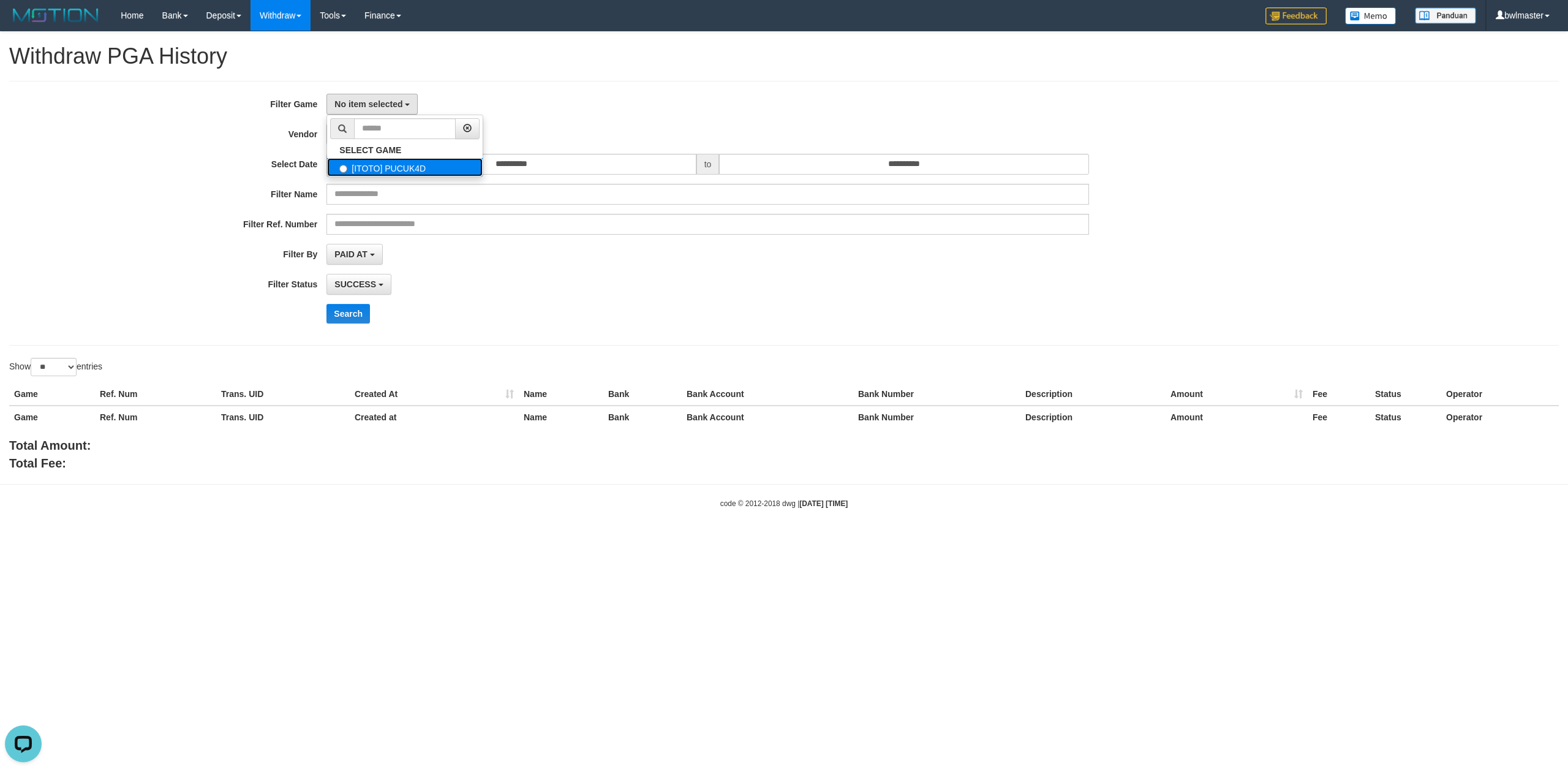 click on "[ITOTO] PUCUK4D" at bounding box center [405, 167] 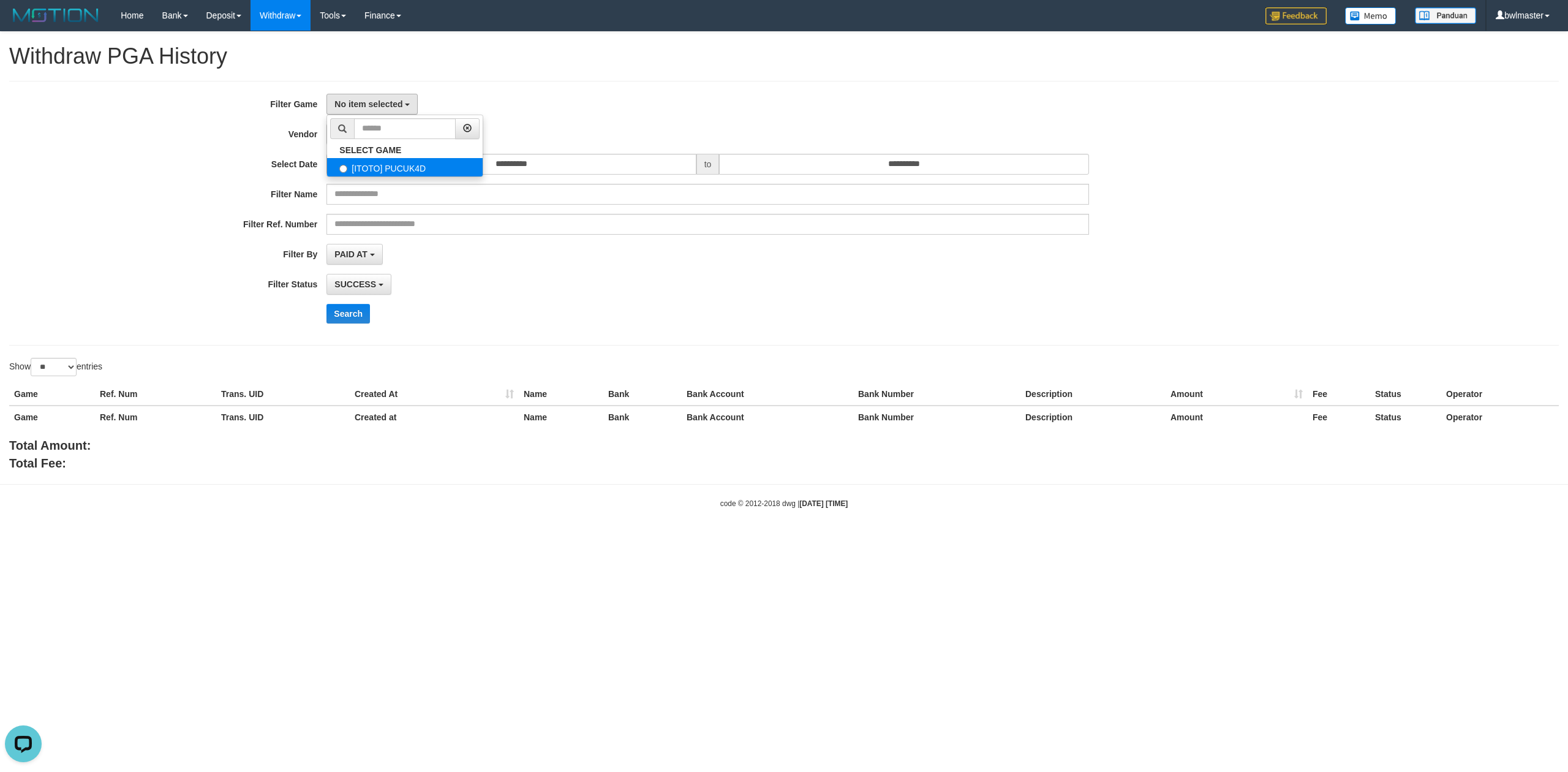 select on "****" 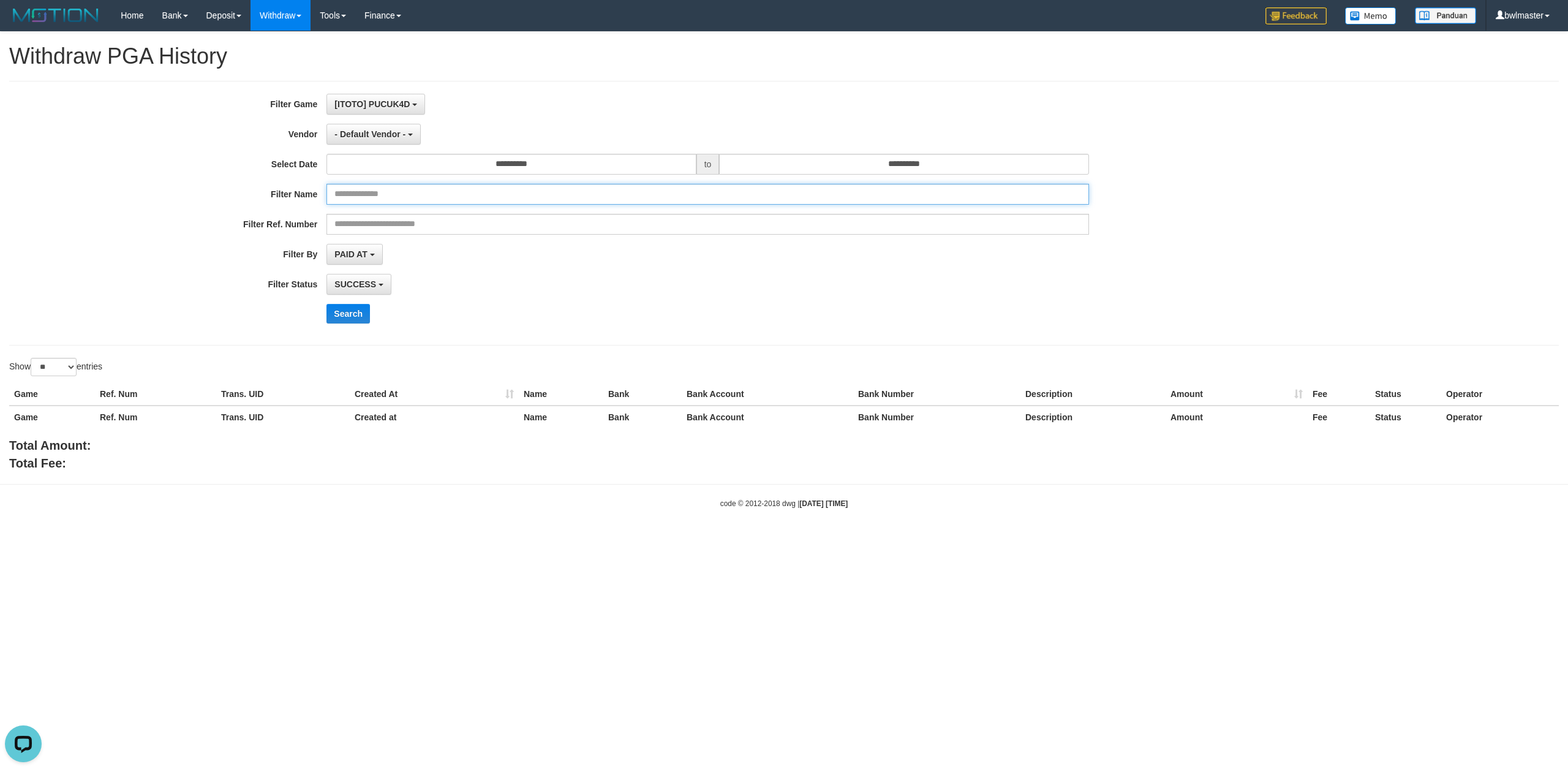 click at bounding box center [707, 194] 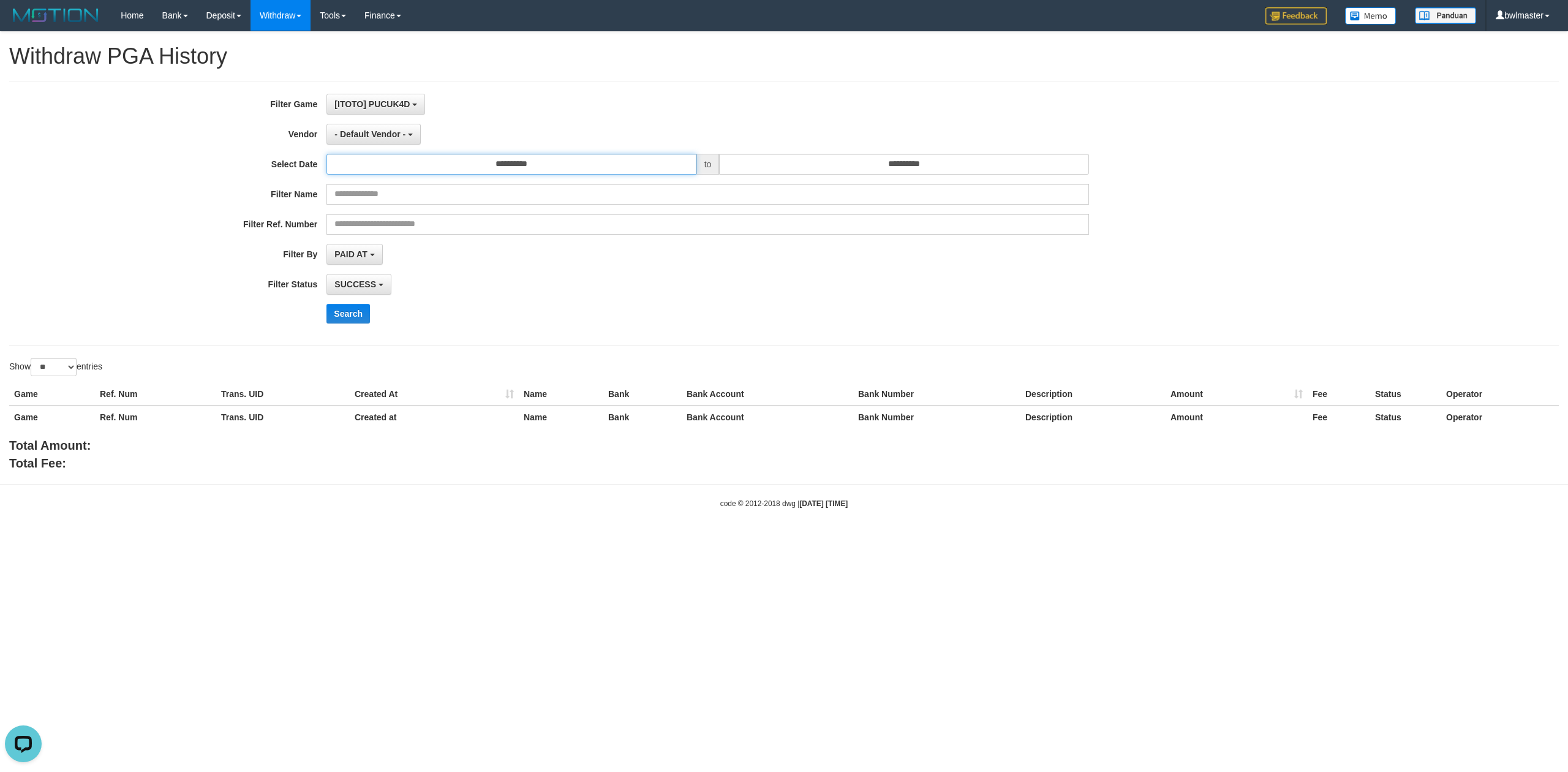 click on "**********" at bounding box center [511, 164] 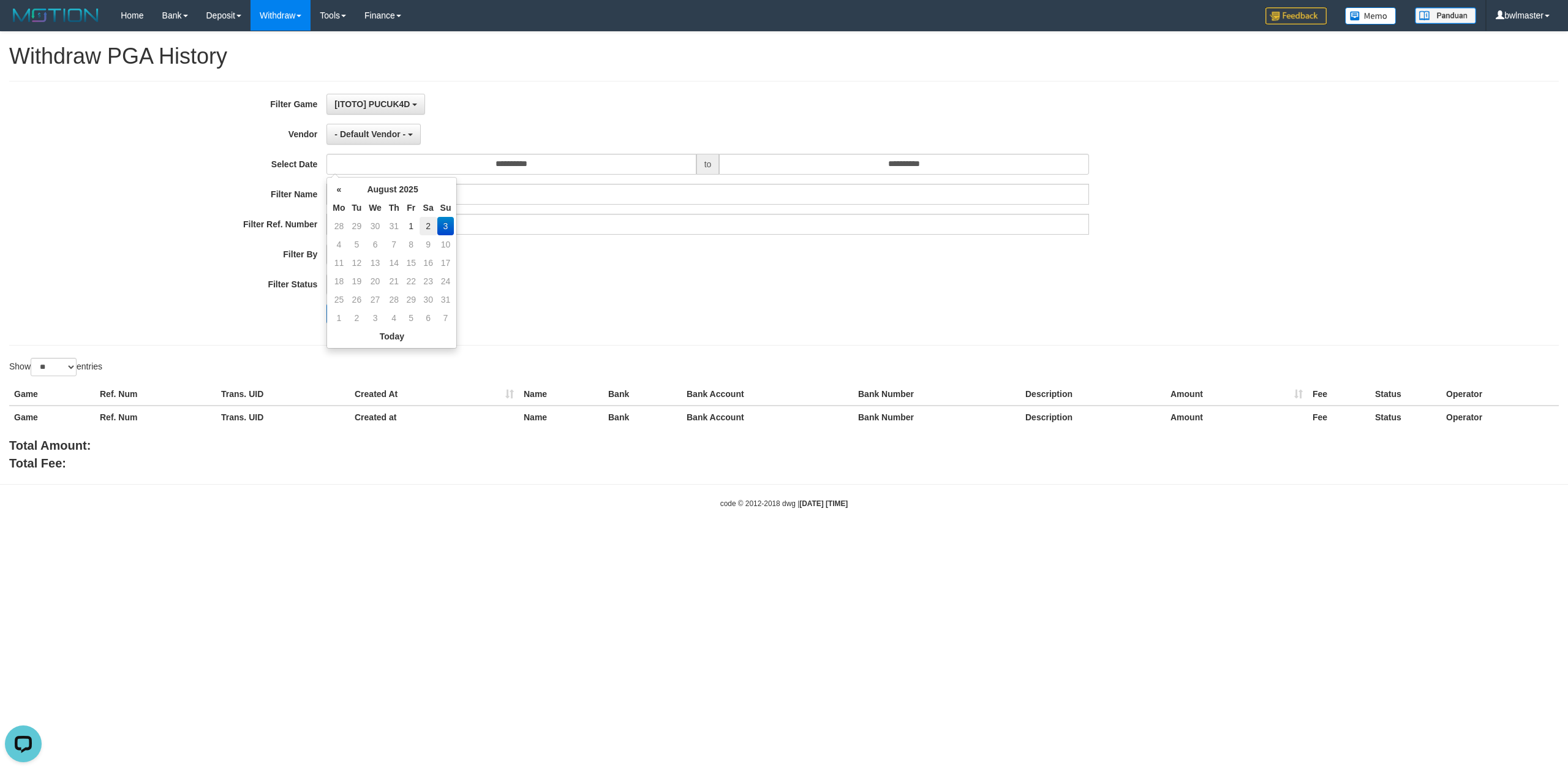 click on "2" at bounding box center [428, 226] 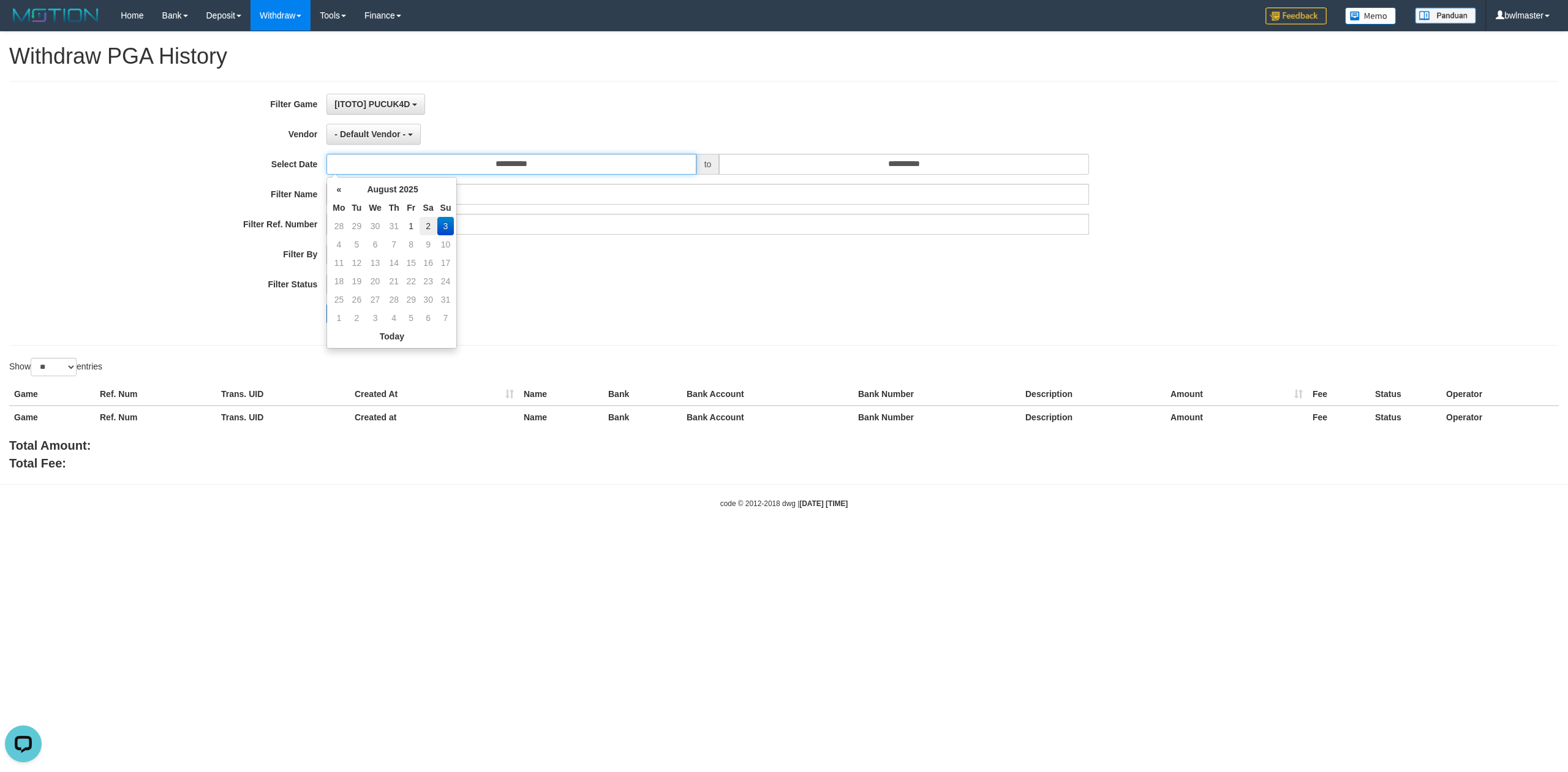 type on "**********" 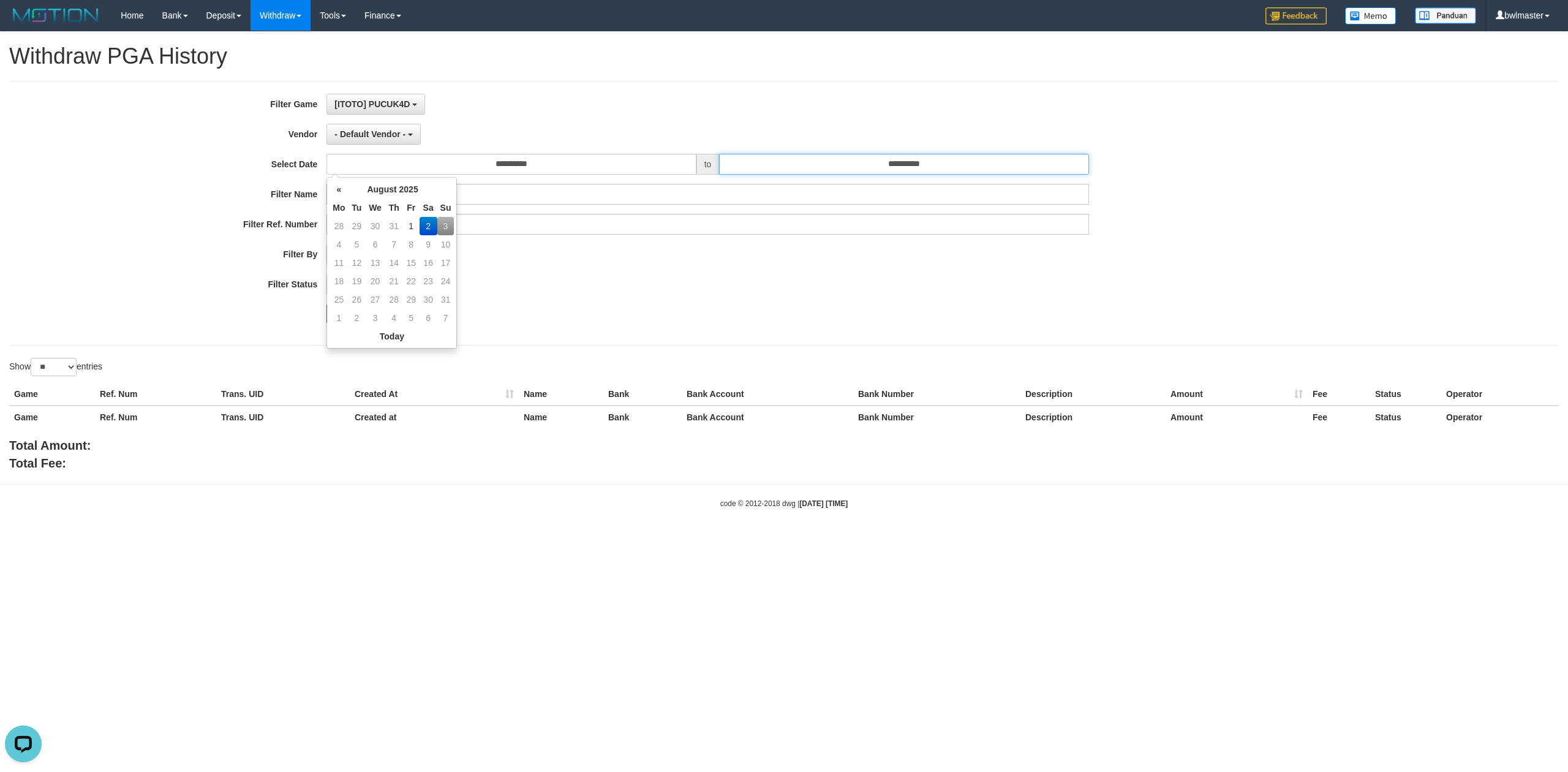 click on "**********" at bounding box center [903, 164] 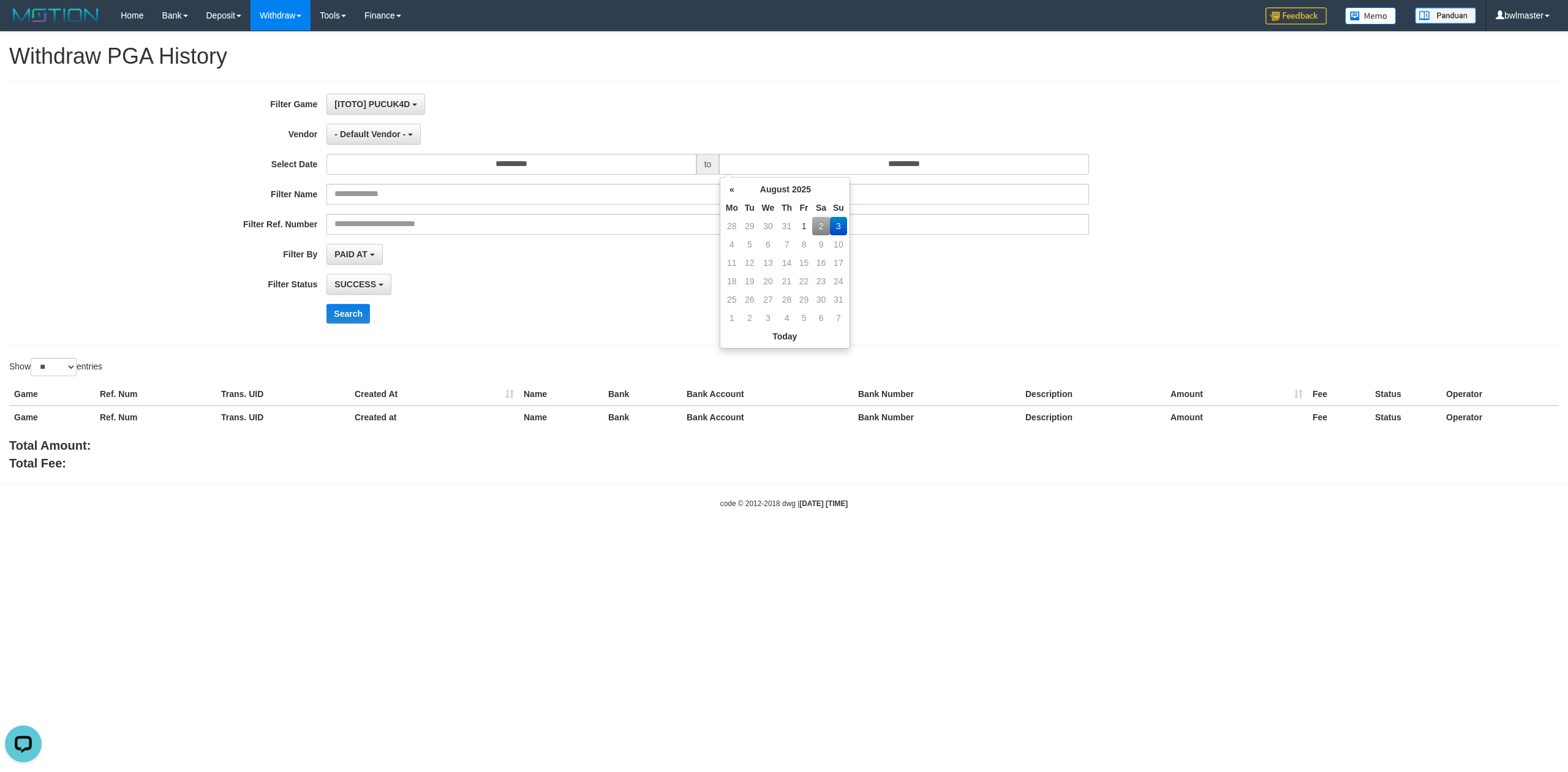 click on "2" at bounding box center (821, 226) 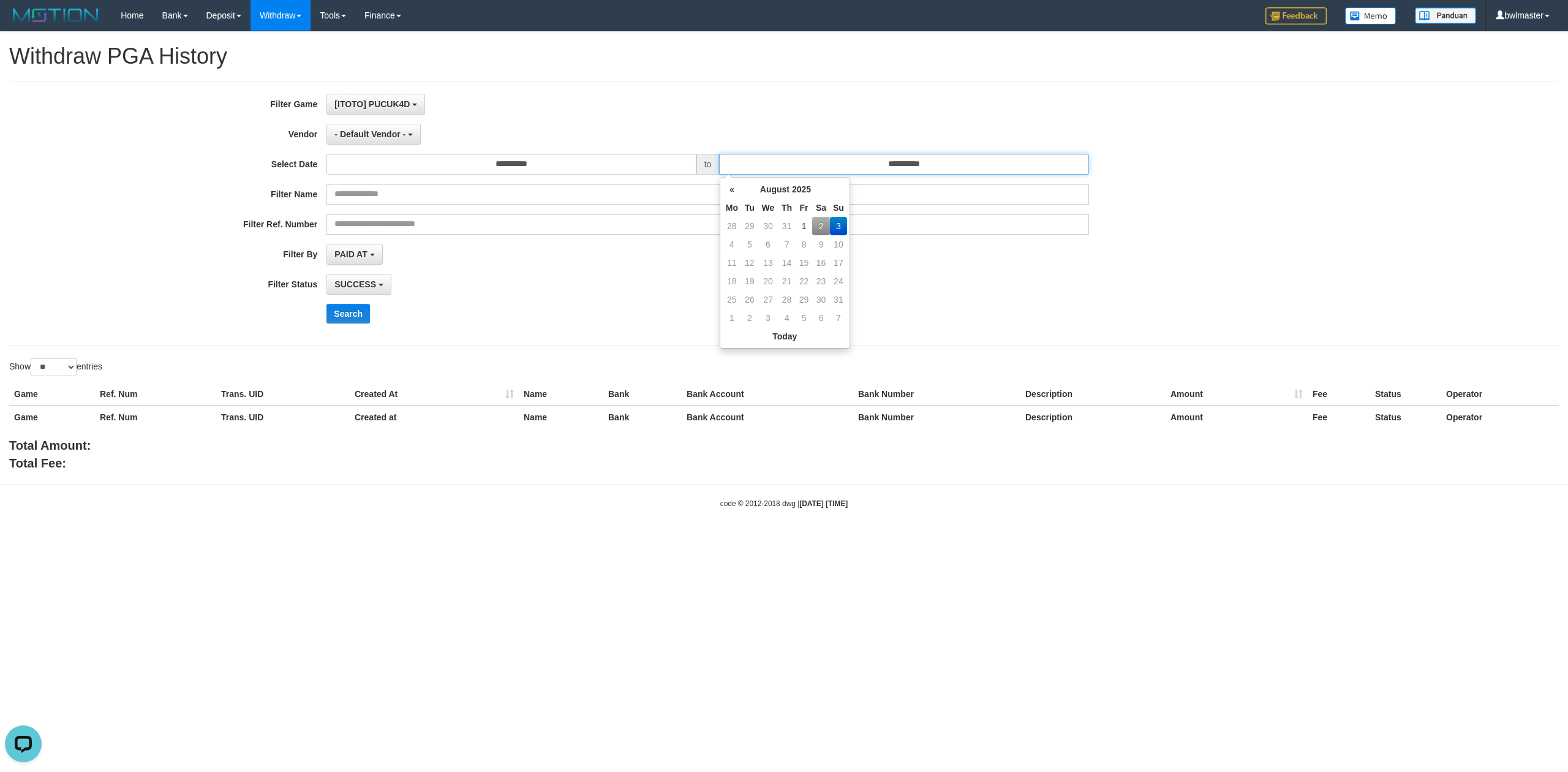 type on "**********" 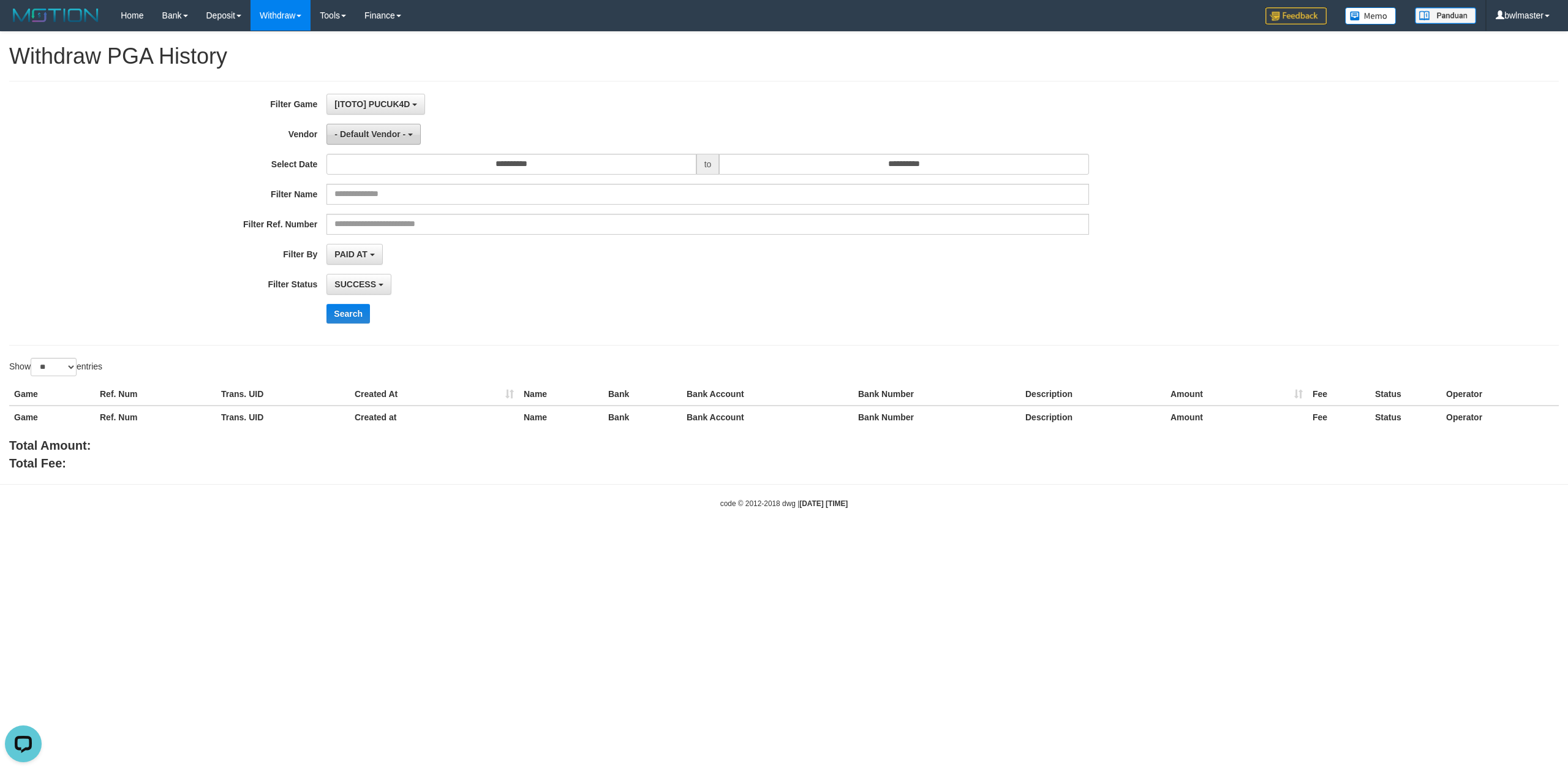 click on "- Default Vendor -" at bounding box center (374, 134) 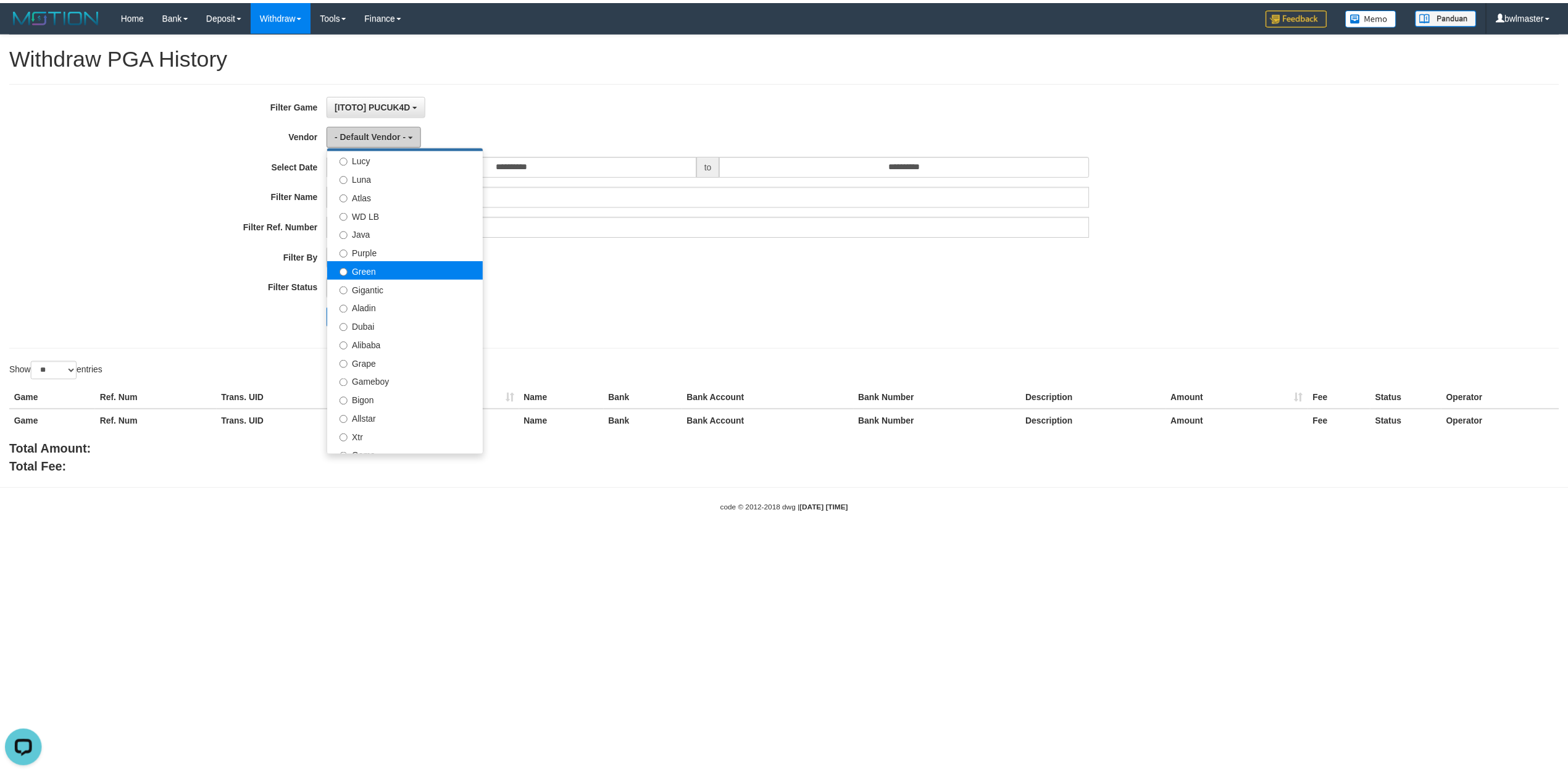 scroll, scrollTop: 82, scrollLeft: 0, axis: vertical 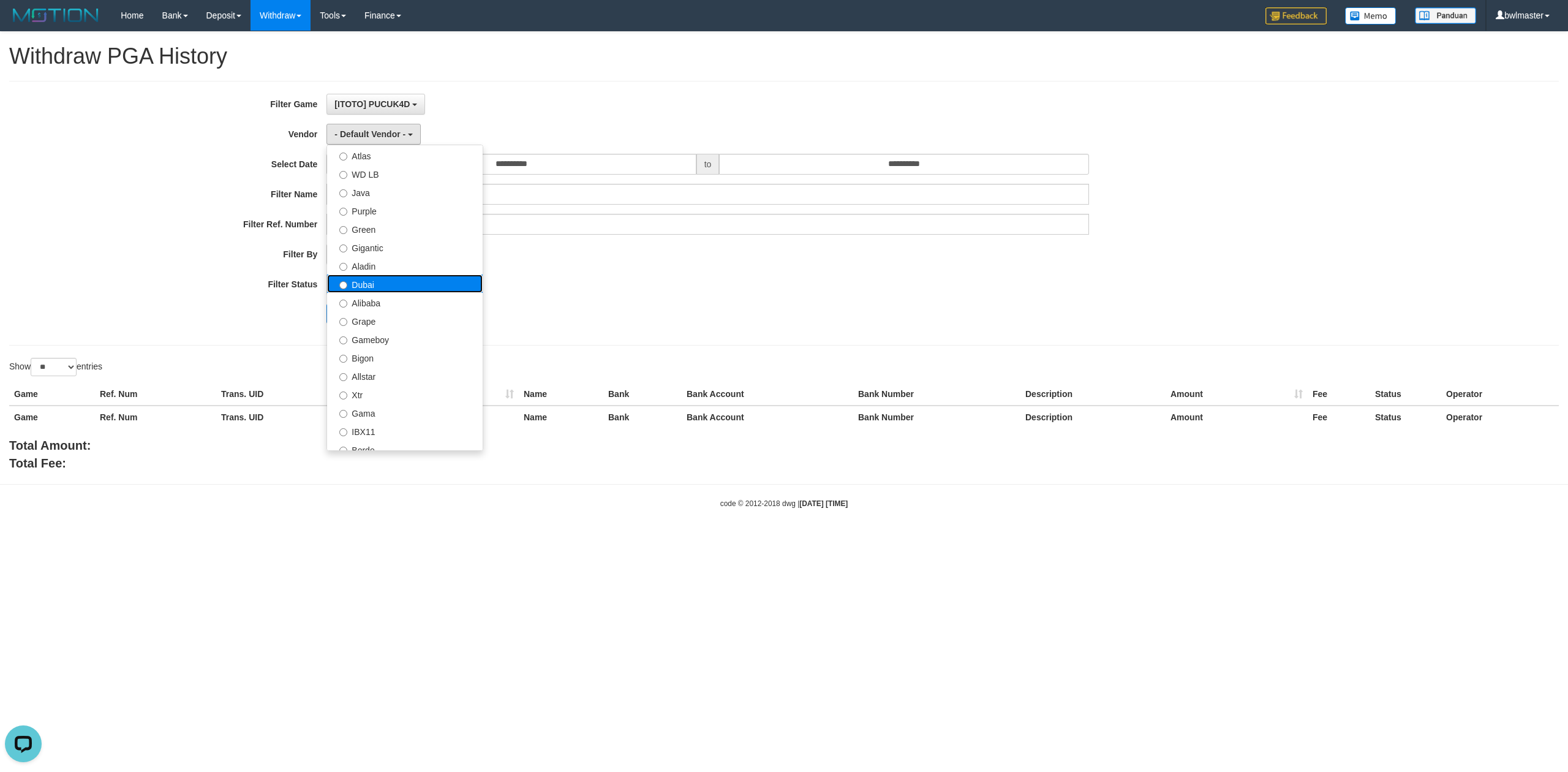 click on "Dubai" at bounding box center [405, 284] 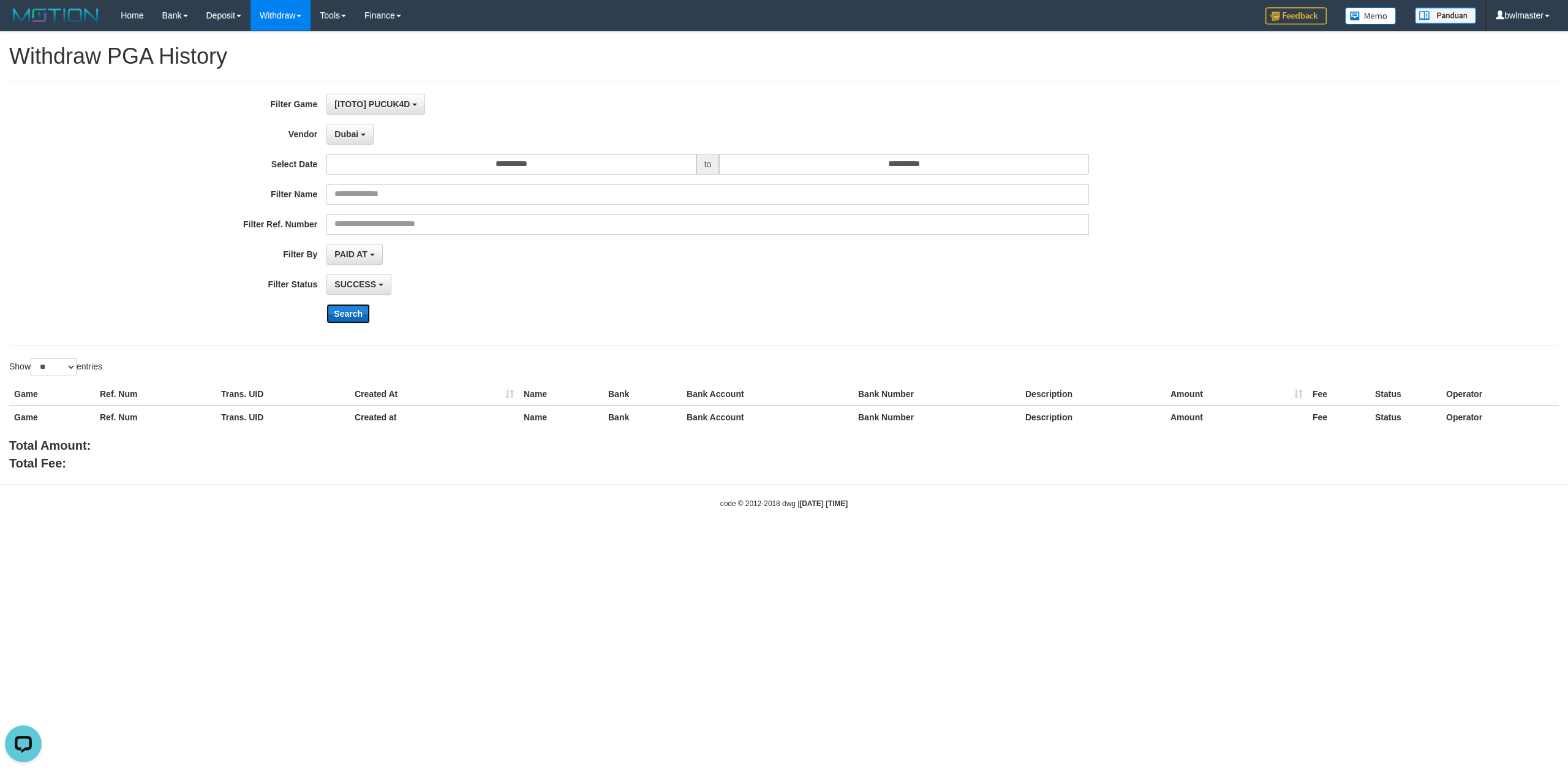 click on "Search" at bounding box center (348, 314) 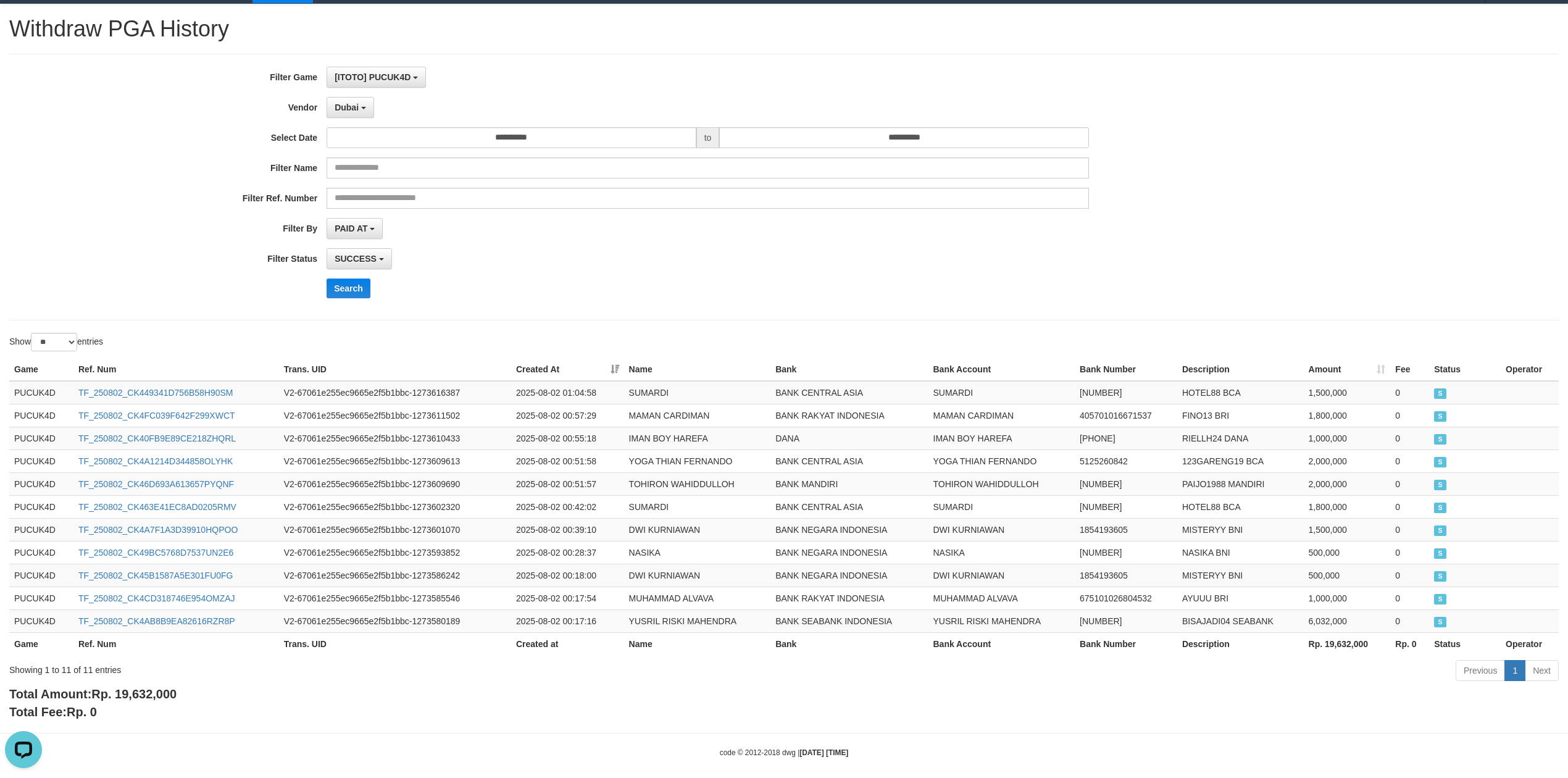 scroll, scrollTop: 43, scrollLeft: 0, axis: vertical 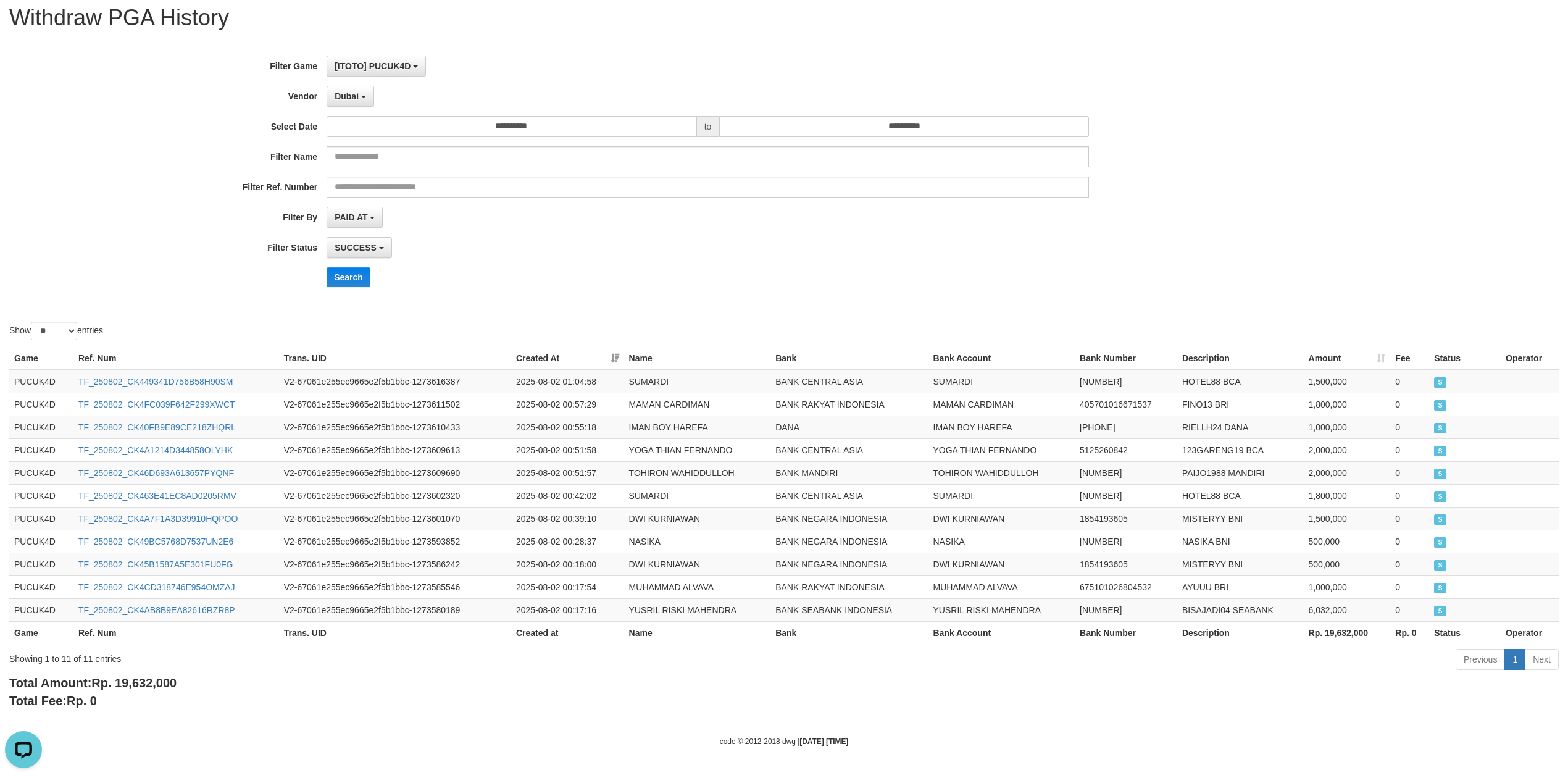 click on "Rp. 19,632,000" at bounding box center (134, 683) 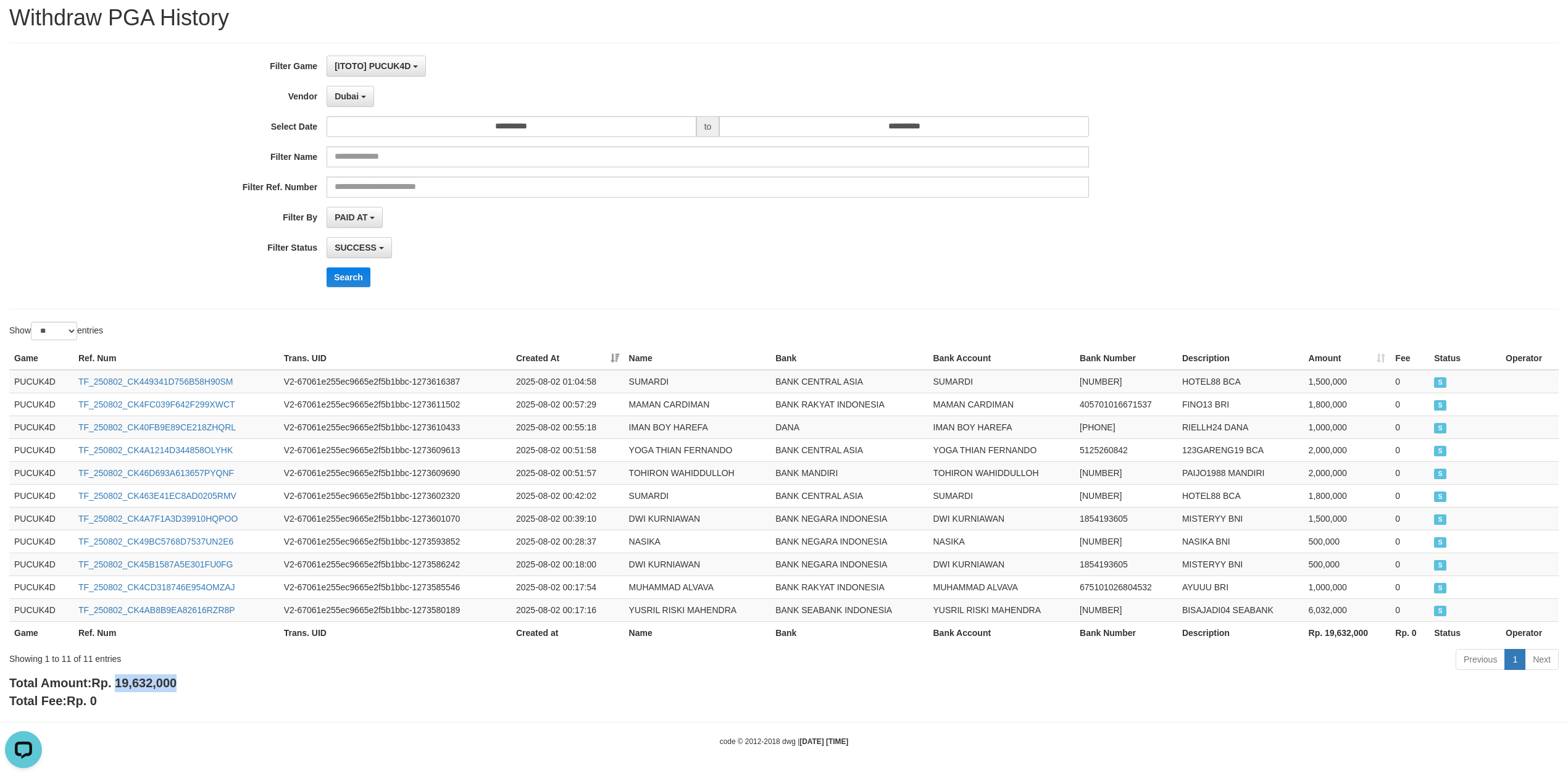 click on "Rp. 19,632,000" at bounding box center (134, 683) 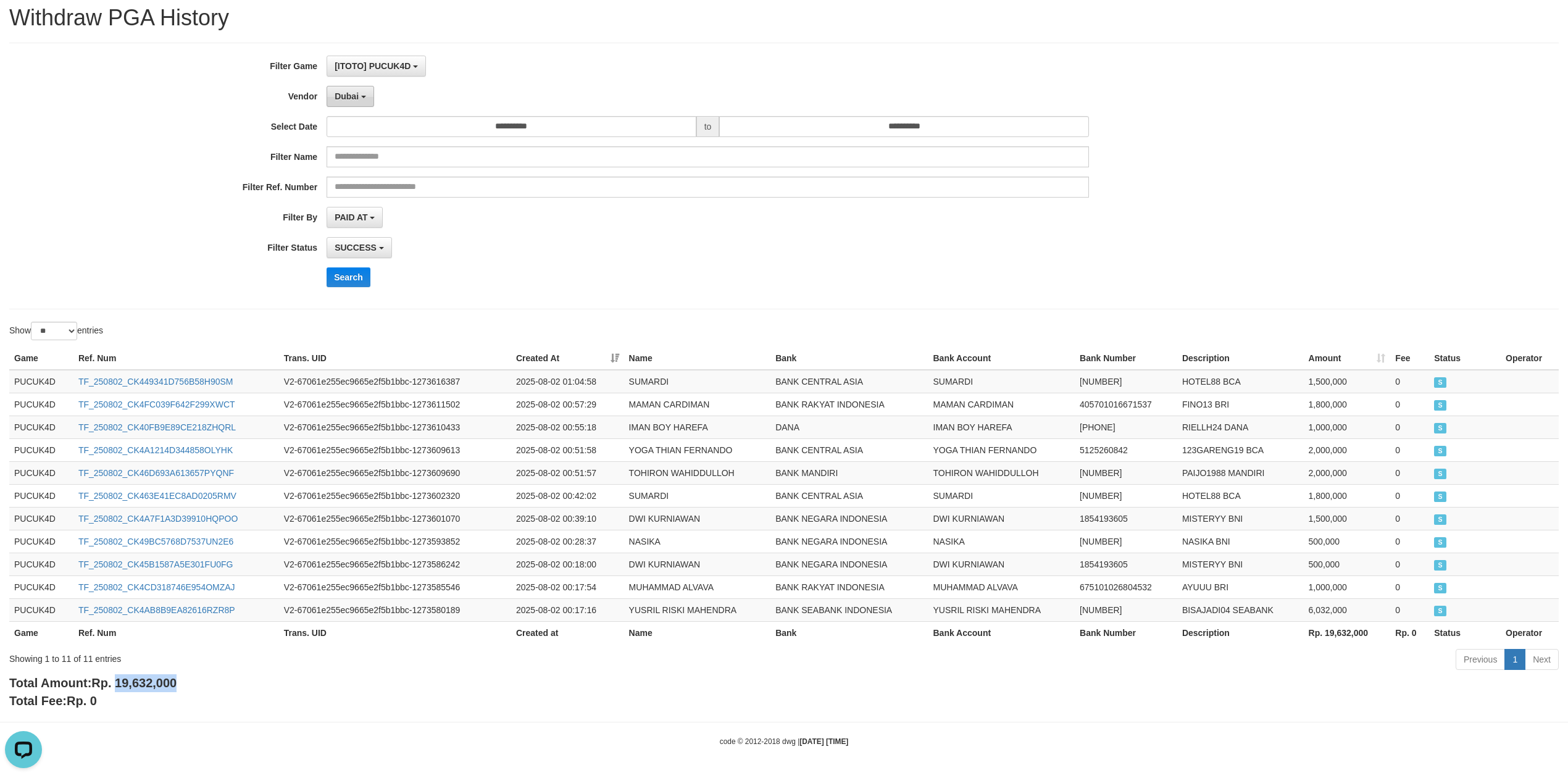 click on "Dubai" at bounding box center [346, 96] 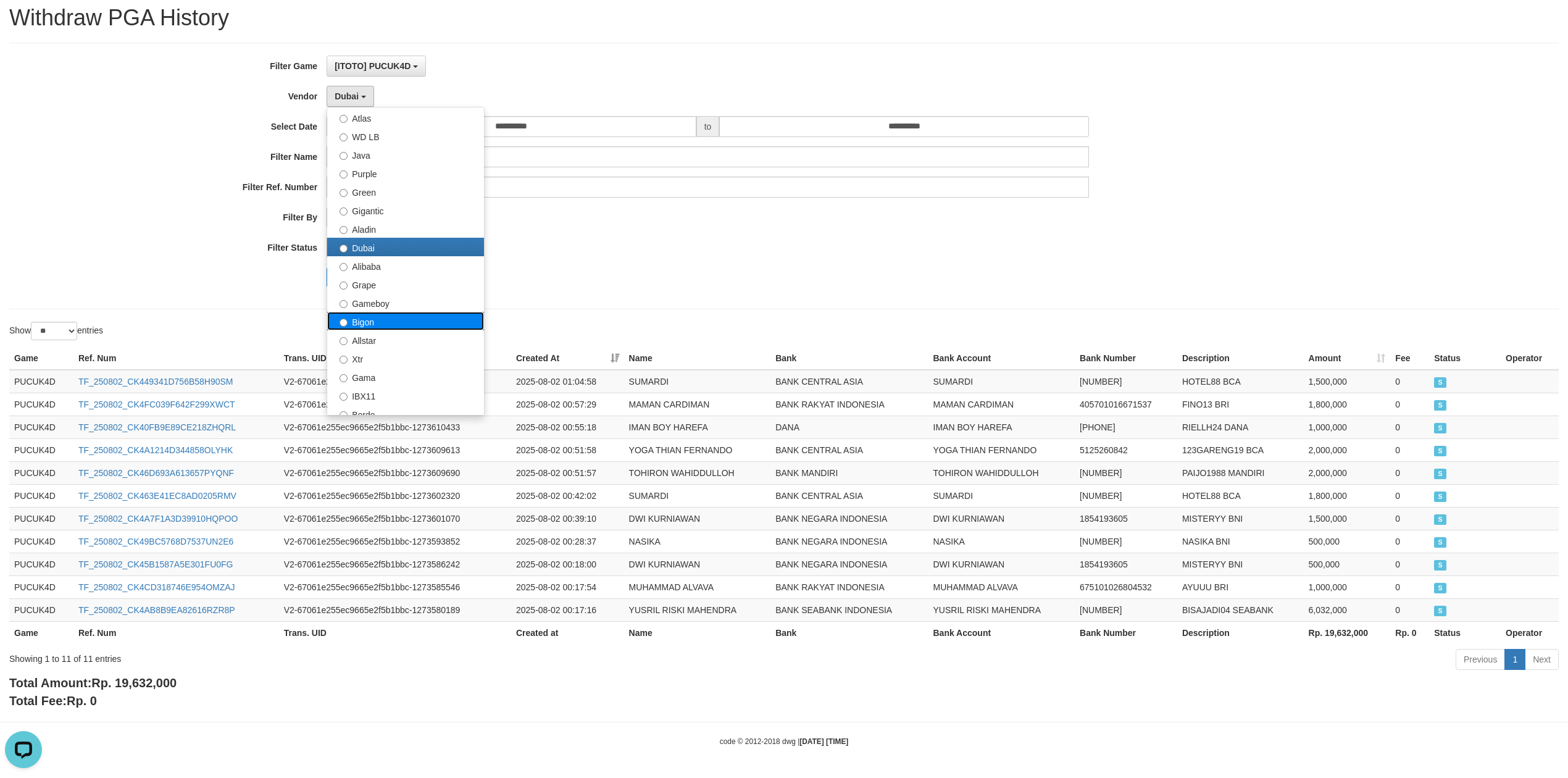 click on "Bigon" at bounding box center [406, 321] 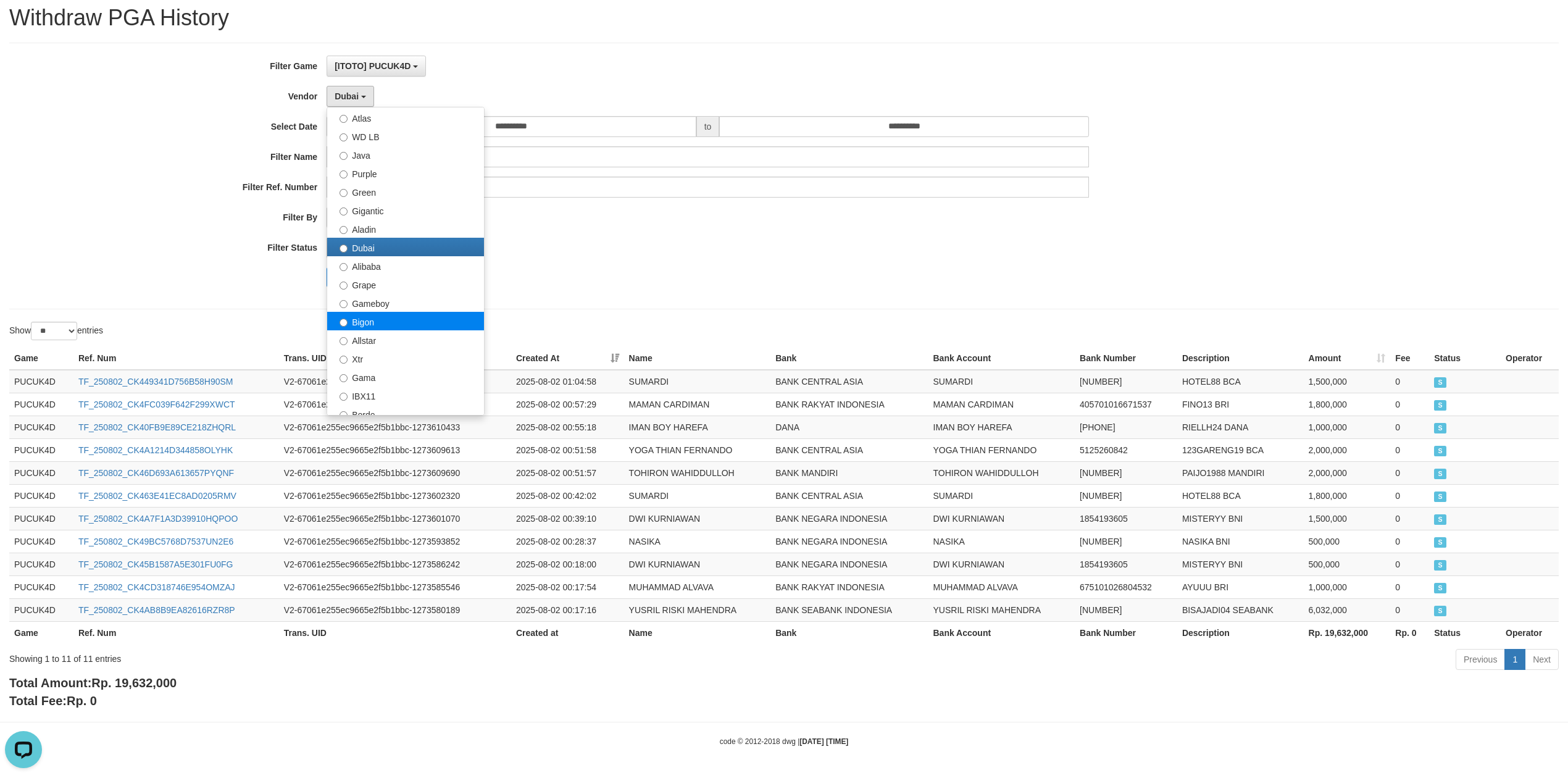 select on "**********" 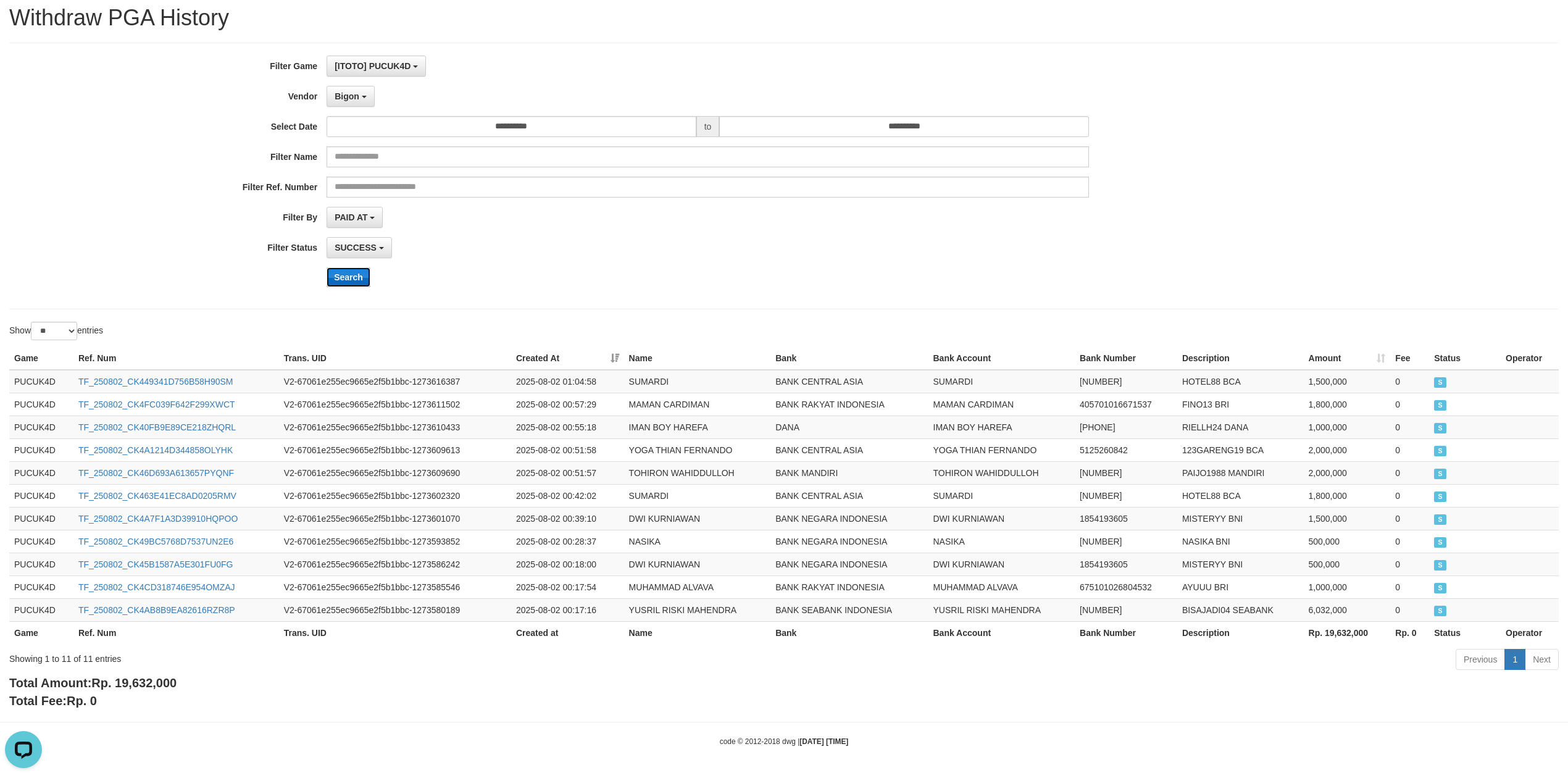 click on "Search" at bounding box center [348, 277] 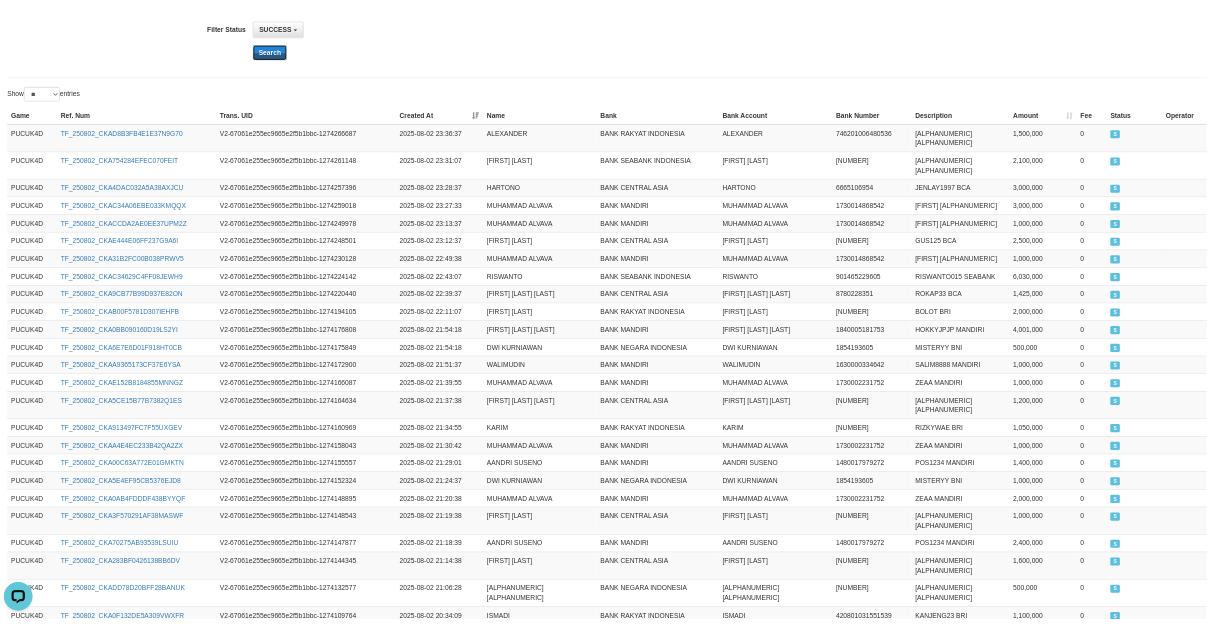 scroll, scrollTop: 593, scrollLeft: 0, axis: vertical 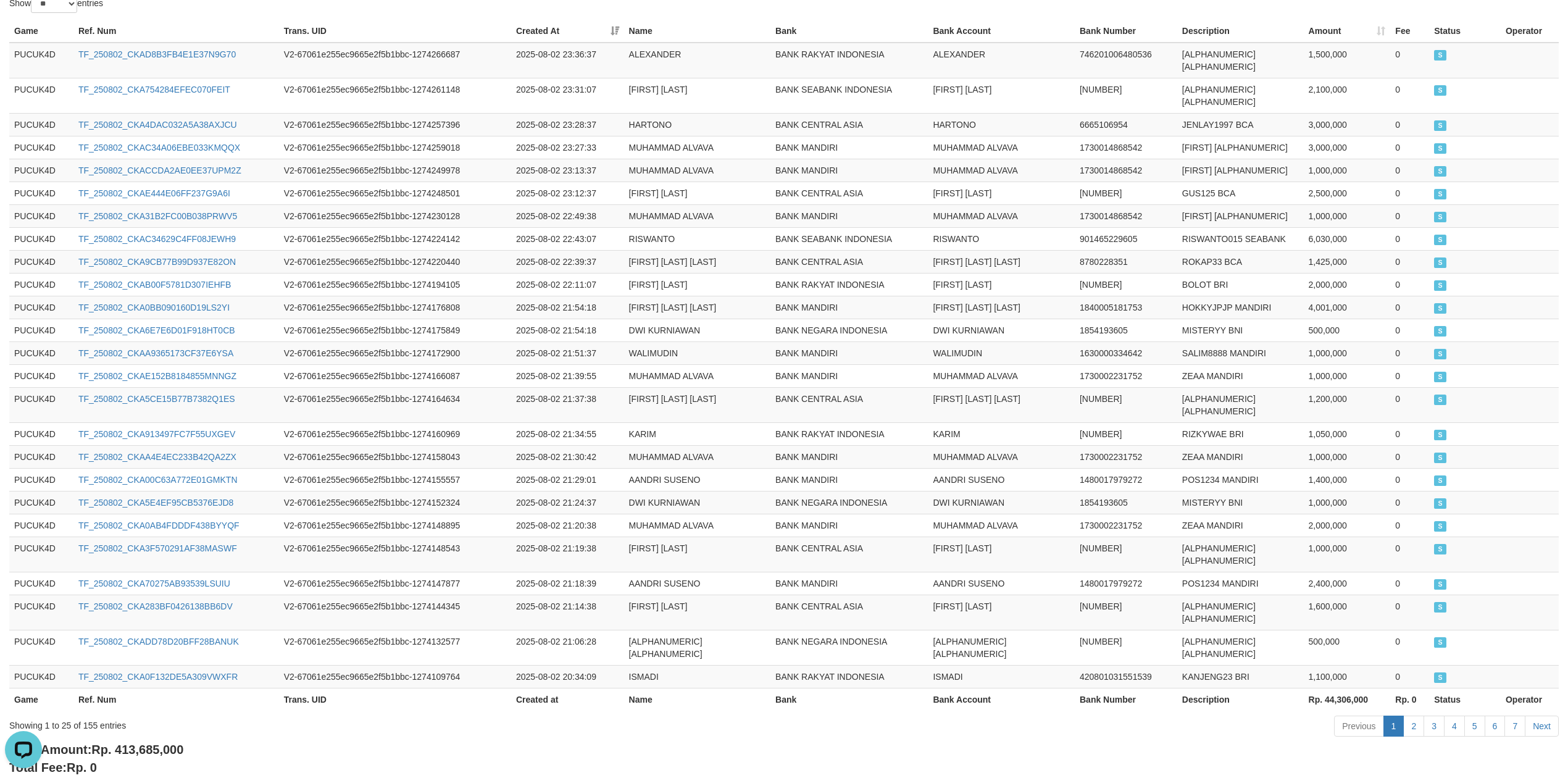 click on "Rp. 413,685,000" at bounding box center (137, 750) 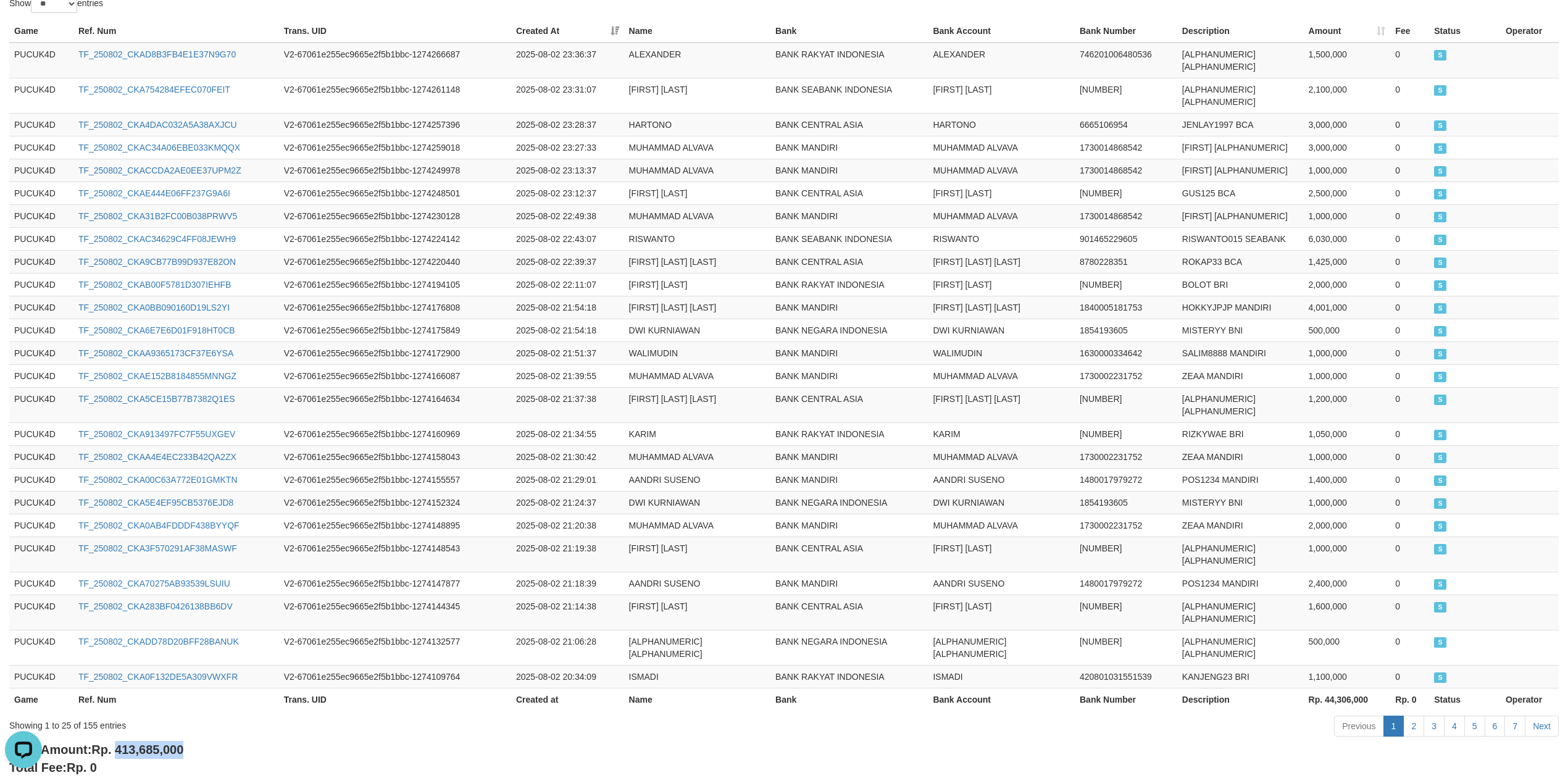 click on "Rp. 413,685,000" at bounding box center [137, 750] 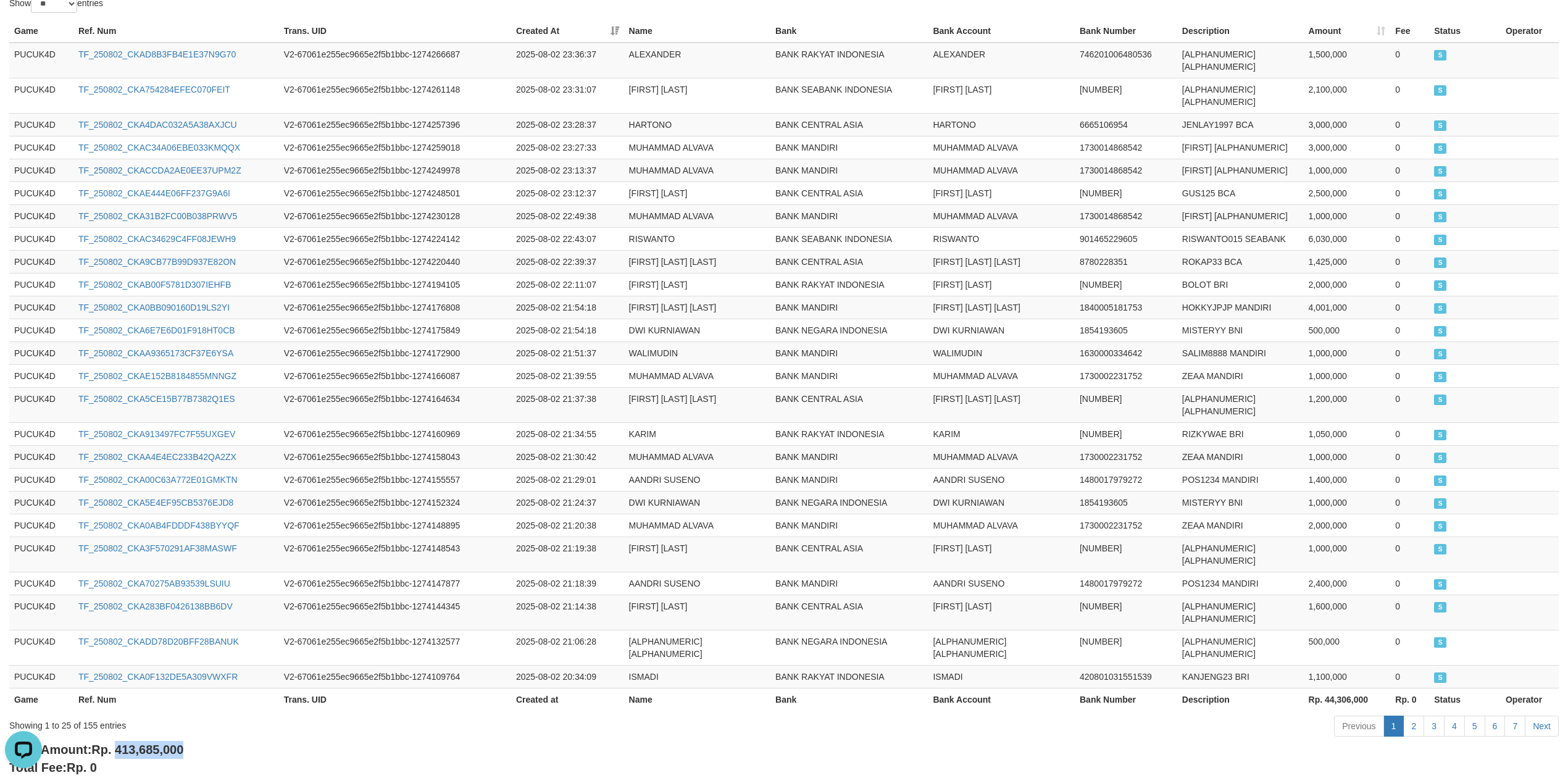 copy on "413,685,000" 